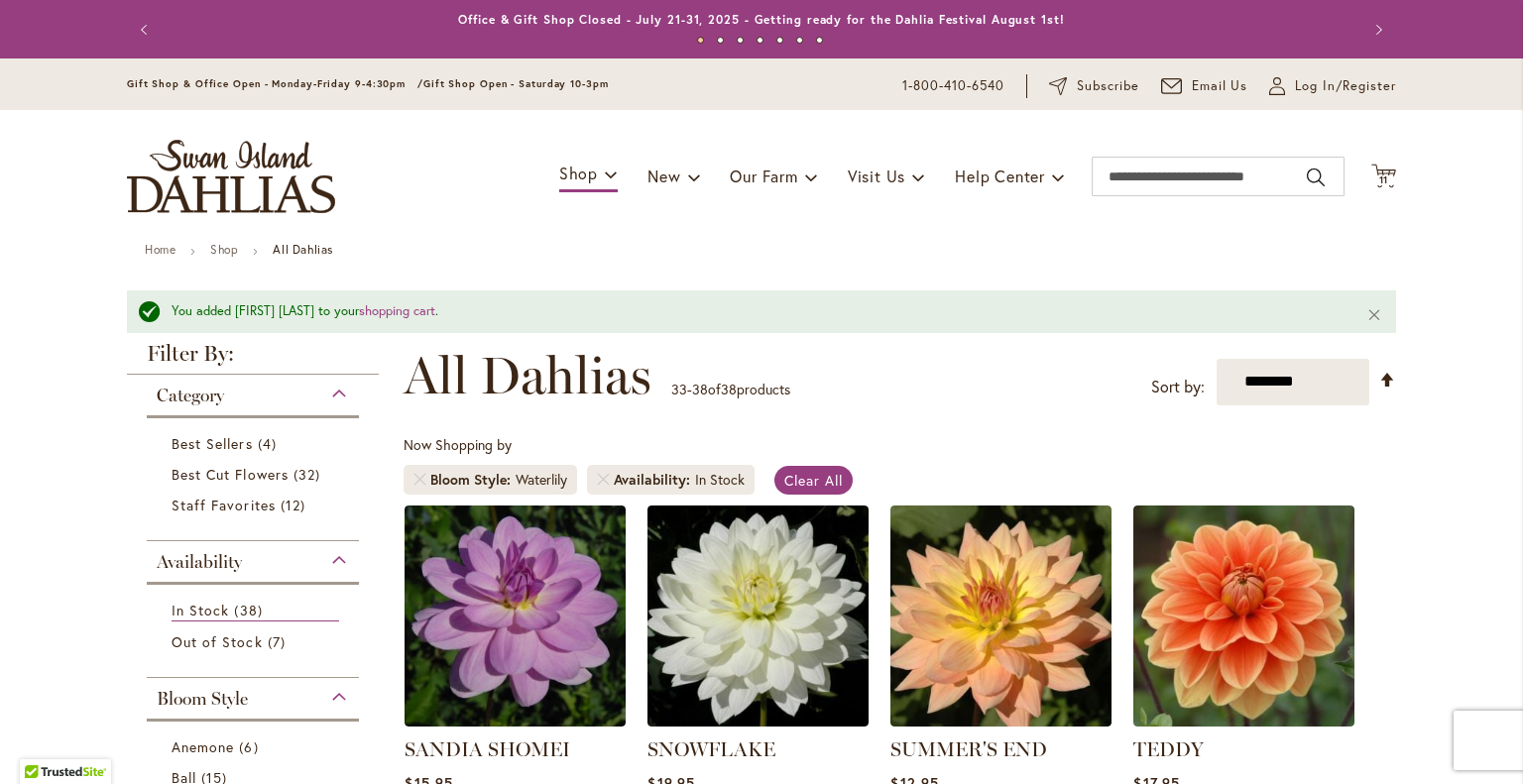 scroll, scrollTop: 0, scrollLeft: 0, axis: both 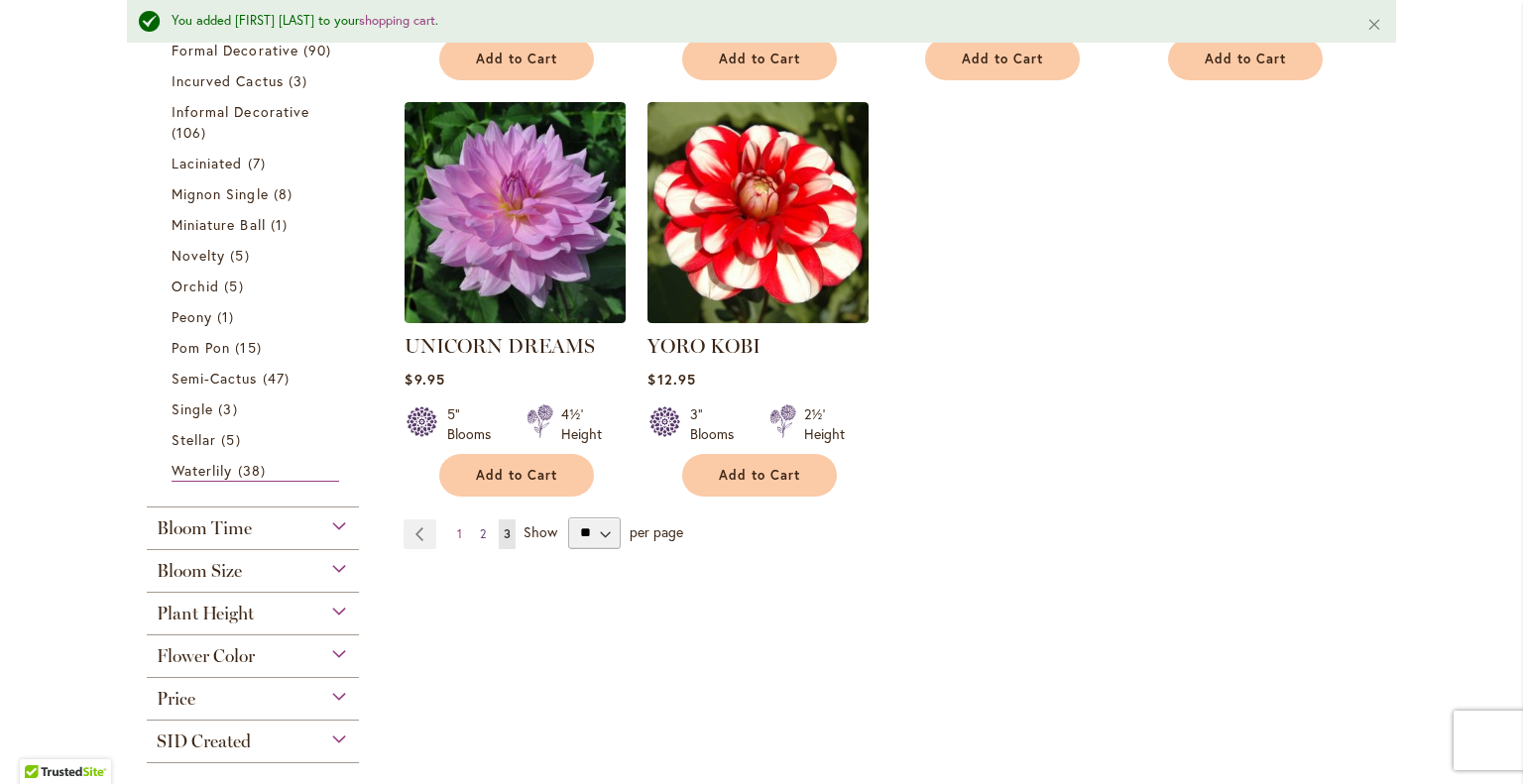 click on "Page
2" at bounding box center [483, 534] 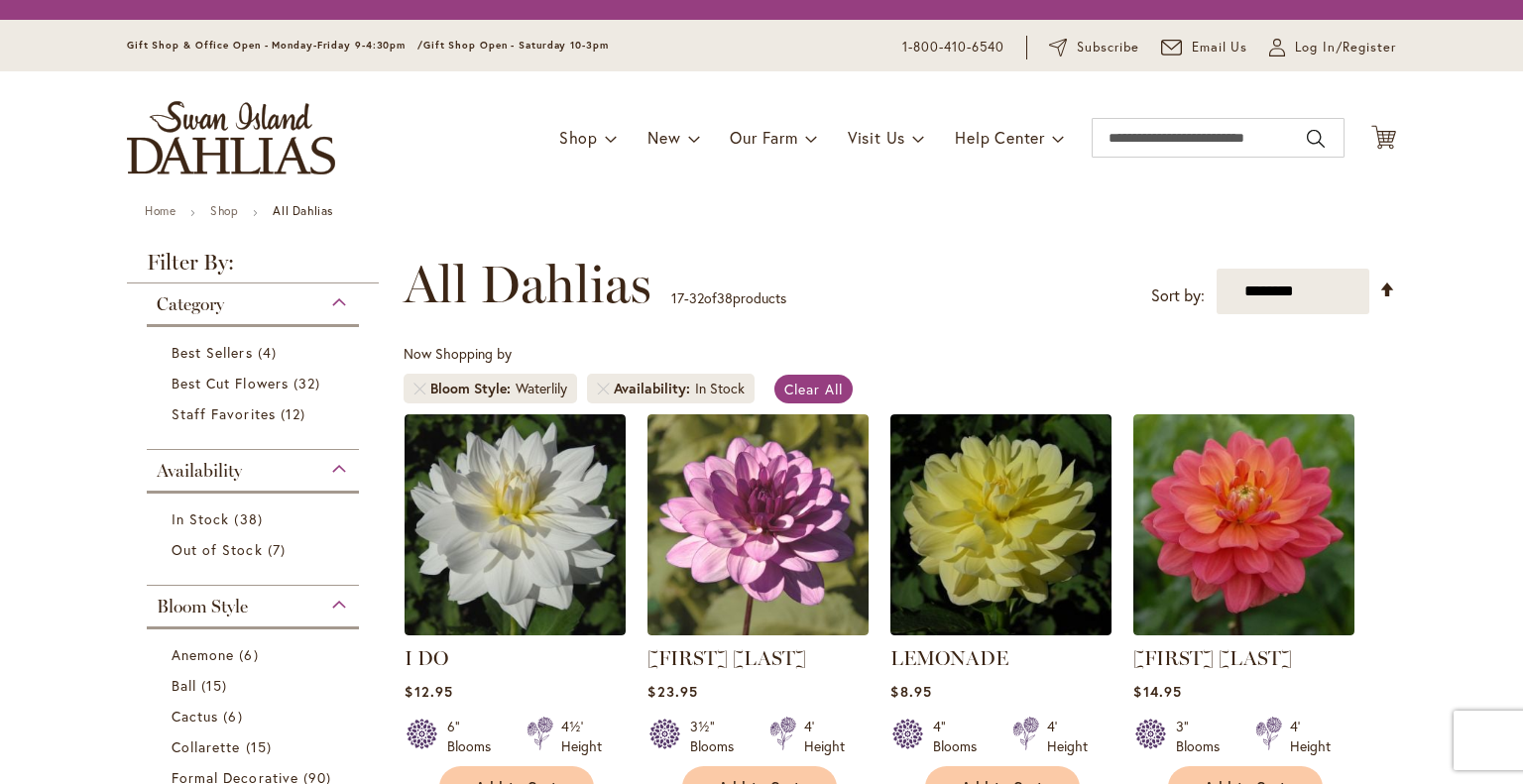 scroll, scrollTop: 0, scrollLeft: 0, axis: both 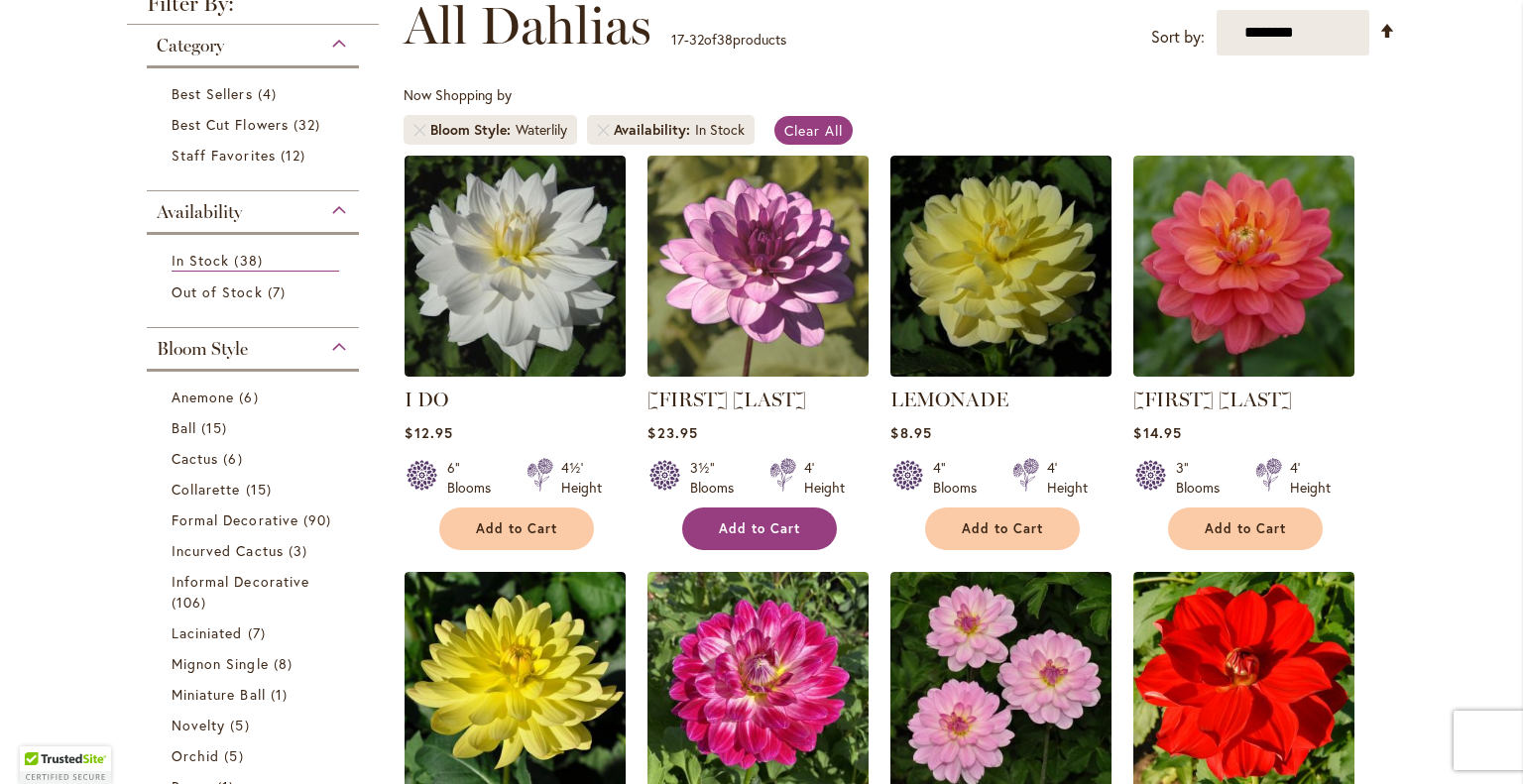 click on "Add to Cart" at bounding box center [760, 528] 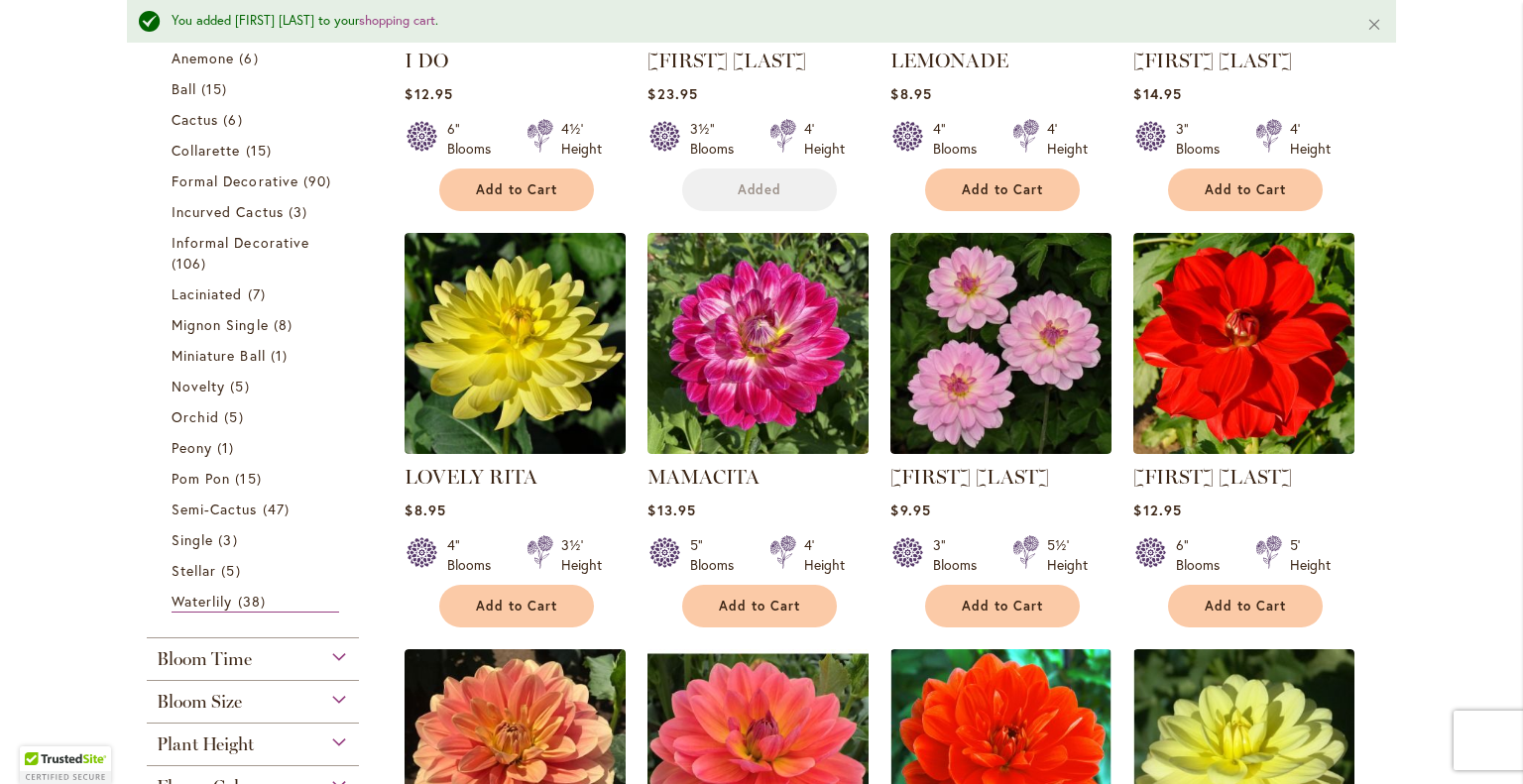 scroll, scrollTop: 741, scrollLeft: 0, axis: vertical 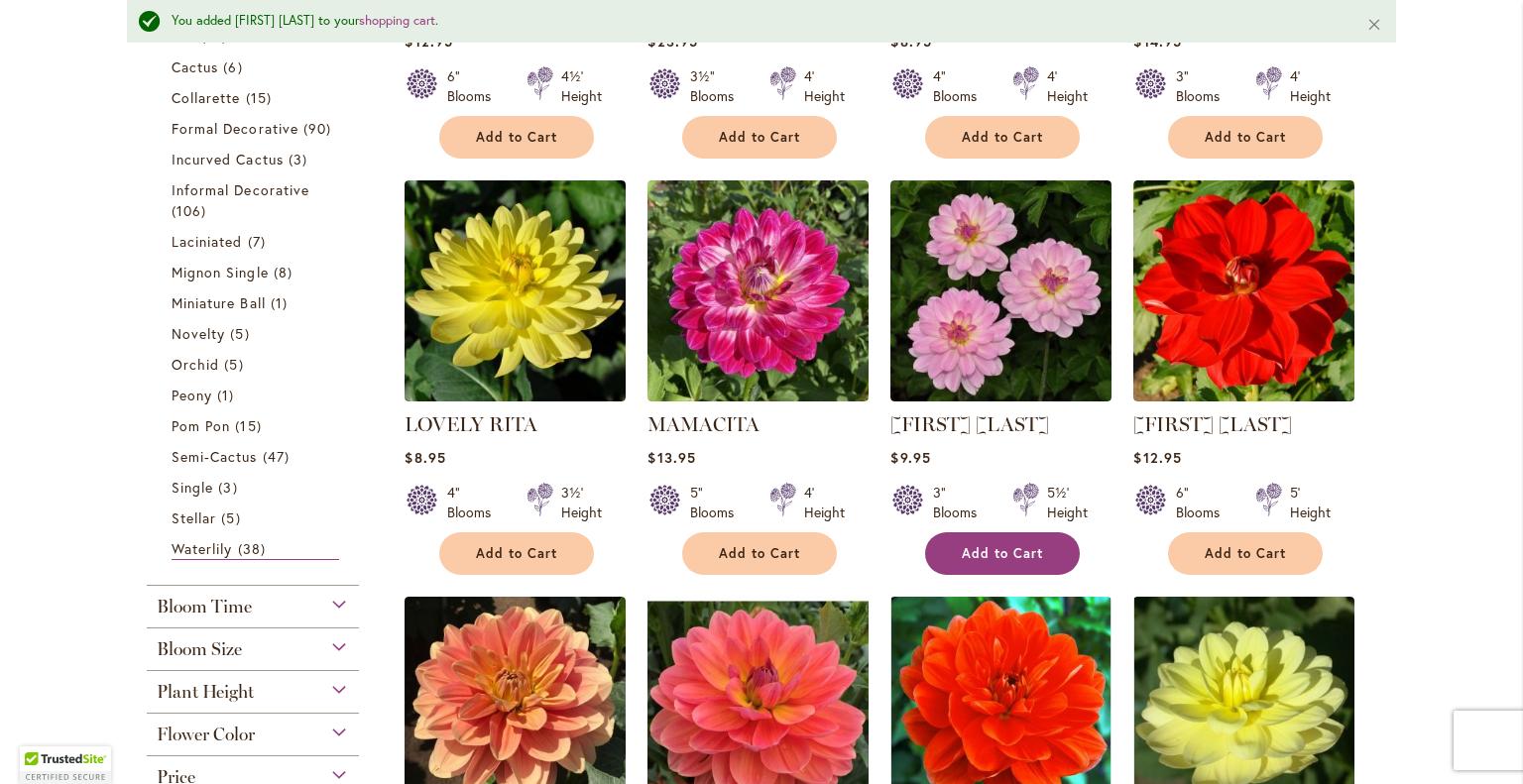 click on "Add to Cart" at bounding box center (1002, 553) 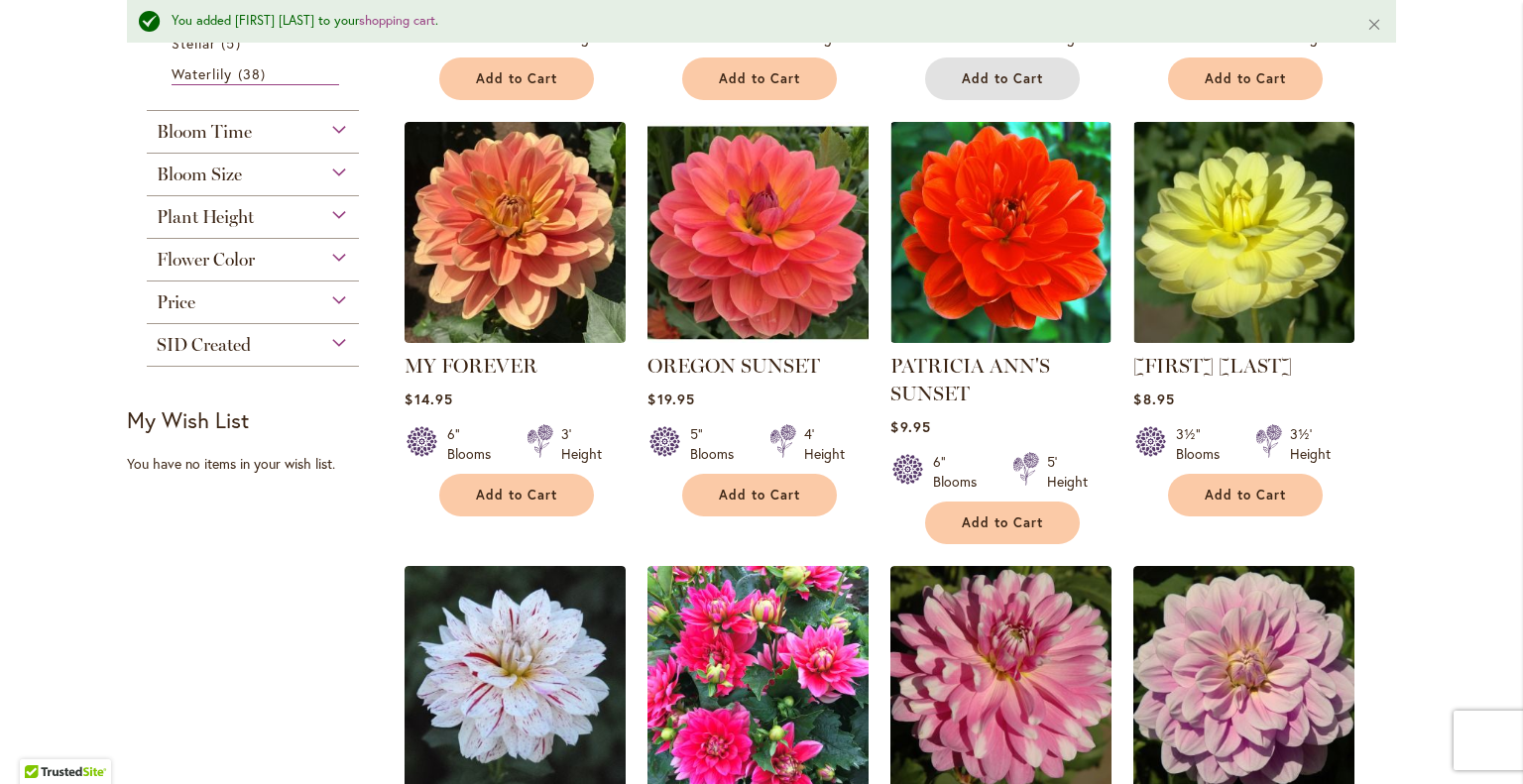 scroll, scrollTop: 1209, scrollLeft: 0, axis: vertical 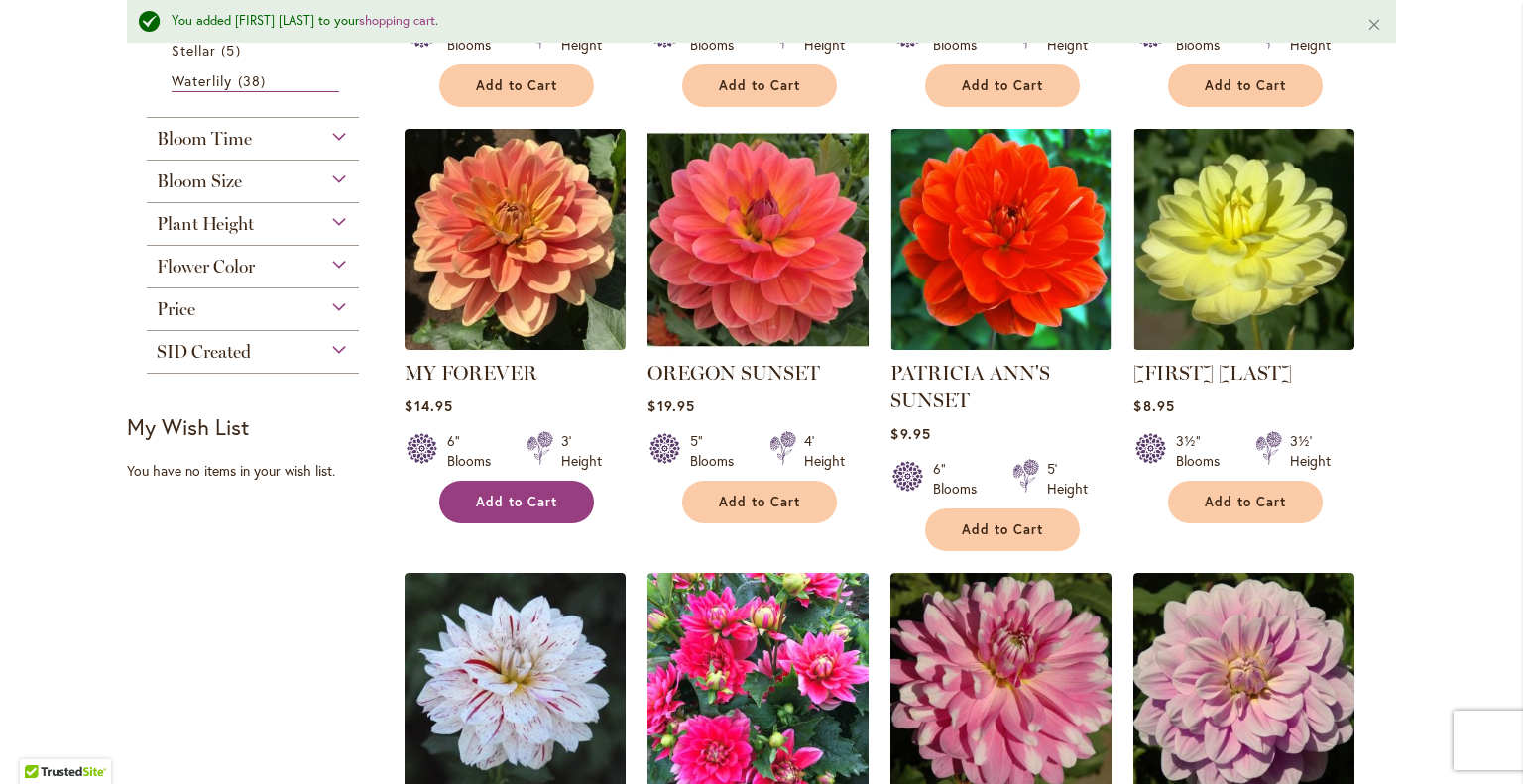 click on "Add to Cart" at bounding box center [517, 502] 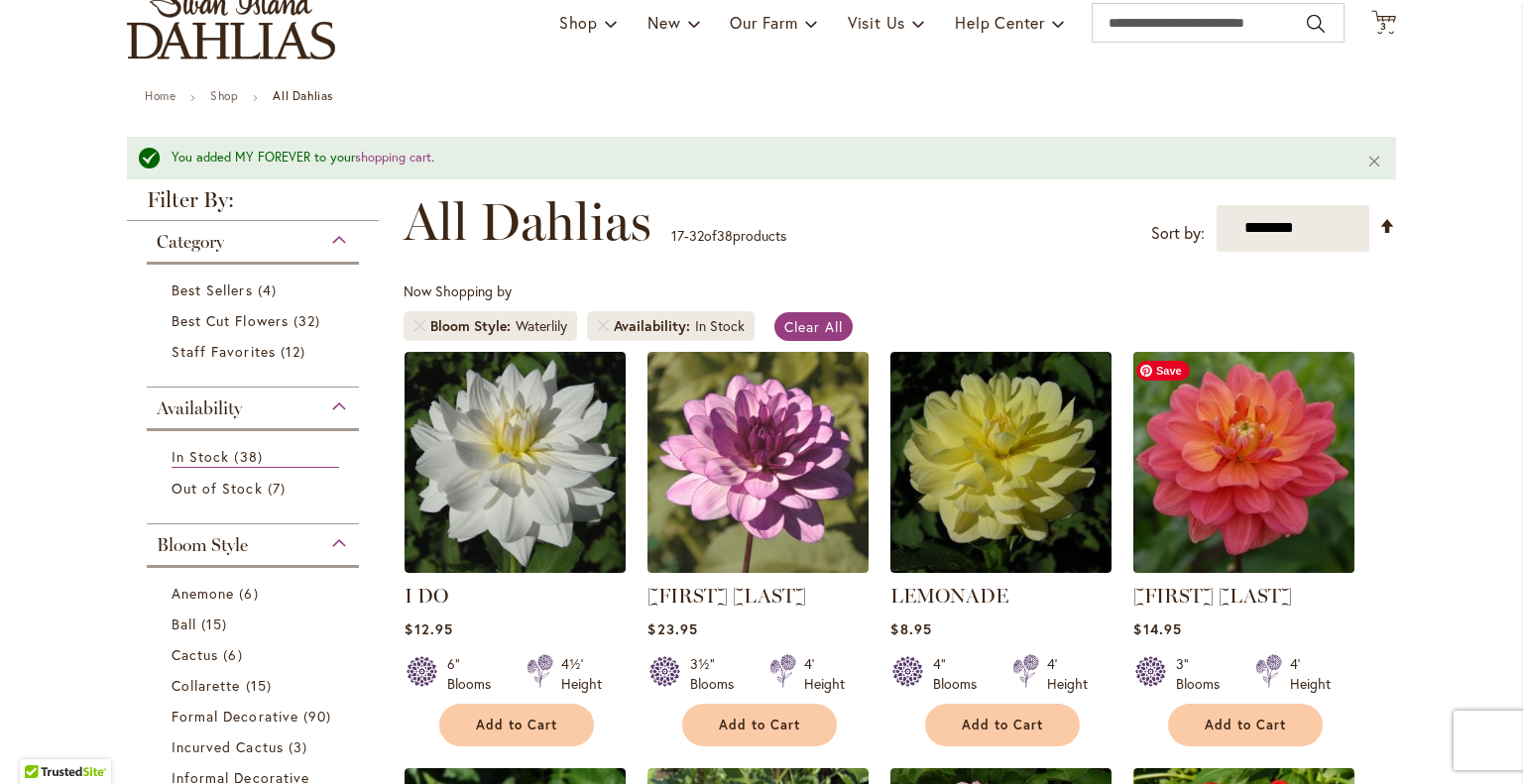 scroll, scrollTop: 0, scrollLeft: 0, axis: both 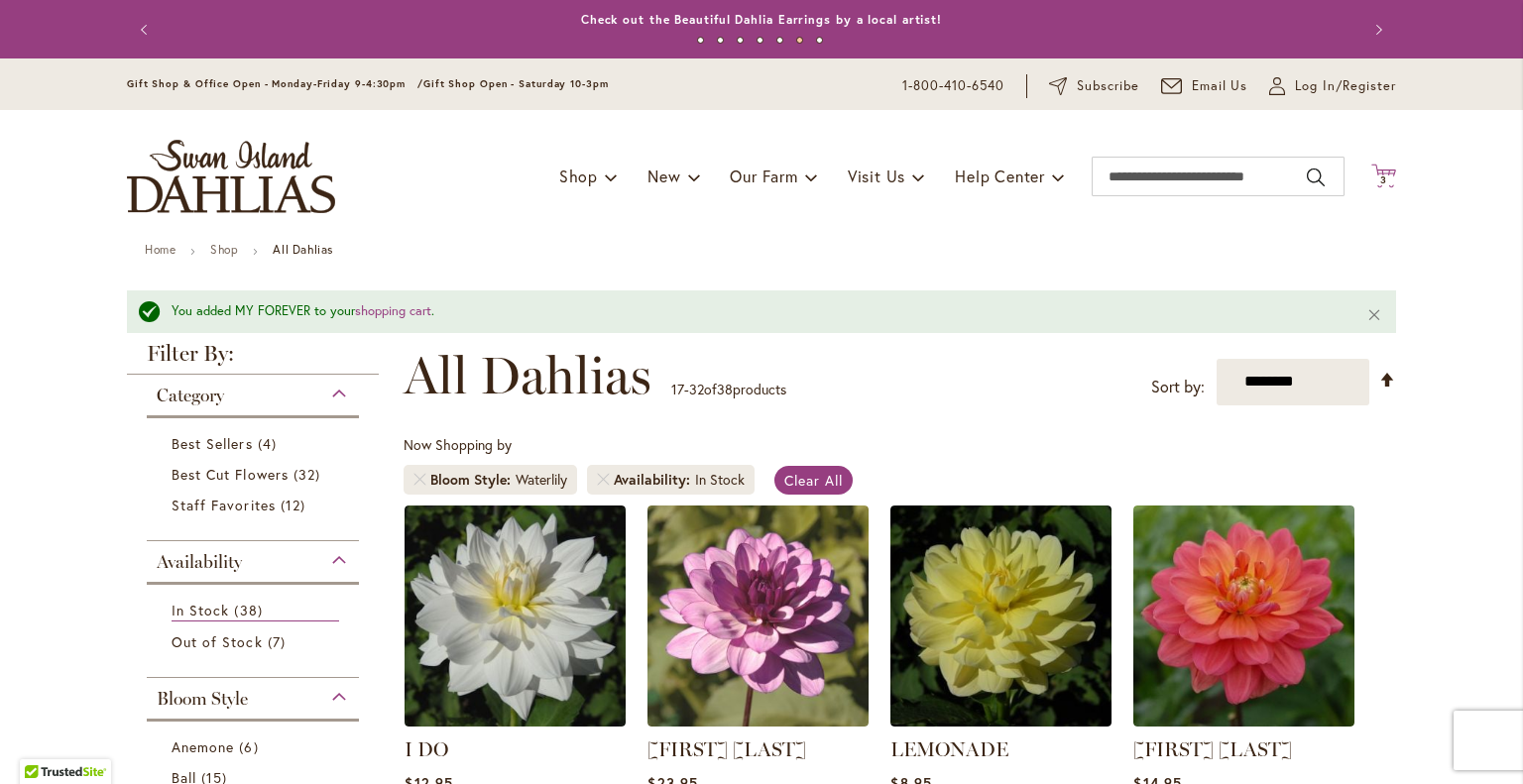 click on "3" at bounding box center [1383, 179] 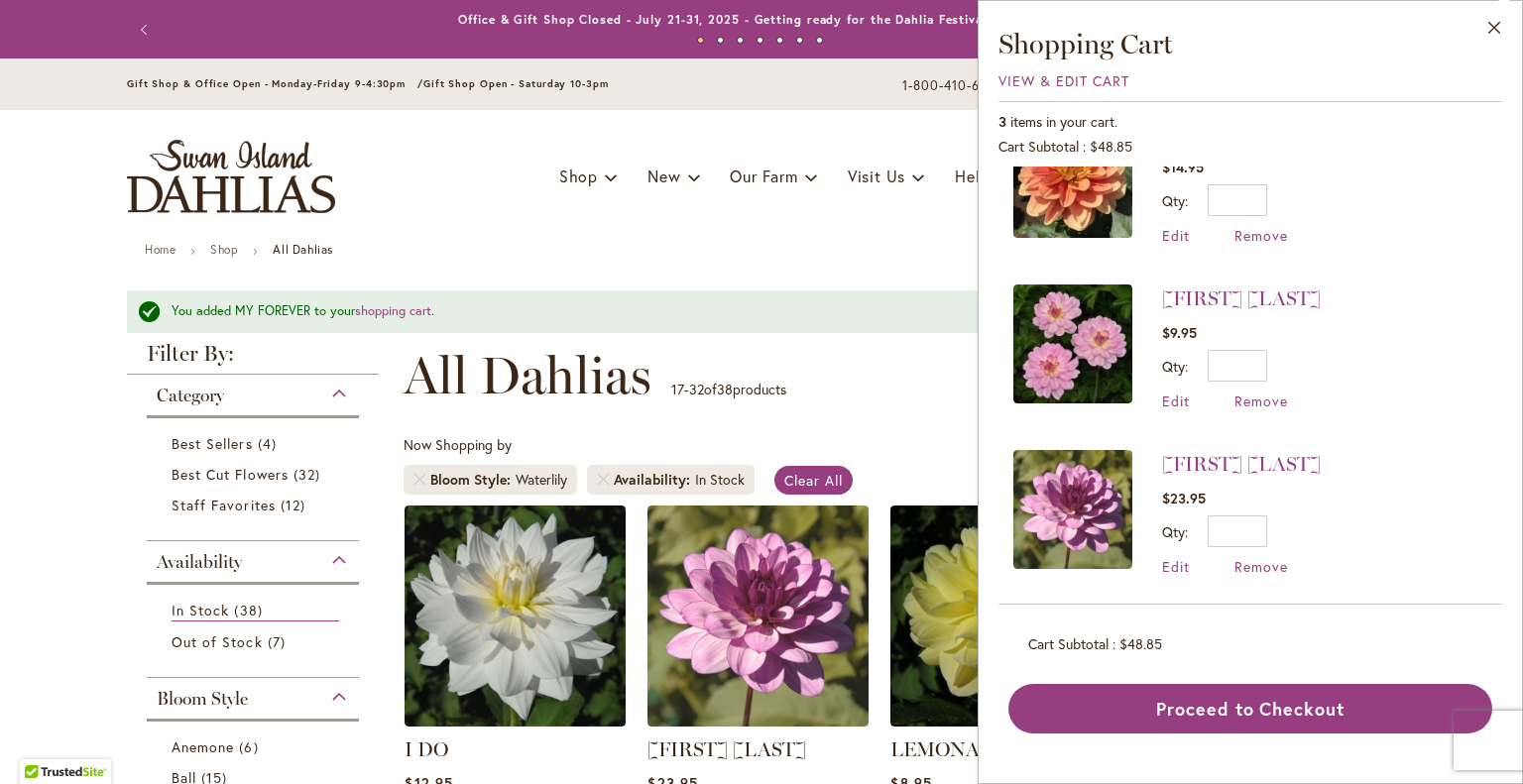scroll, scrollTop: 0, scrollLeft: 0, axis: both 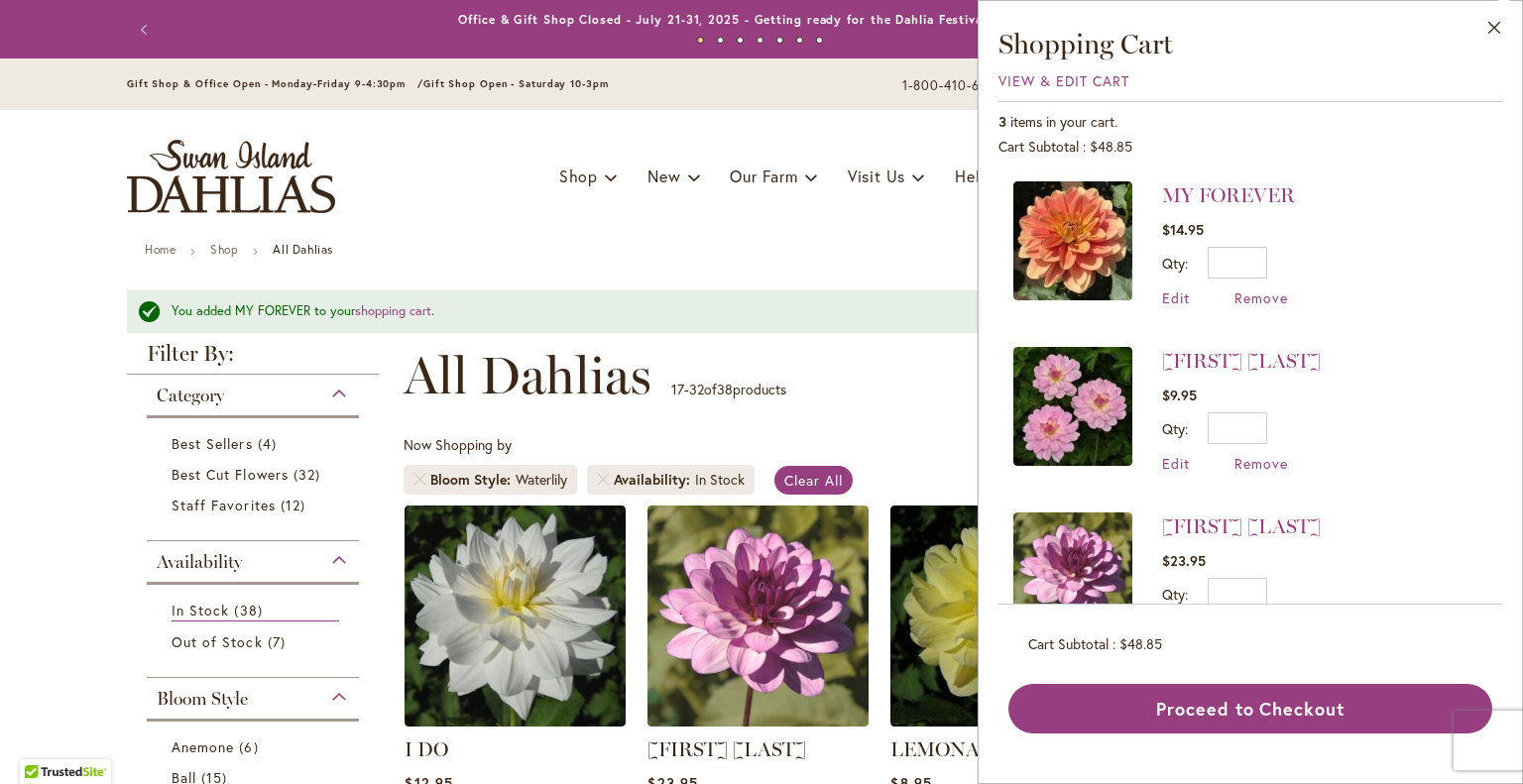 click on "Home
Shop
All Dahlias" at bounding box center [762, 252] 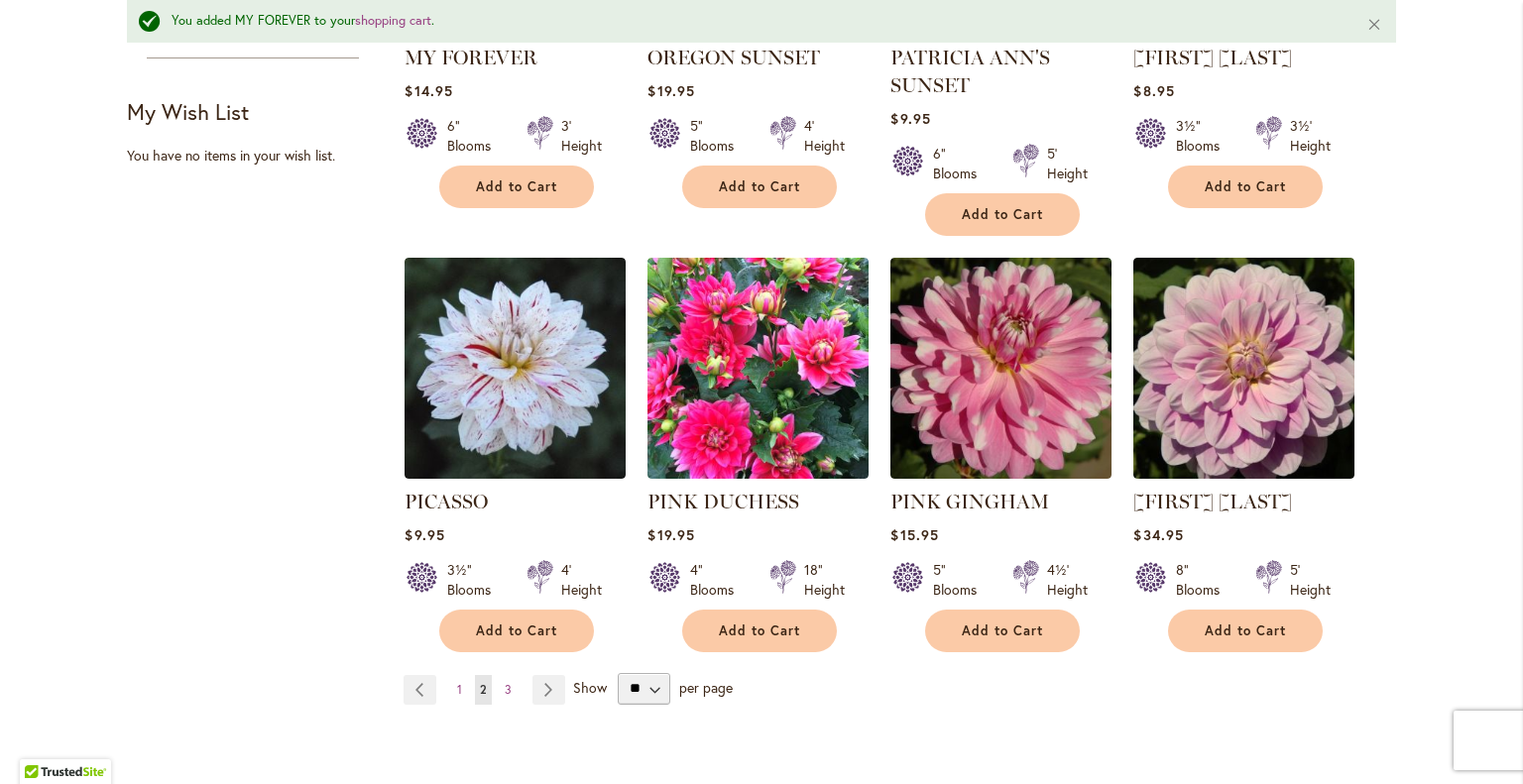 scroll, scrollTop: 1525, scrollLeft: 0, axis: vertical 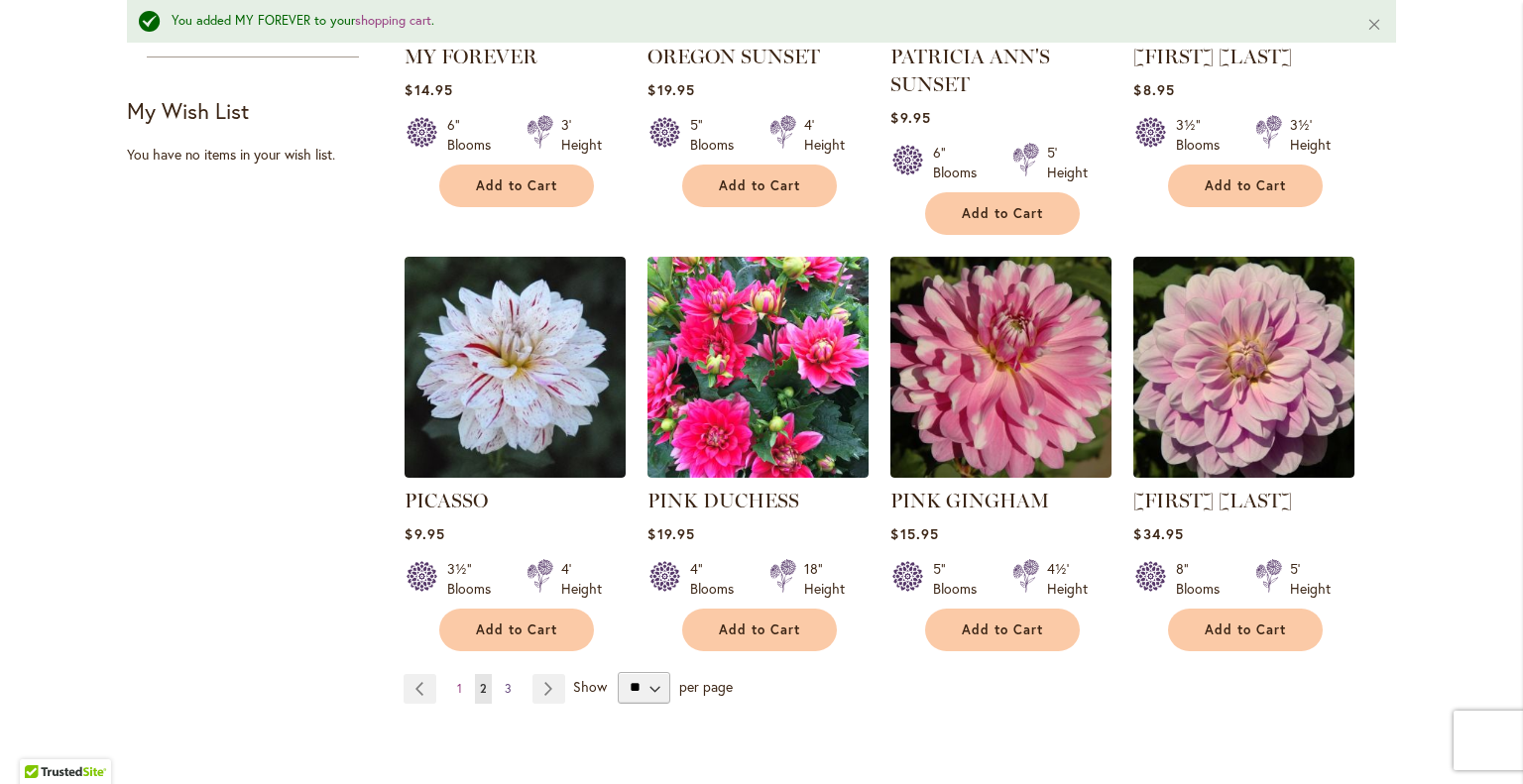 click on "3" at bounding box center [508, 688] 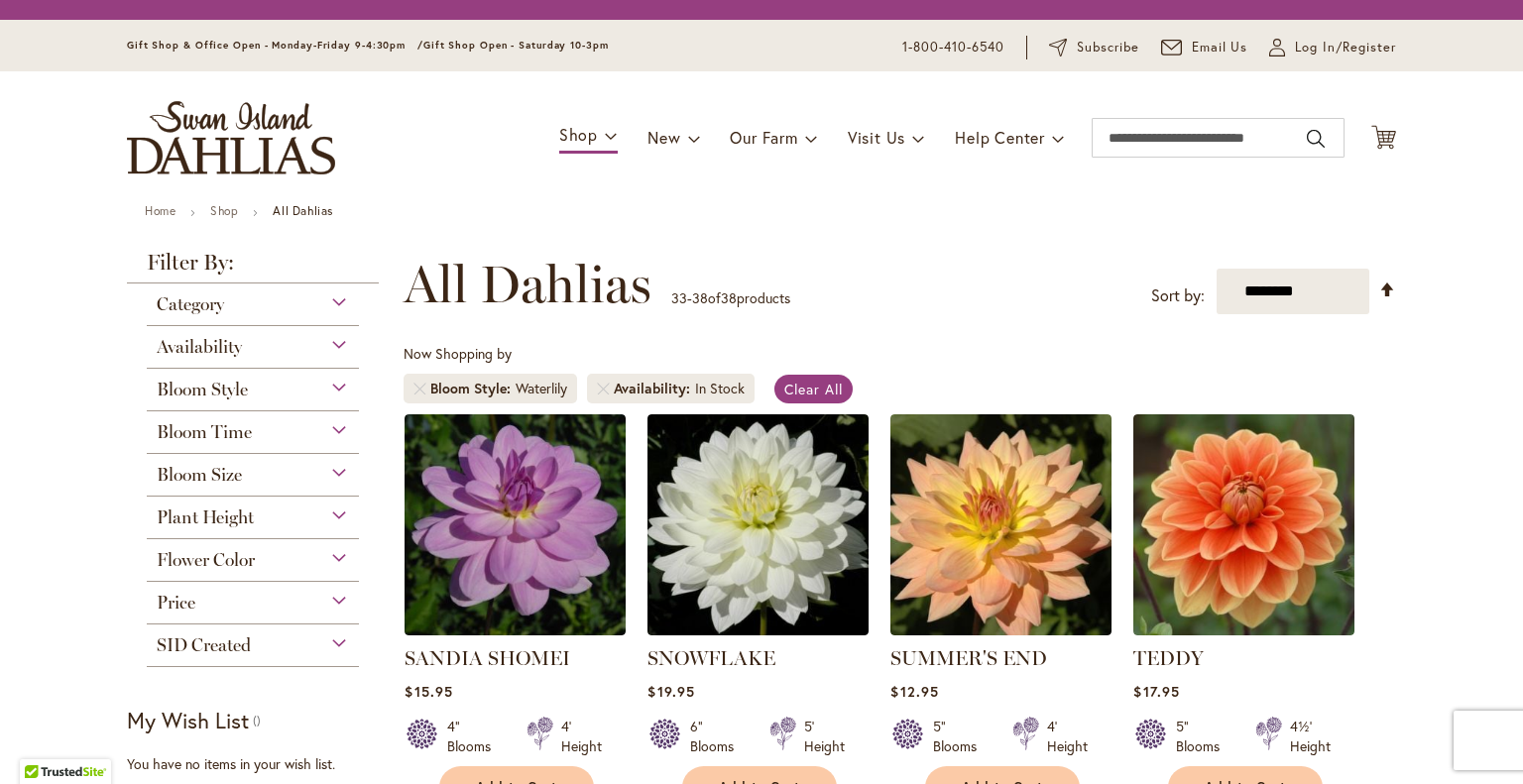 scroll, scrollTop: 0, scrollLeft: 0, axis: both 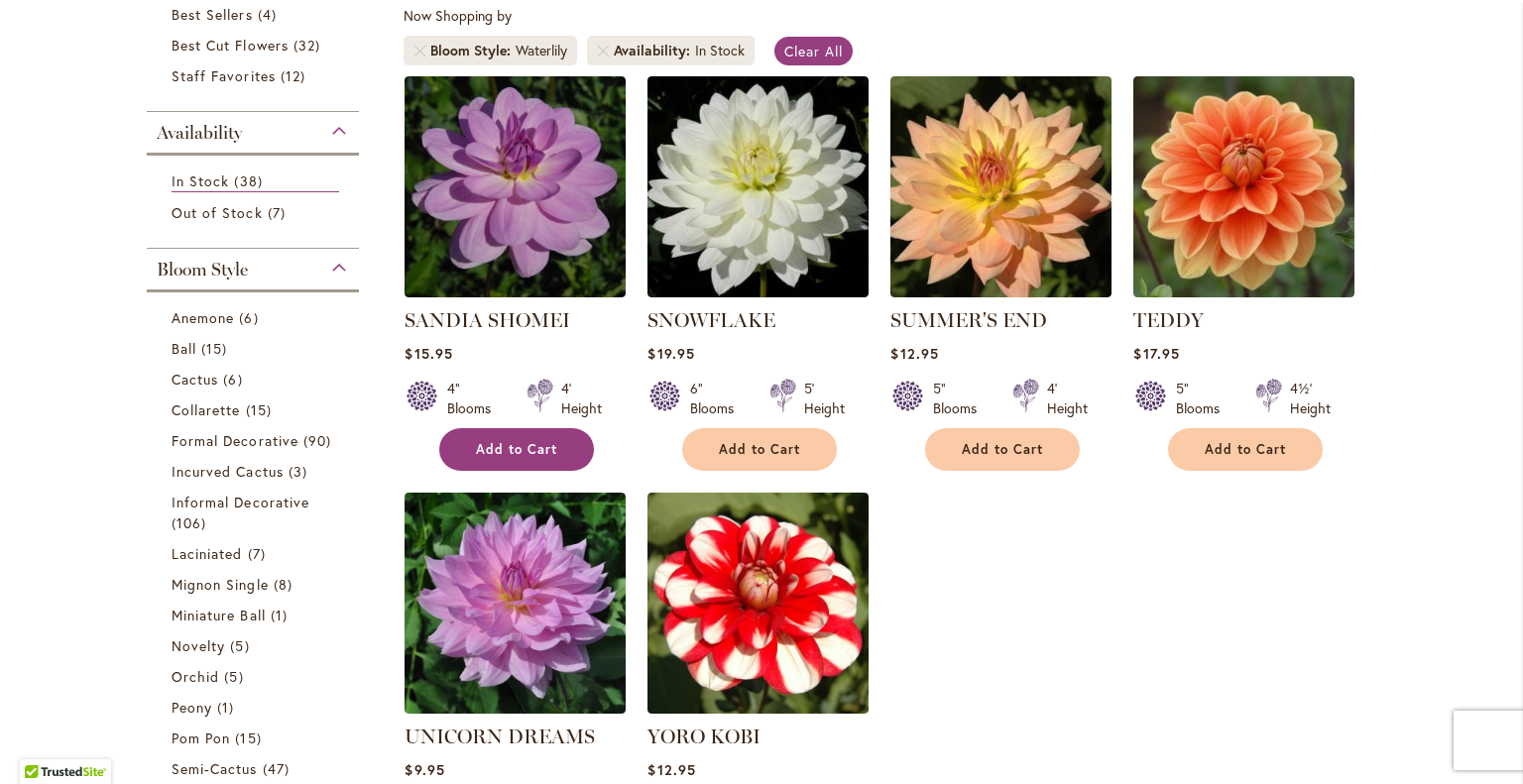 click on "Add to Cart" at bounding box center [517, 449] 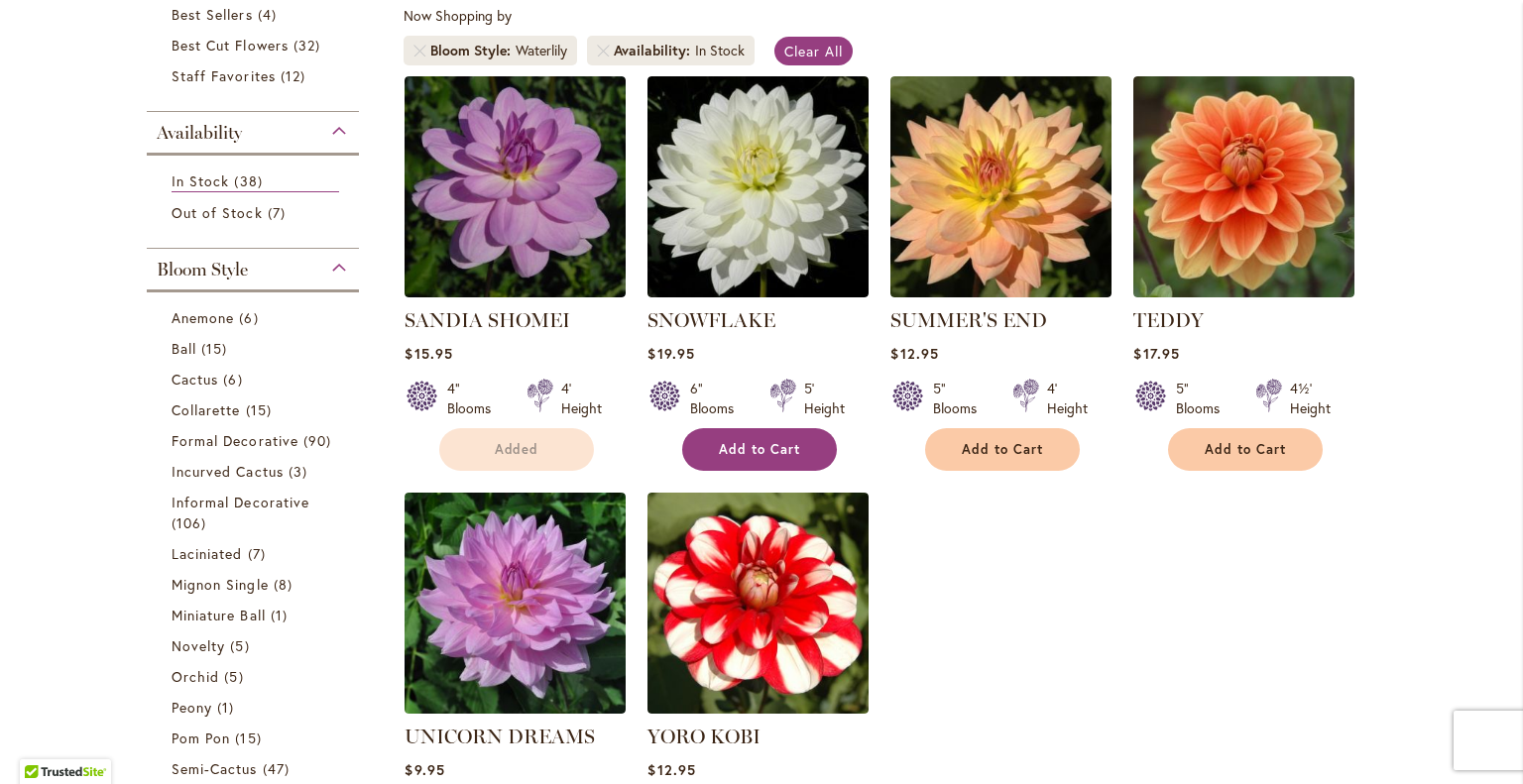 click on "Add to Cart" at bounding box center [760, 449] 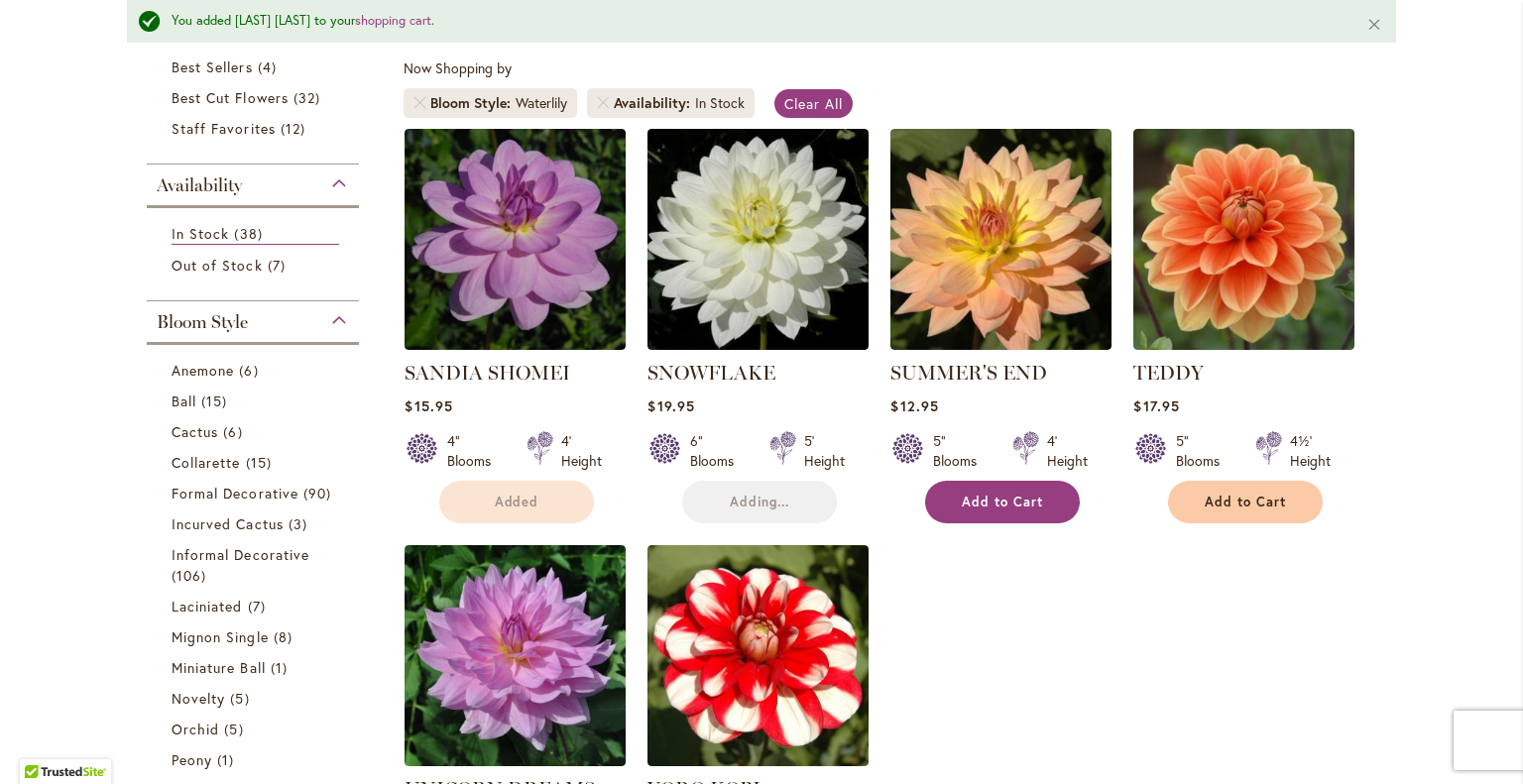 scroll, scrollTop: 428, scrollLeft: 0, axis: vertical 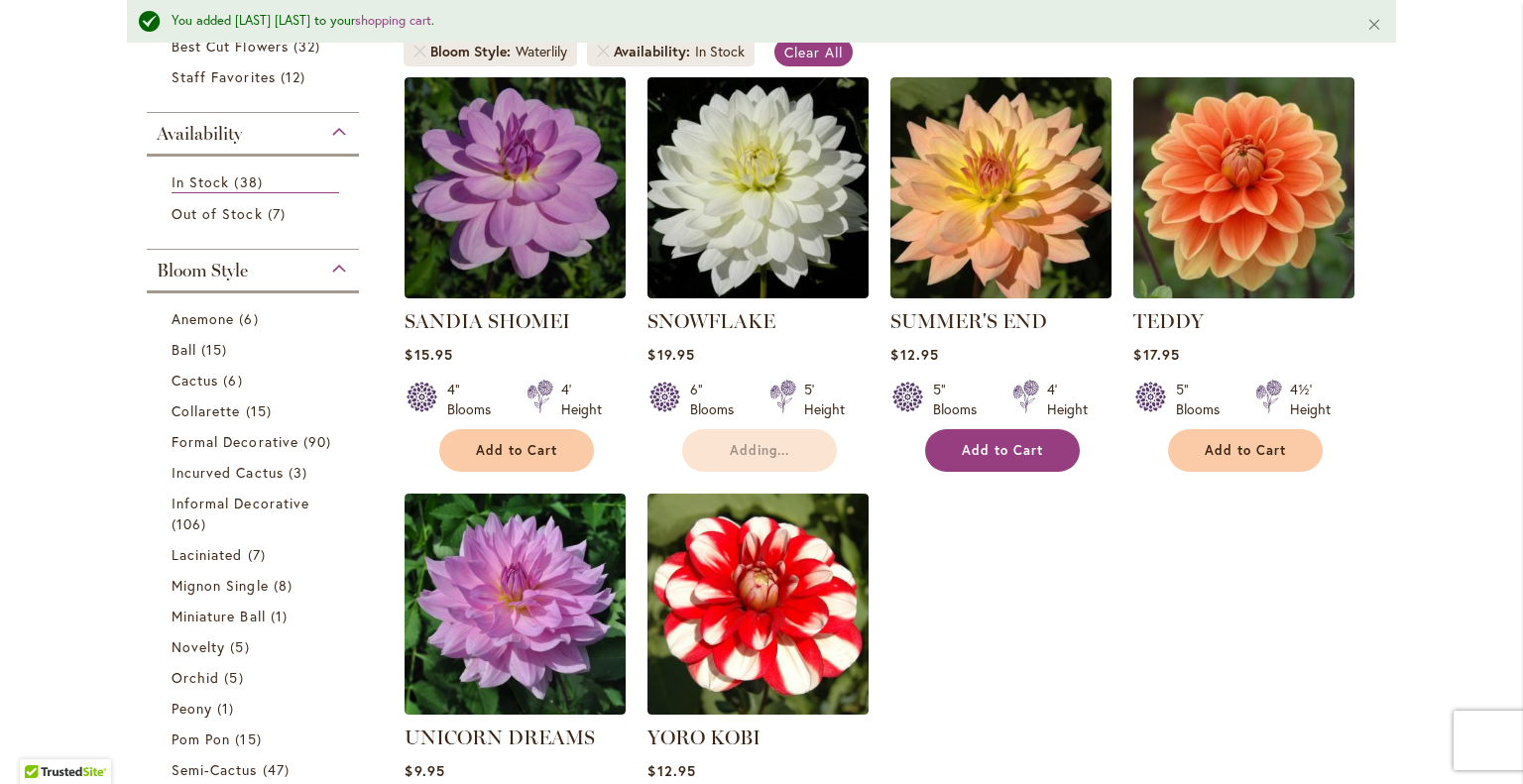 click on "Add to Cart" at bounding box center [1002, 450] 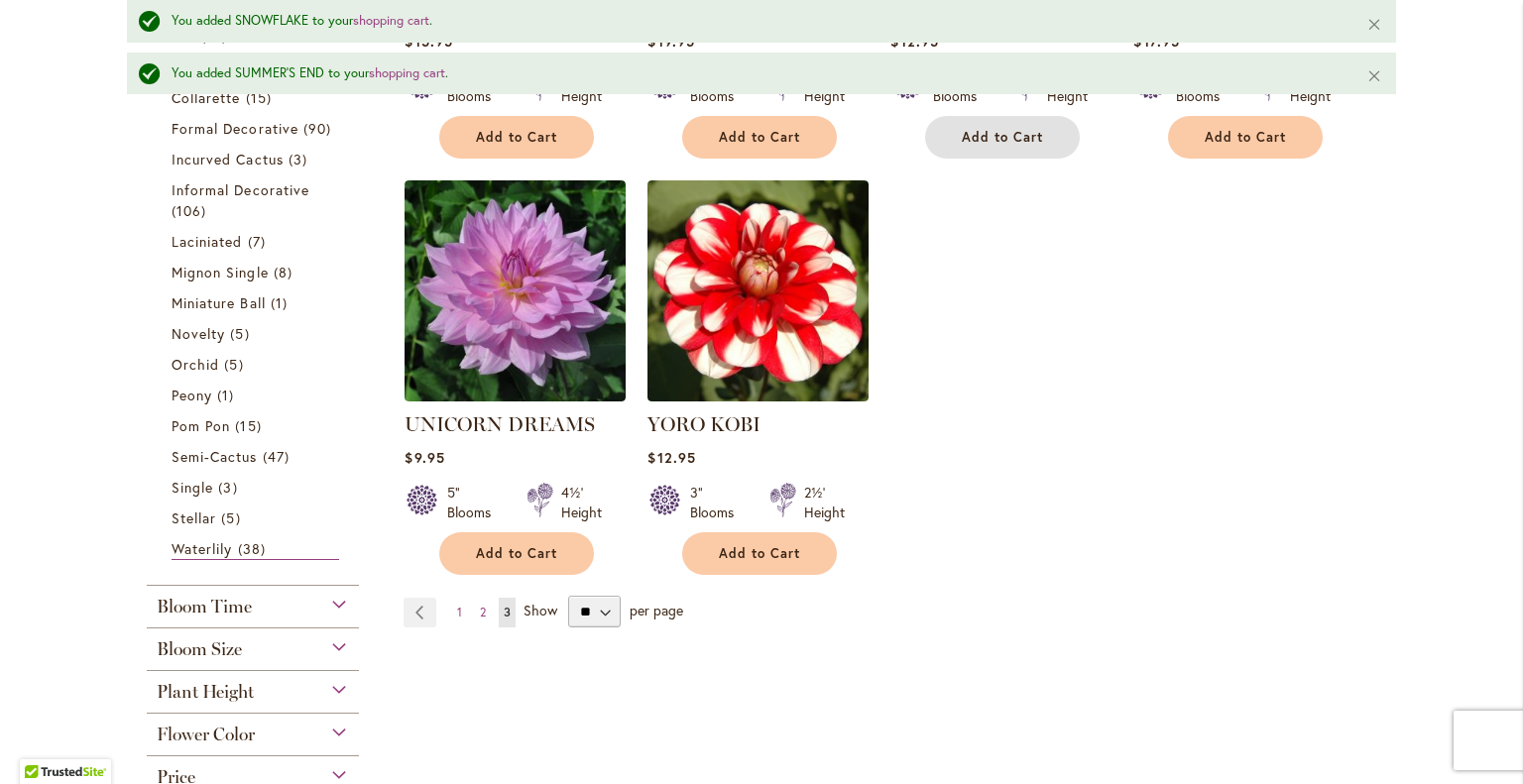 scroll, scrollTop: 690, scrollLeft: 0, axis: vertical 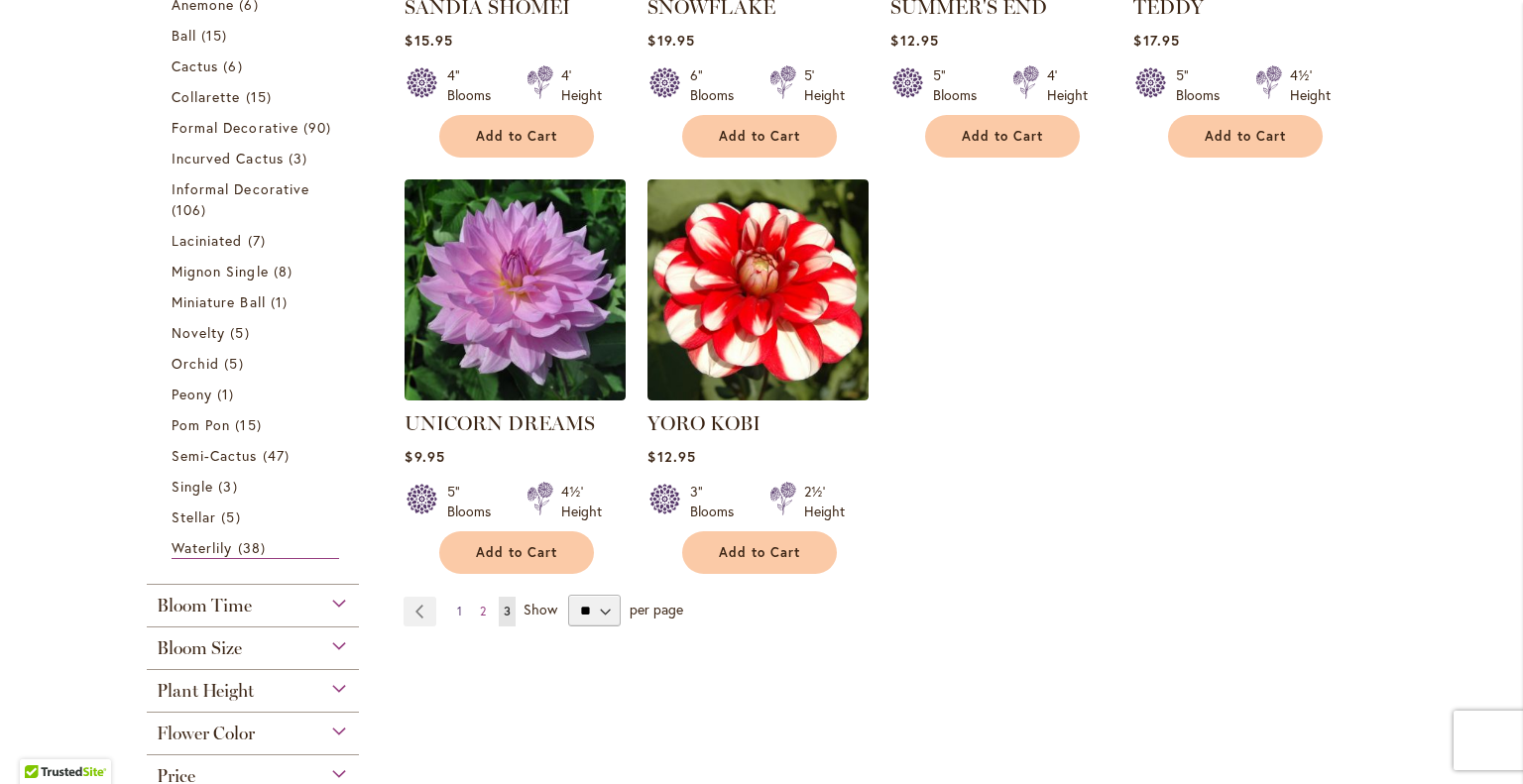 click on "1" at bounding box center (459, 611) 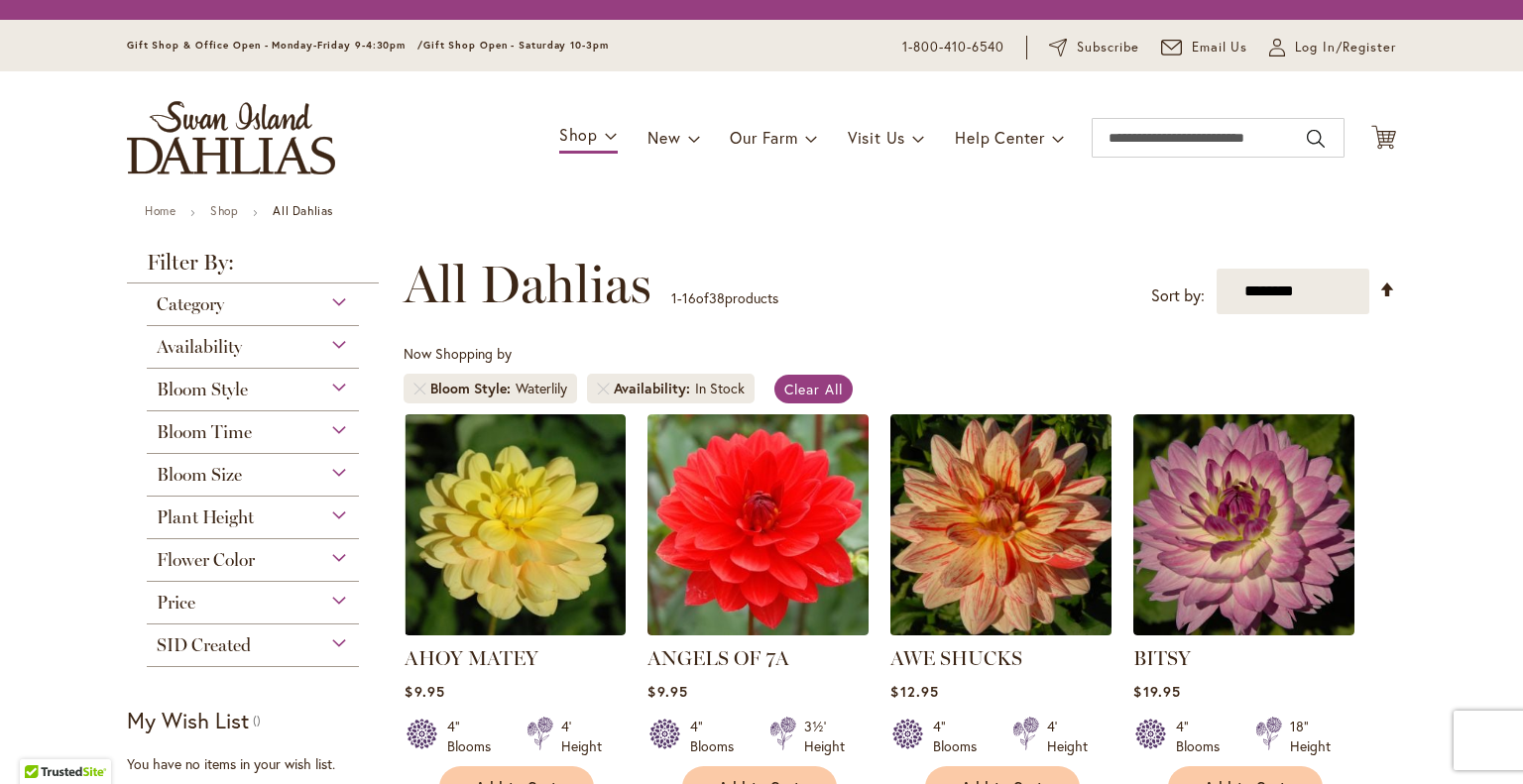 scroll, scrollTop: 0, scrollLeft: 0, axis: both 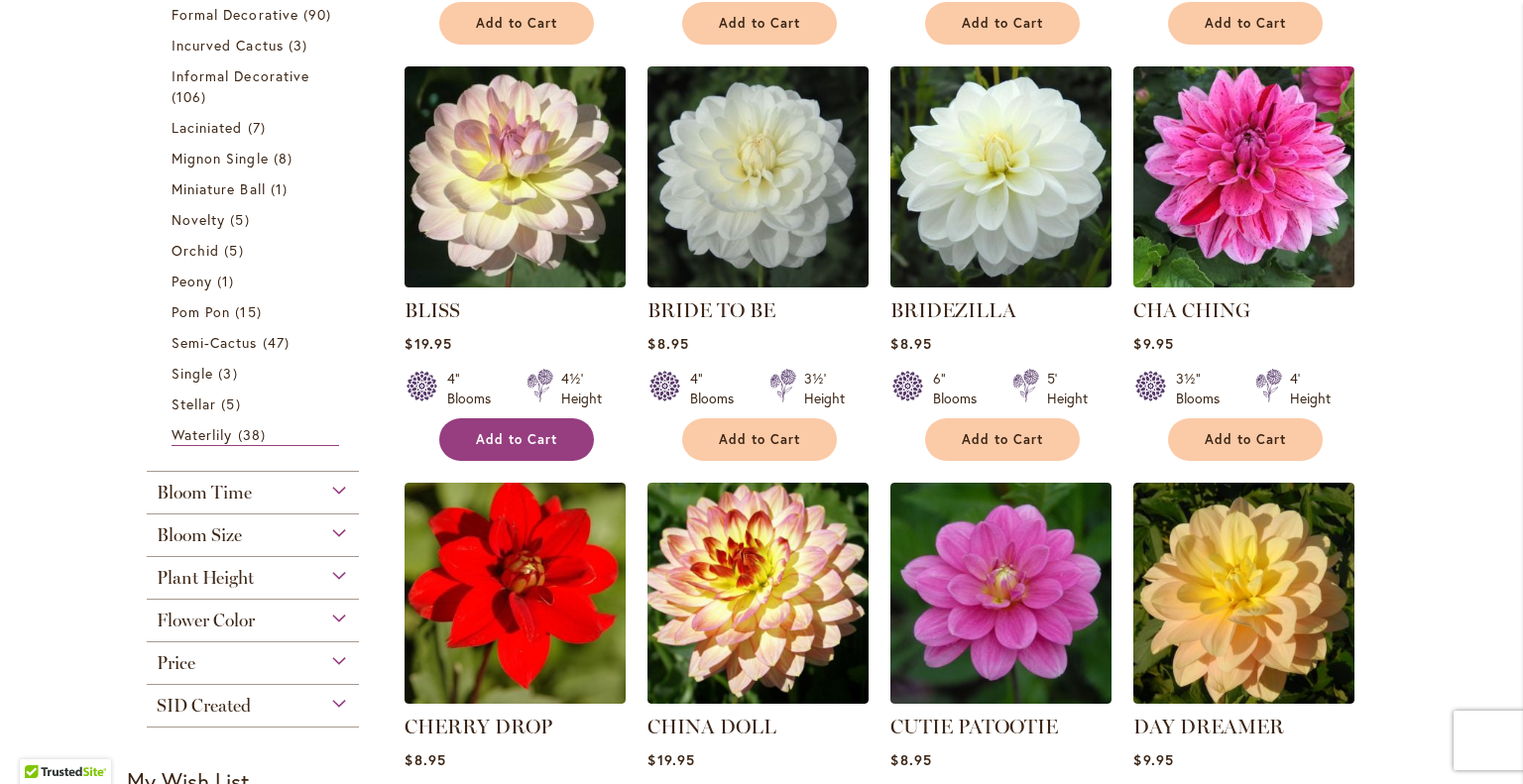 click on "Add to Cart" at bounding box center [517, 439] 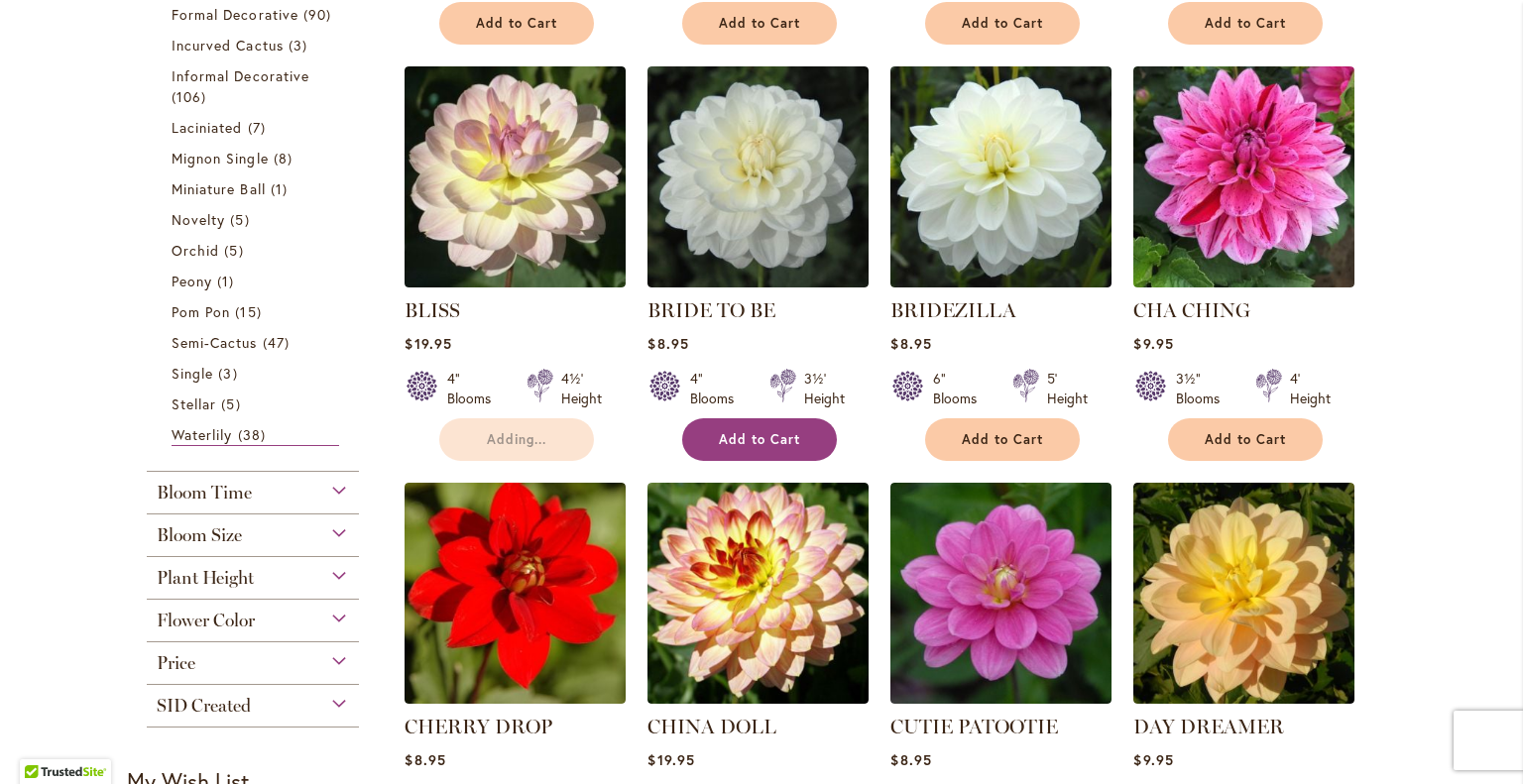 click on "Add to Cart" at bounding box center [760, 439] 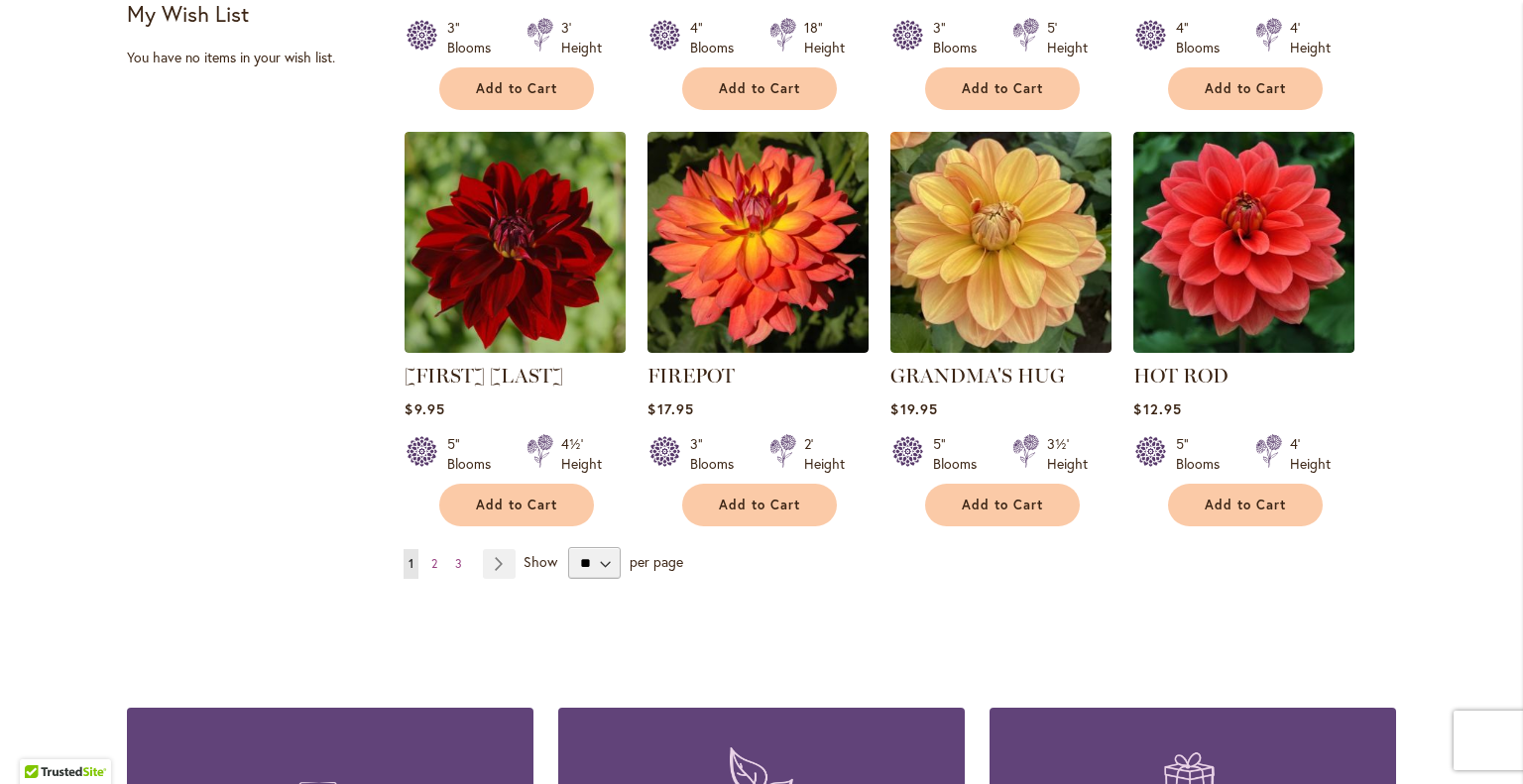 scroll, scrollTop: 1569, scrollLeft: 0, axis: vertical 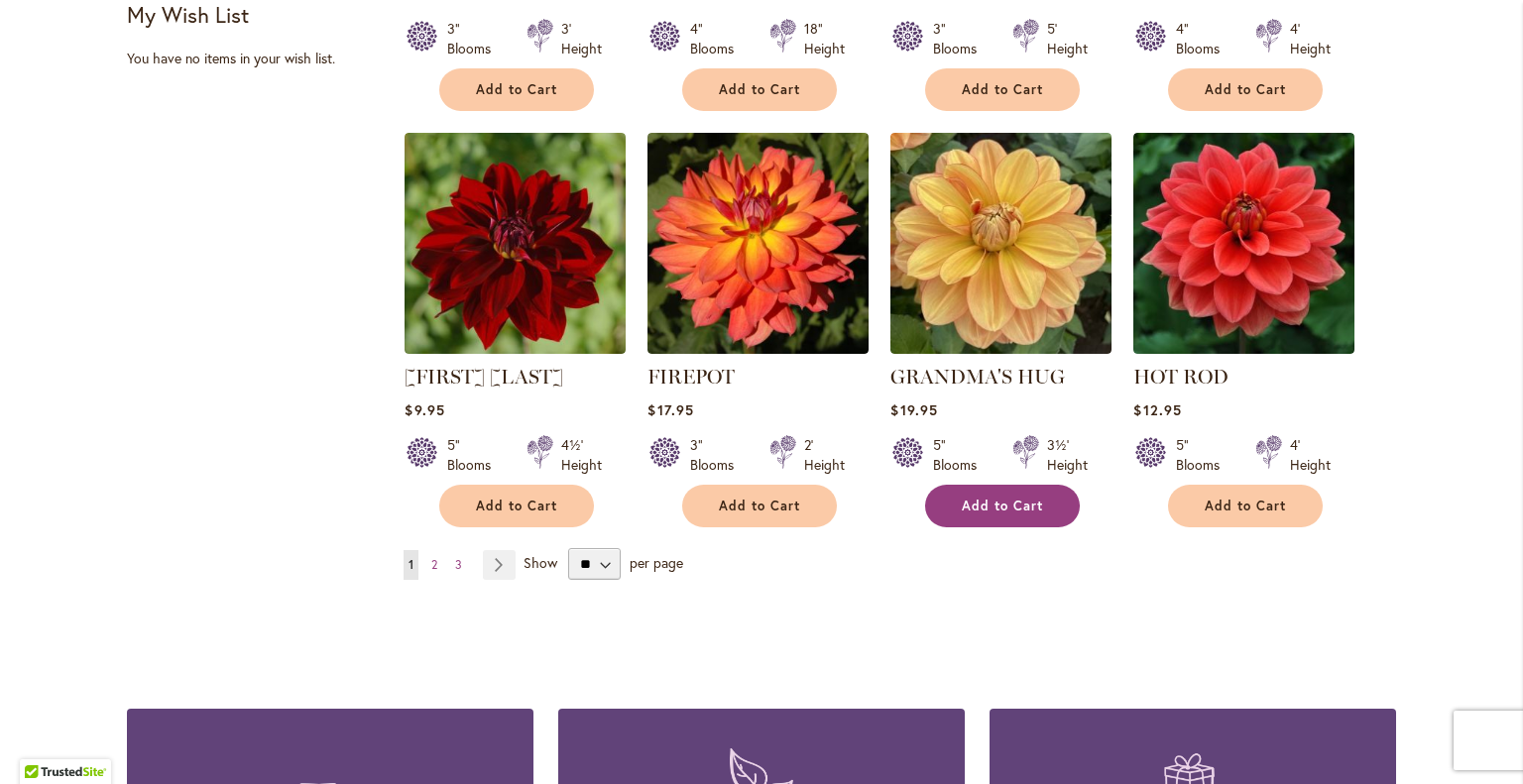 click on "Add to Cart" at bounding box center [1002, 505] 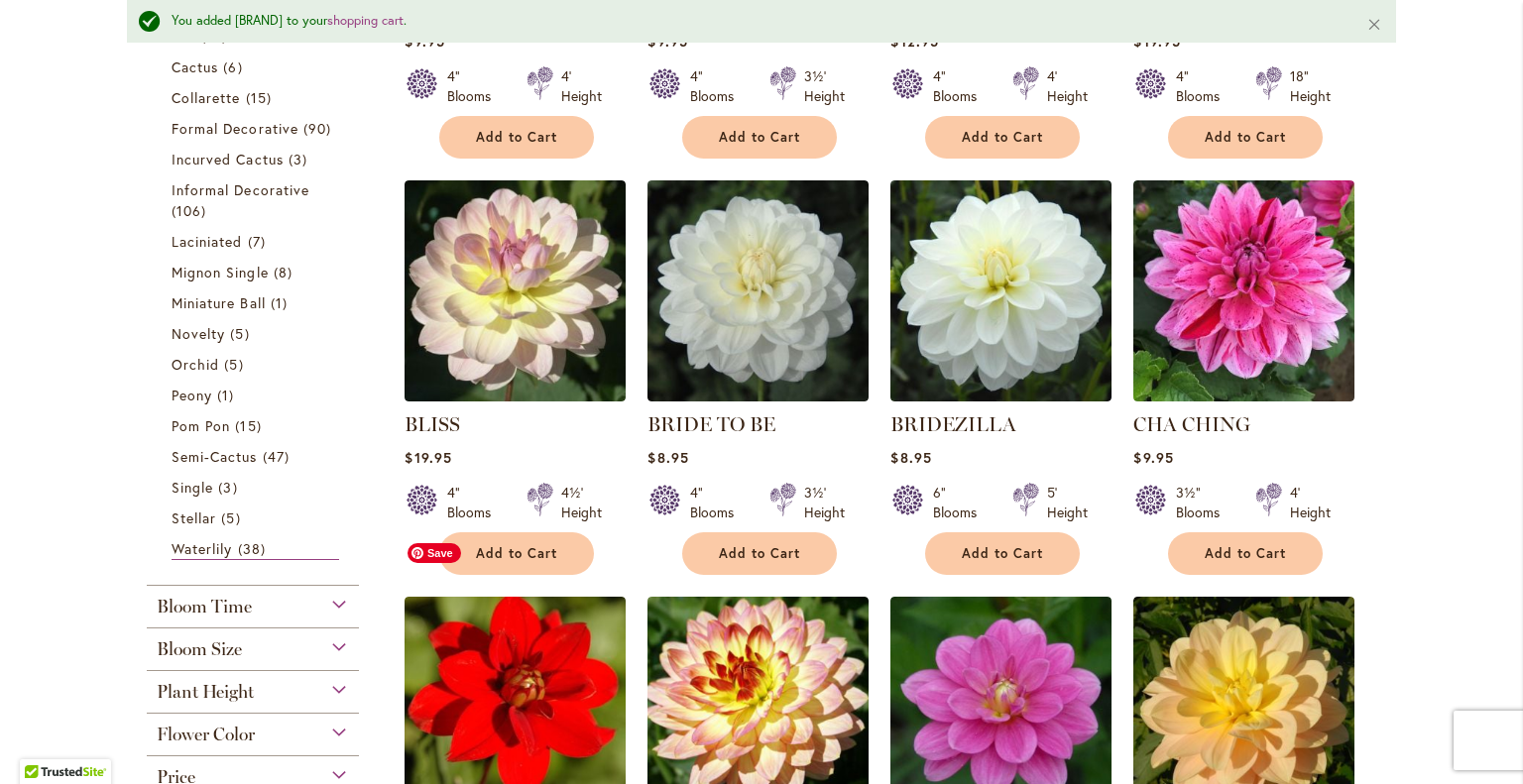 scroll, scrollTop: 743, scrollLeft: 0, axis: vertical 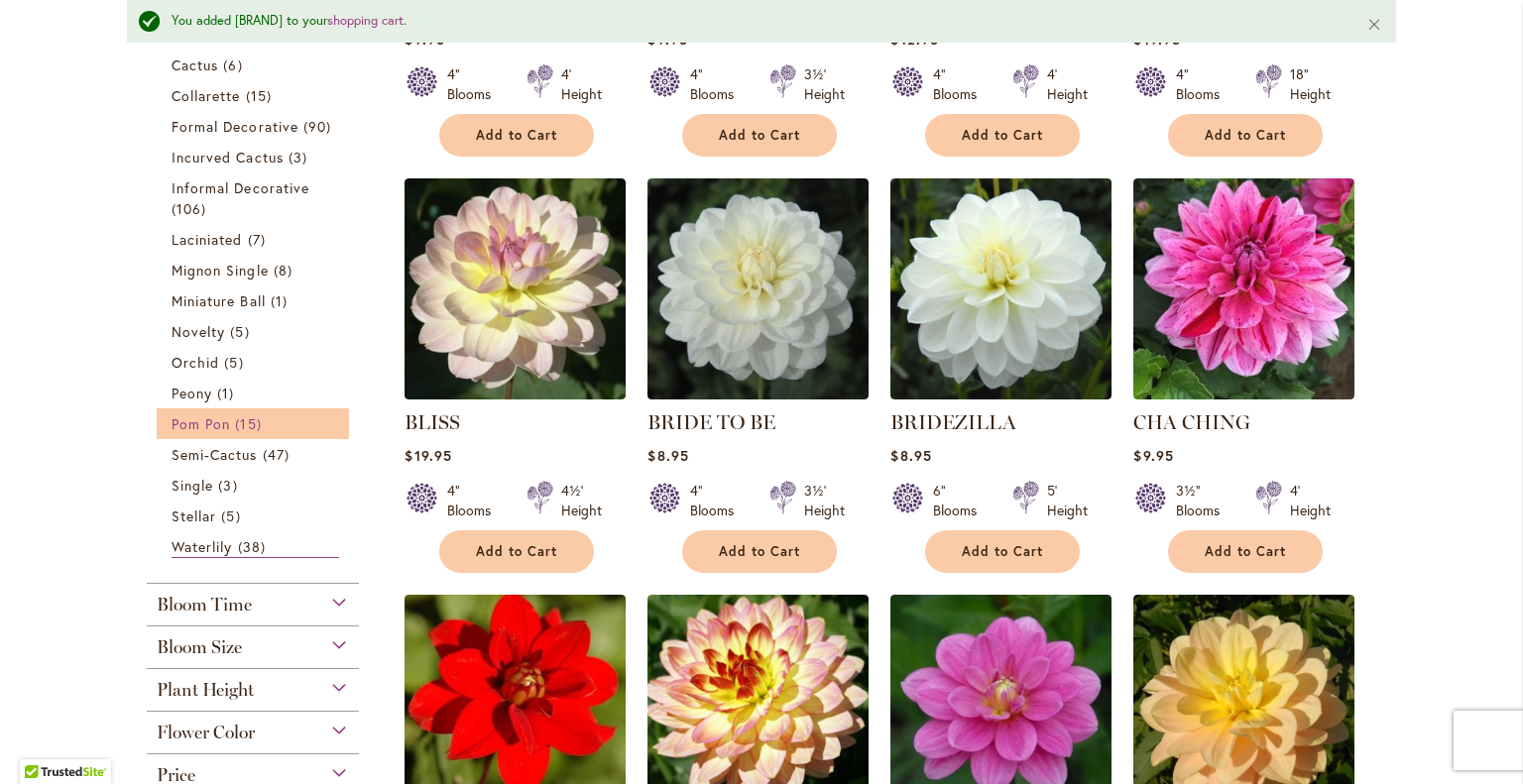 click on "Pom Pon" at bounding box center (200, 423) 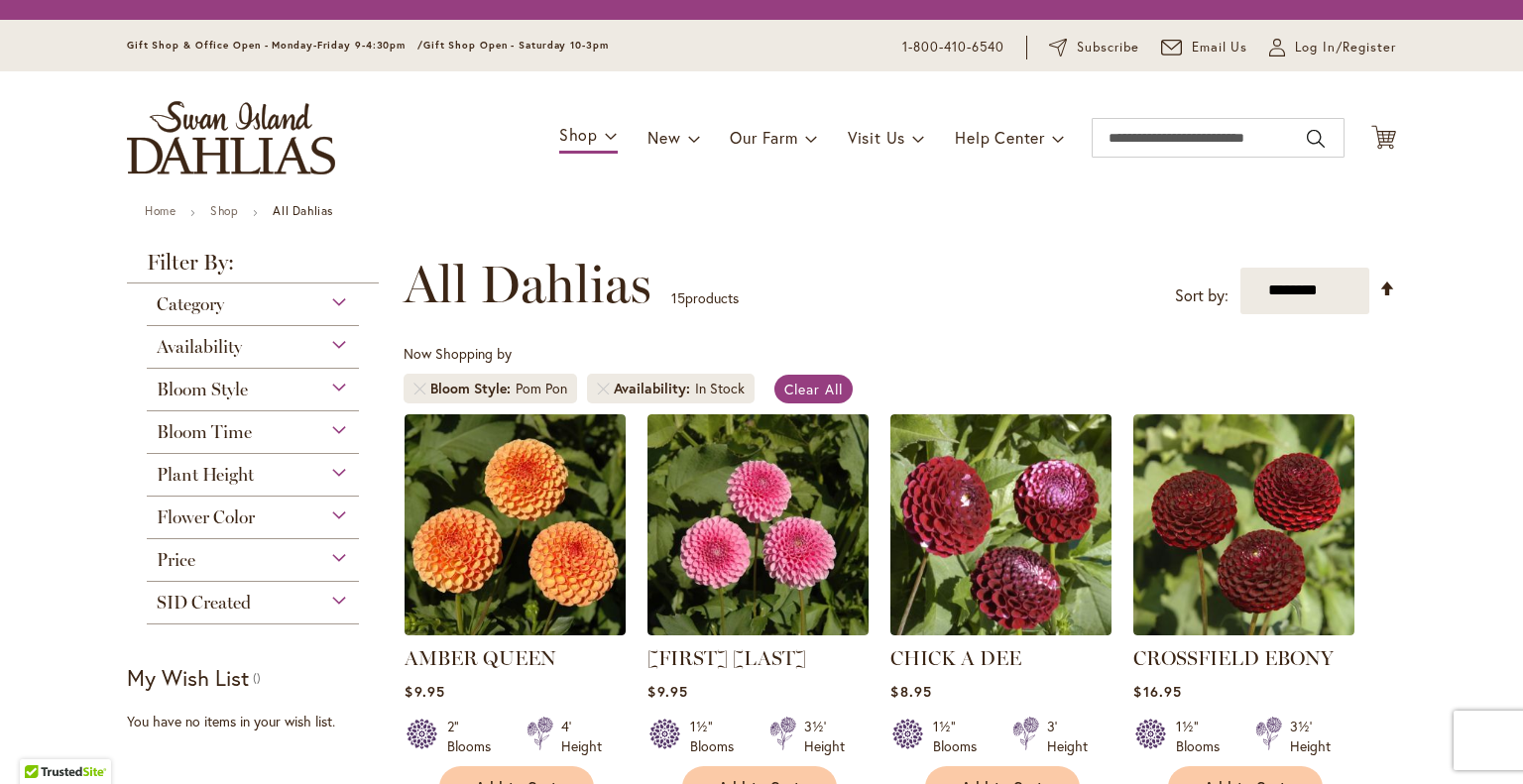 scroll, scrollTop: 0, scrollLeft: 0, axis: both 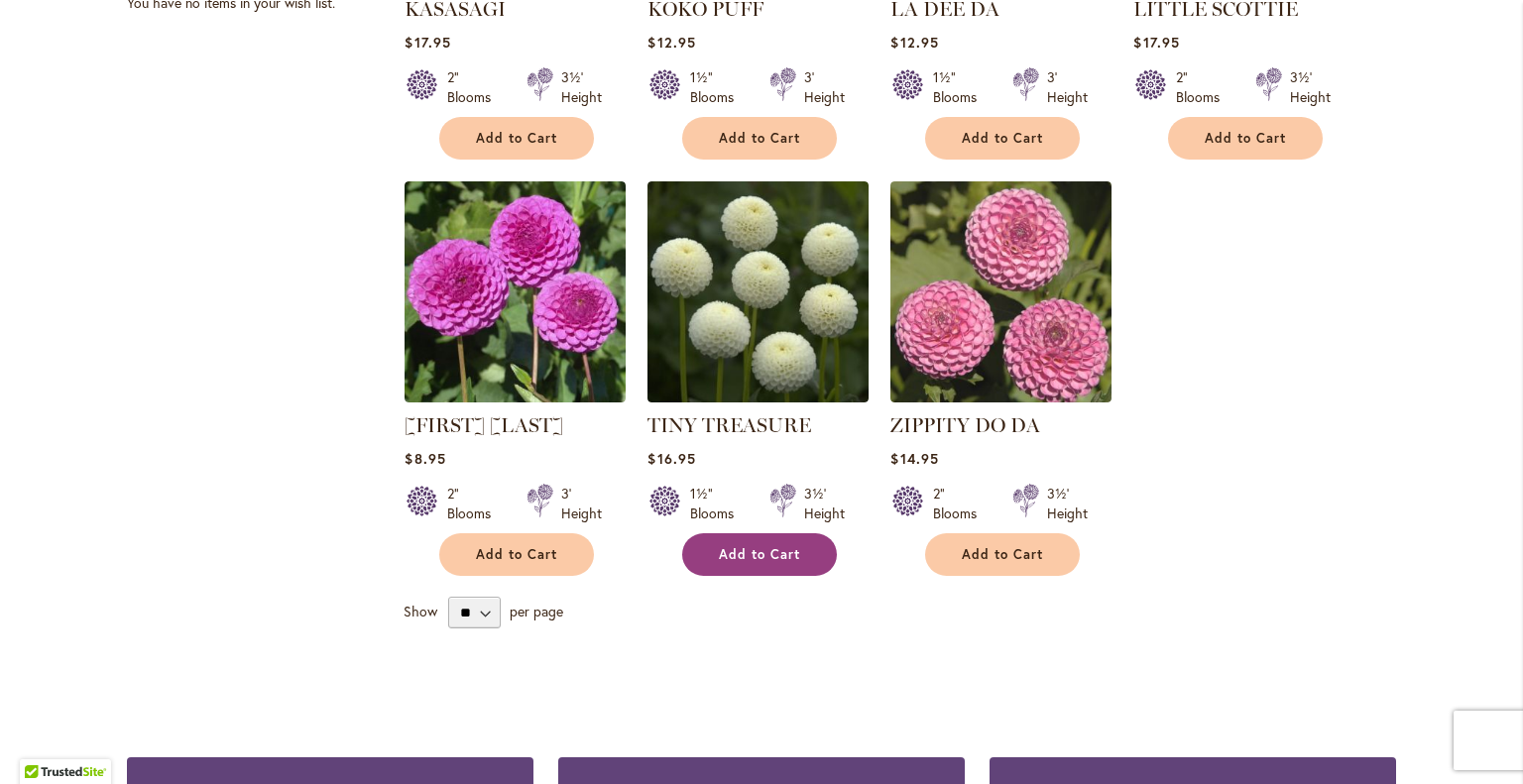 click on "Add to Cart" at bounding box center (760, 554) 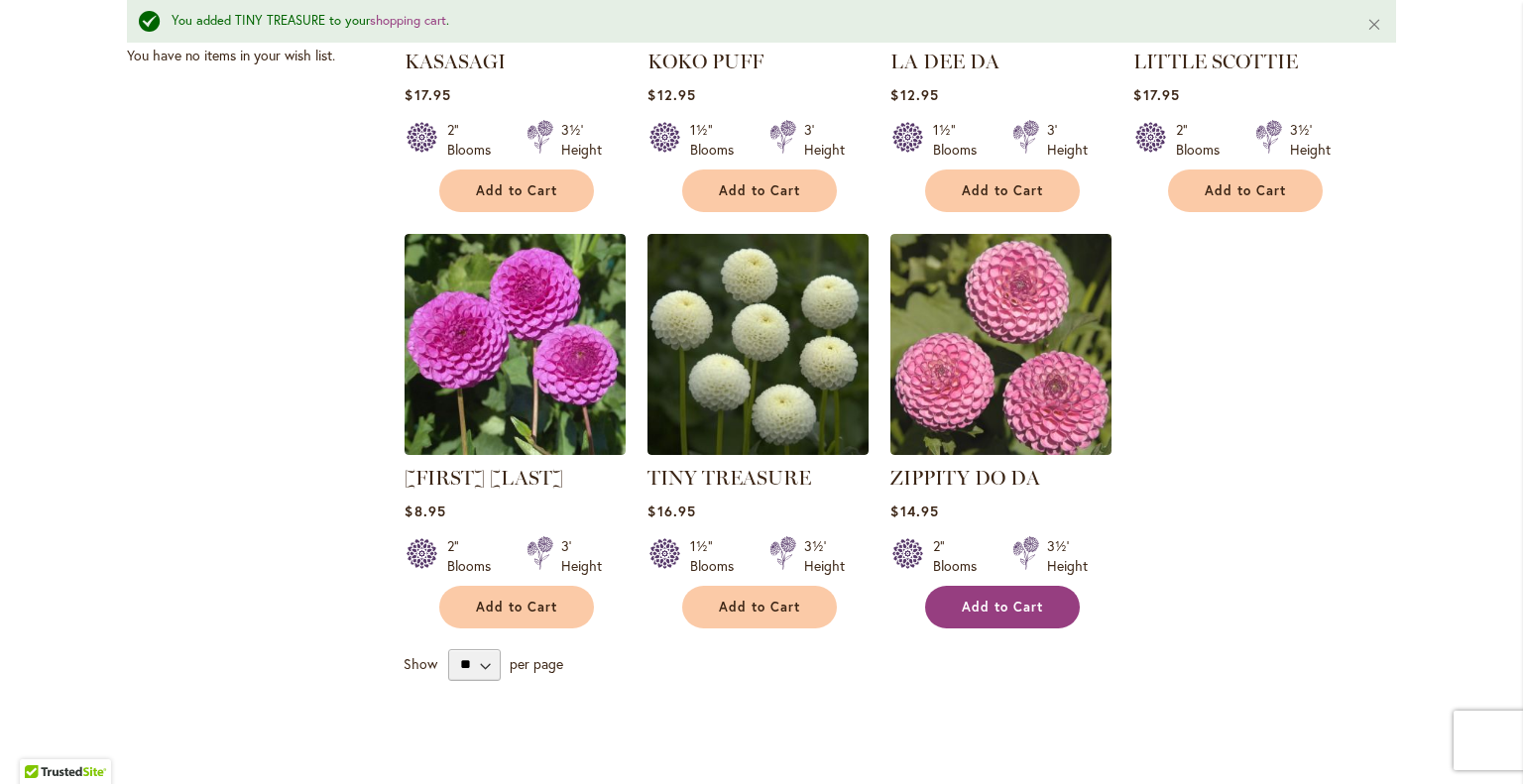 scroll, scrollTop: 1573, scrollLeft: 0, axis: vertical 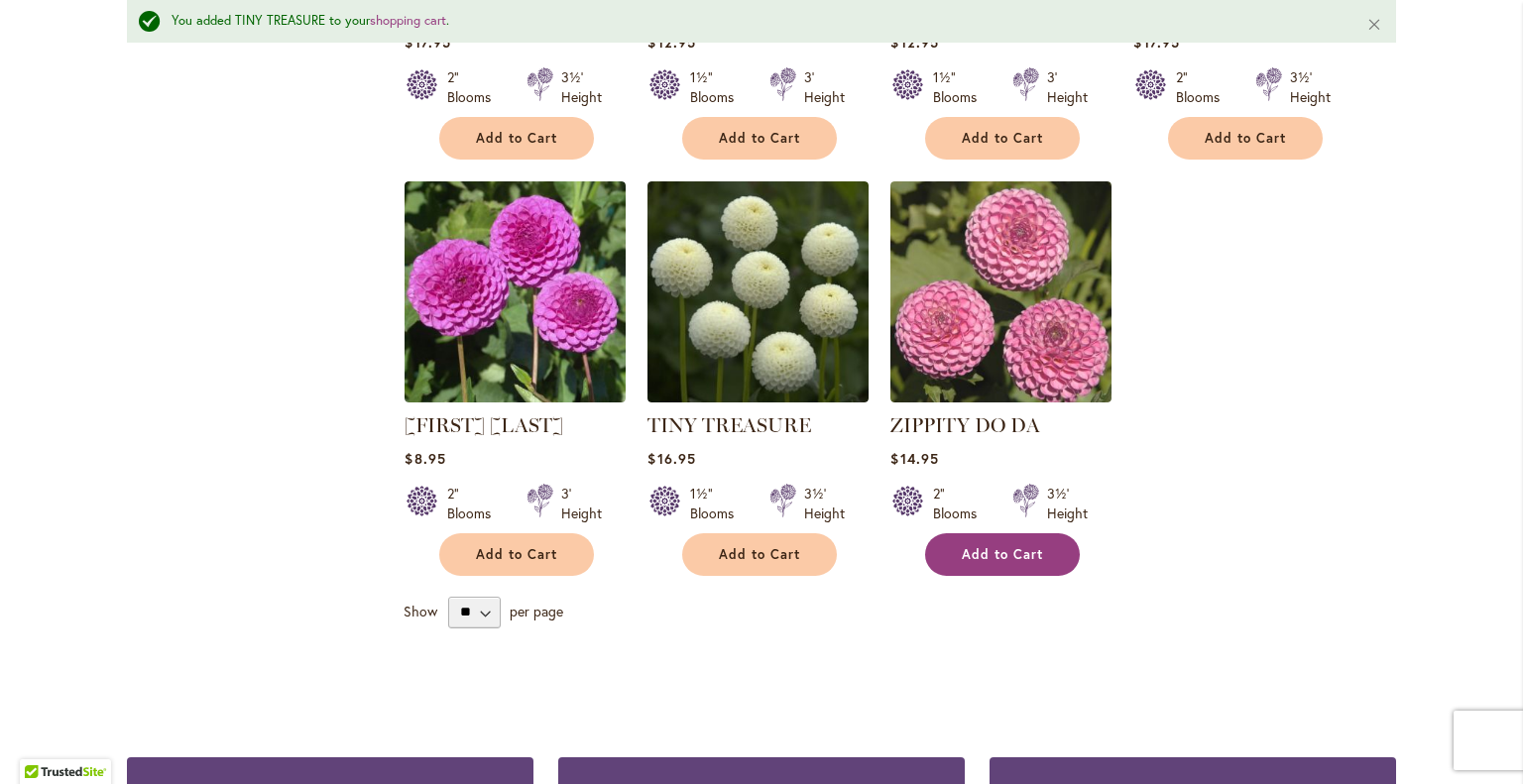 click on "Add to Cart" at bounding box center (1002, 554) 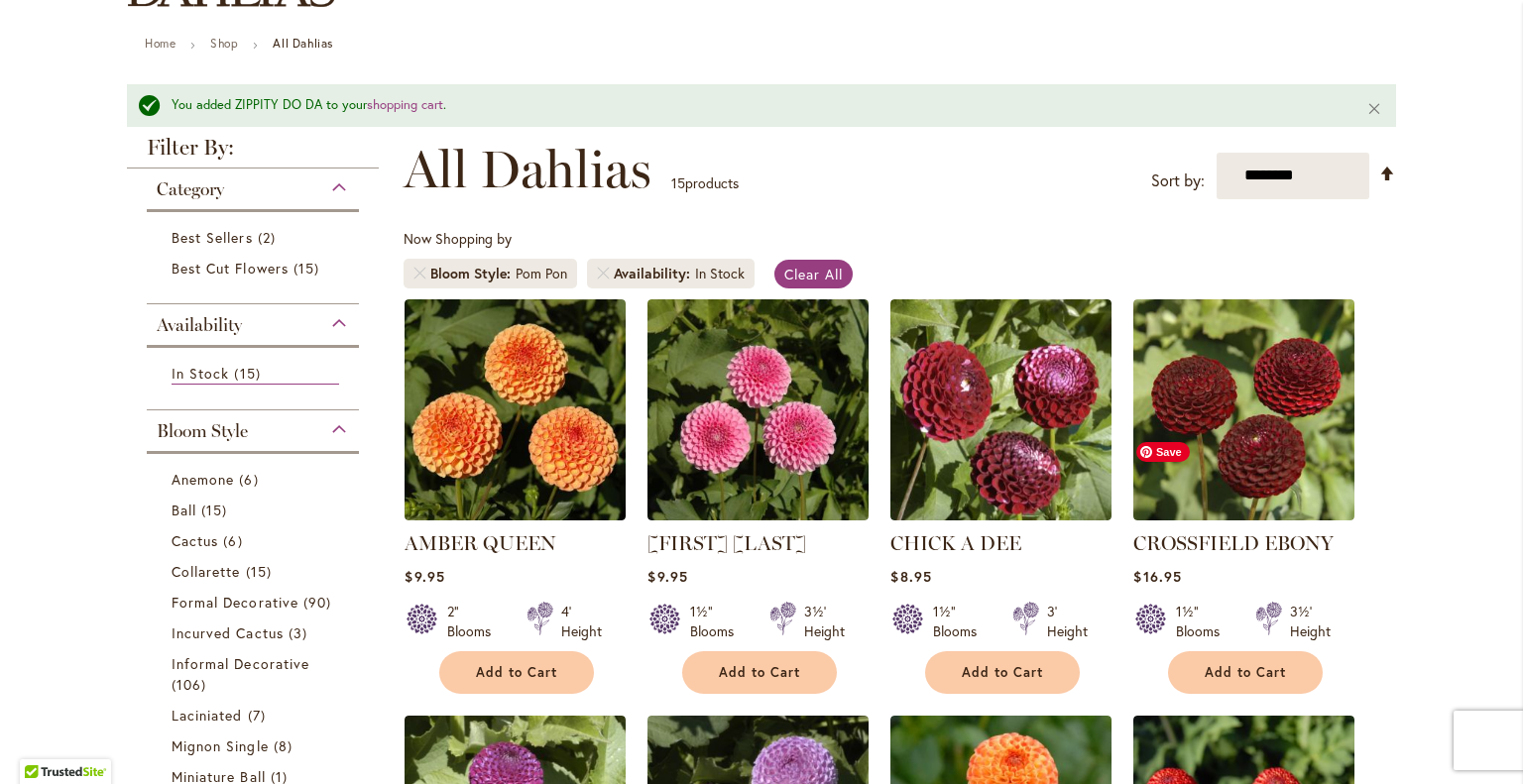 scroll, scrollTop: 206, scrollLeft: 0, axis: vertical 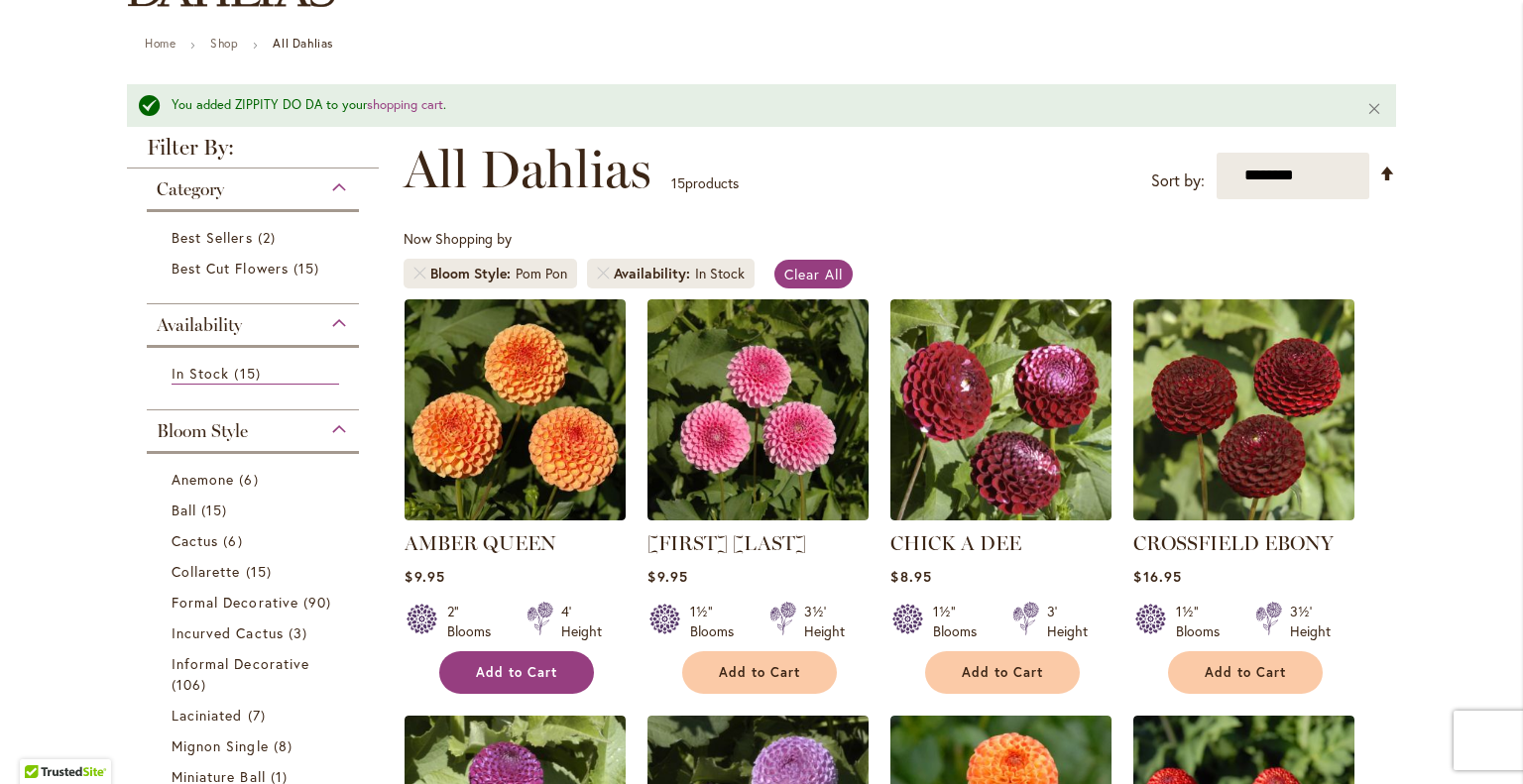 click on "Add to Cart" at bounding box center (517, 672) 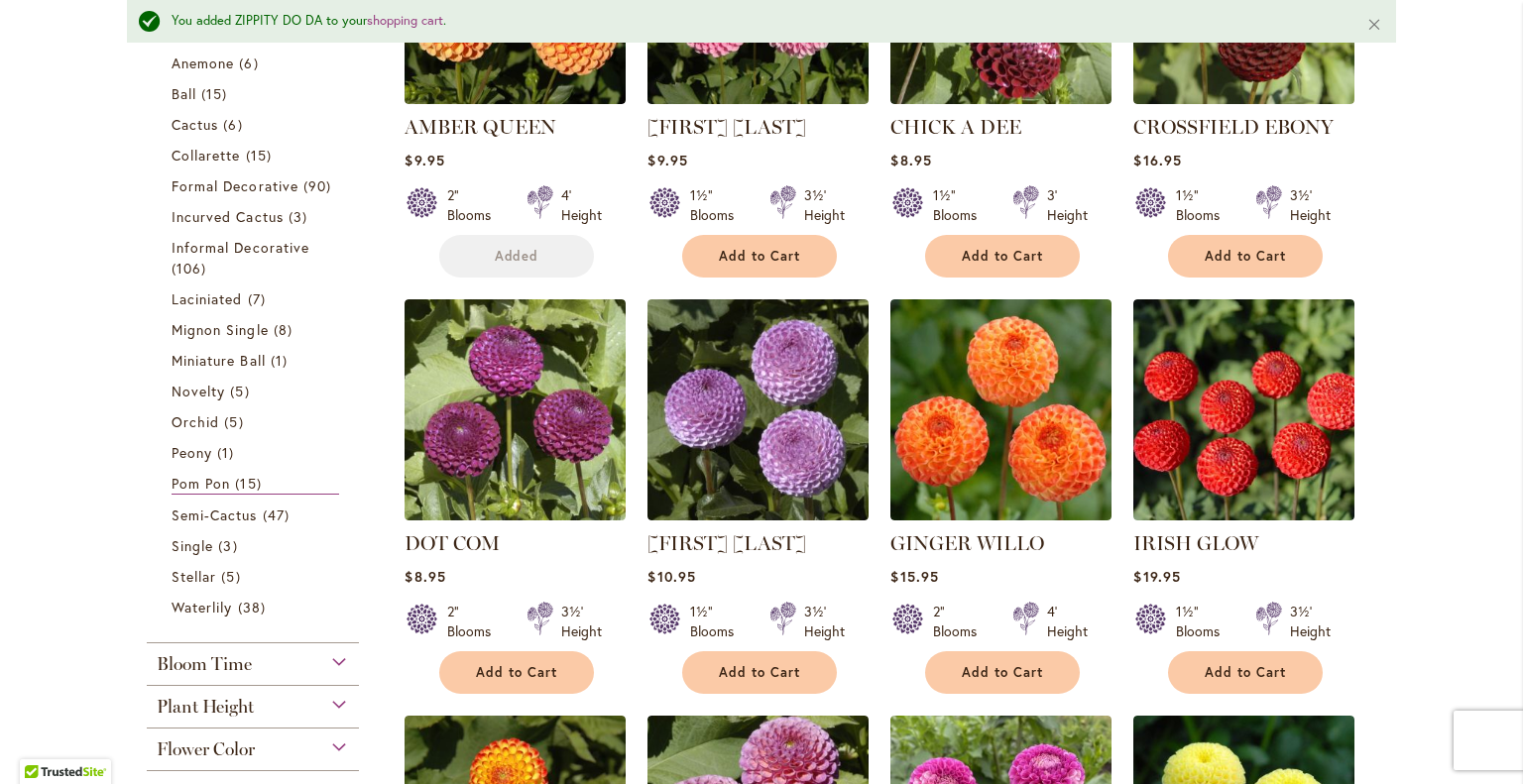 scroll, scrollTop: 628, scrollLeft: 0, axis: vertical 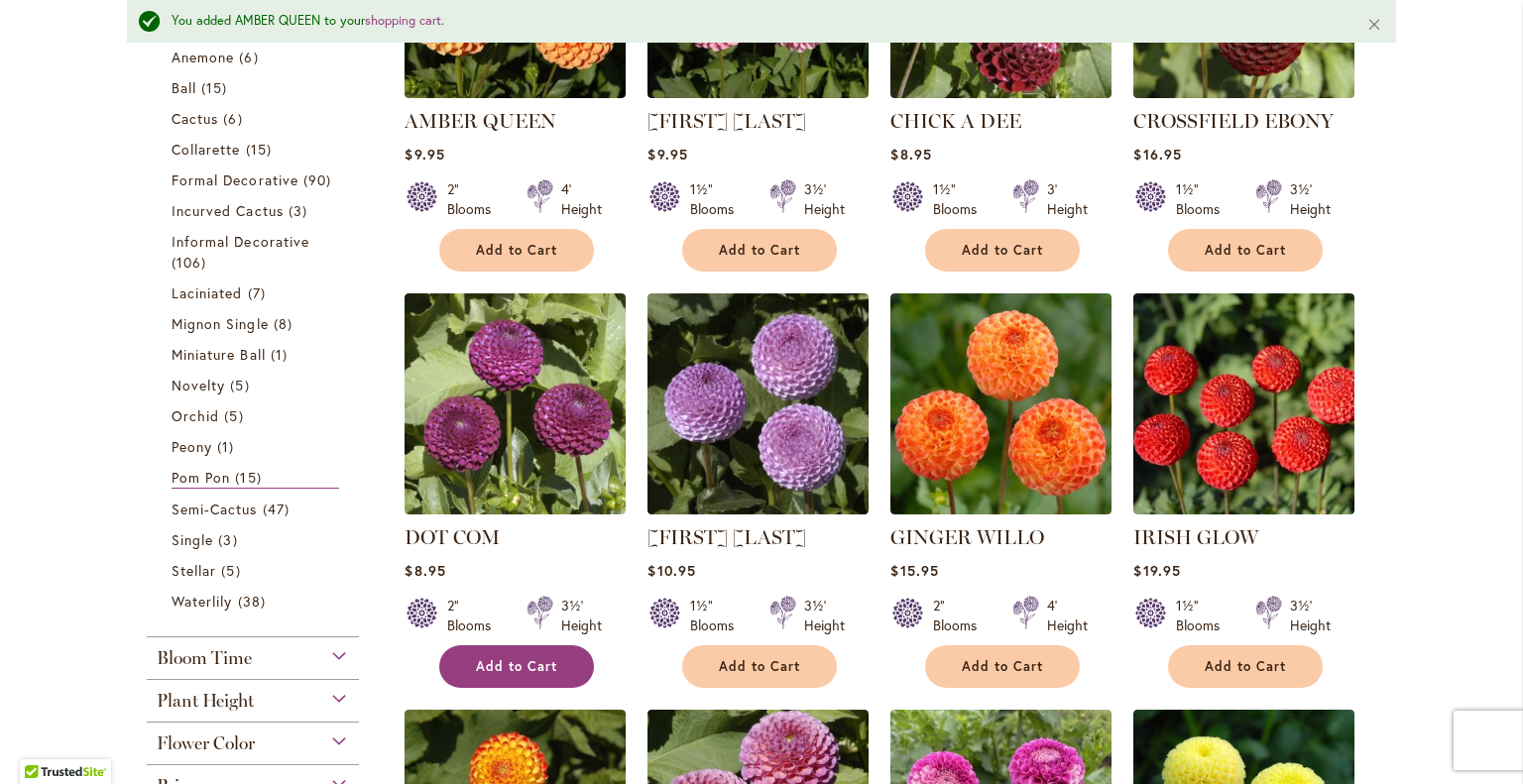 click on "Add to Cart" at bounding box center (517, 666) 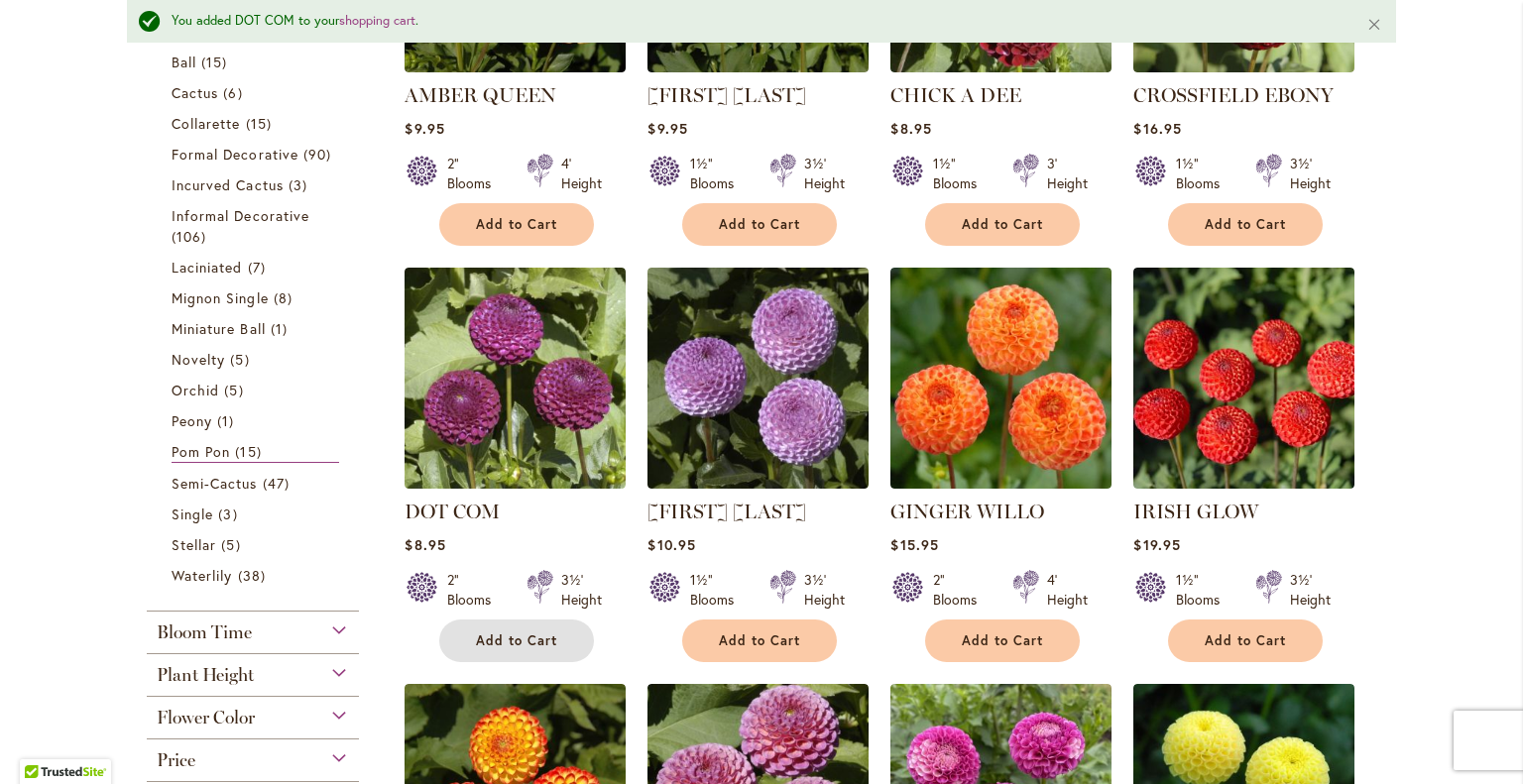 scroll, scrollTop: 0, scrollLeft: 0, axis: both 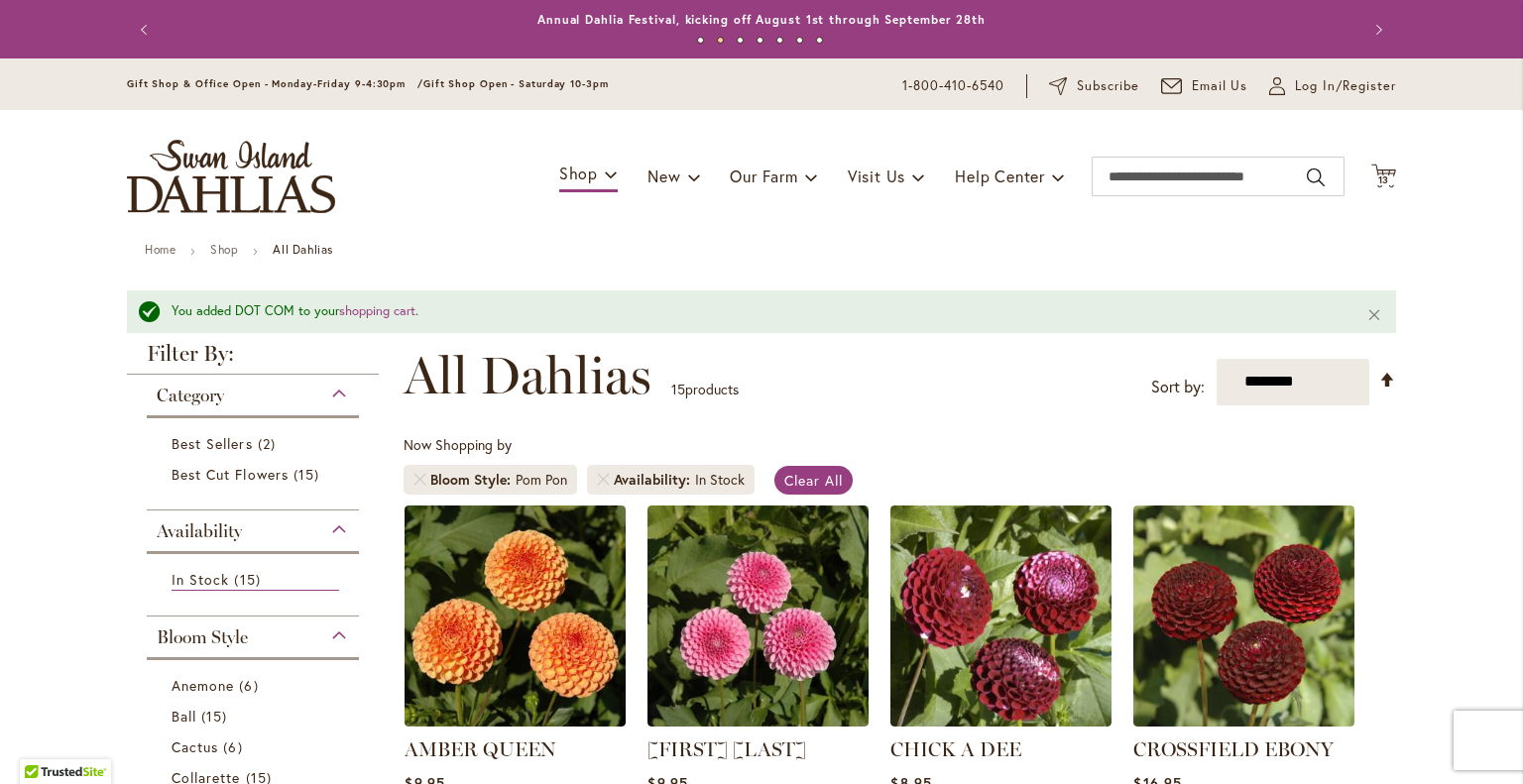 click on "Toggle Nav
Shop
Dahlia Tubers
Collections
Fresh Cut Dahlias
Gardening Supplies
Gift Cards
Request a Catalog
Gifts, Clothing & Specialty Items" at bounding box center (762, 176) 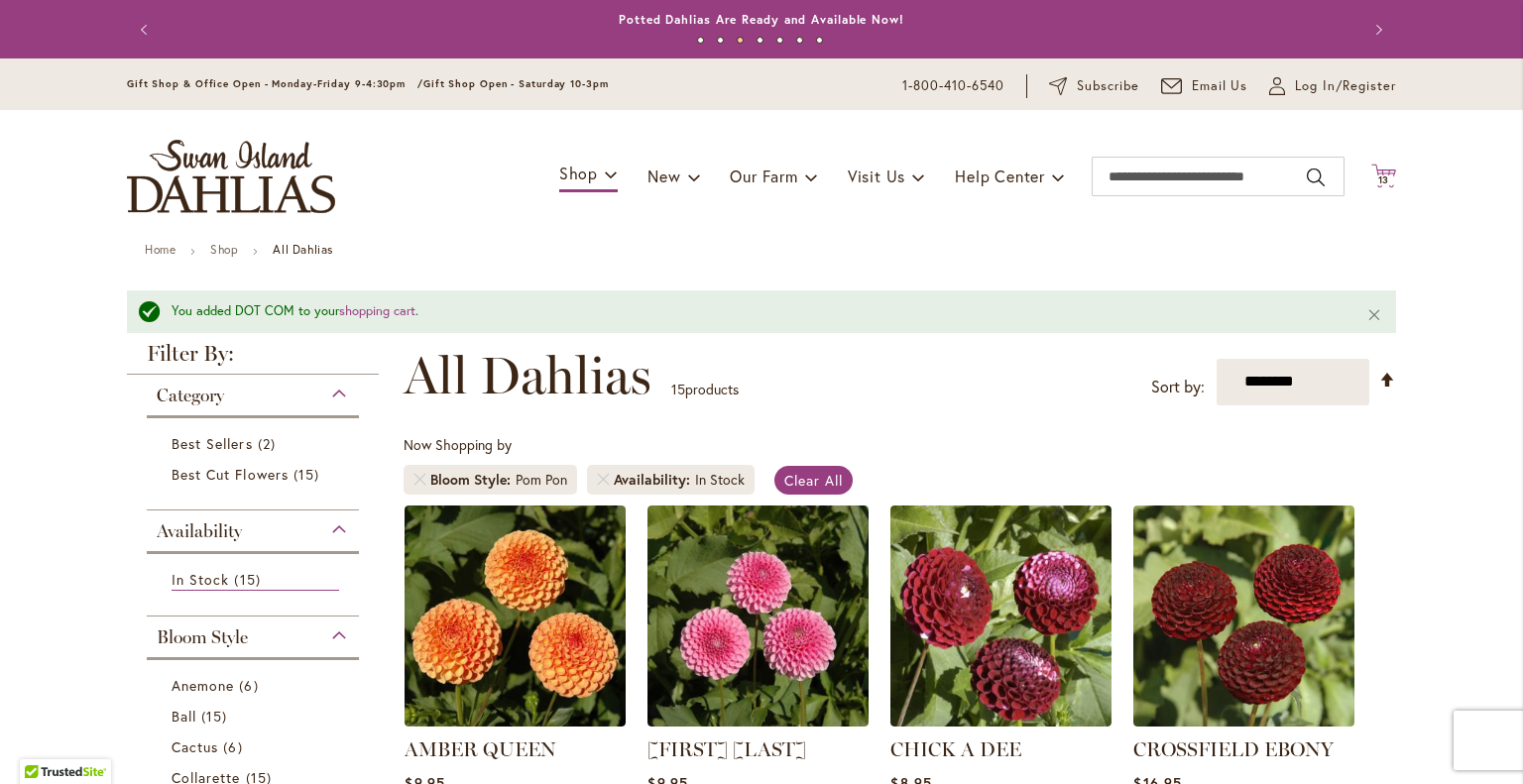 click on "13" at bounding box center [1384, 179] 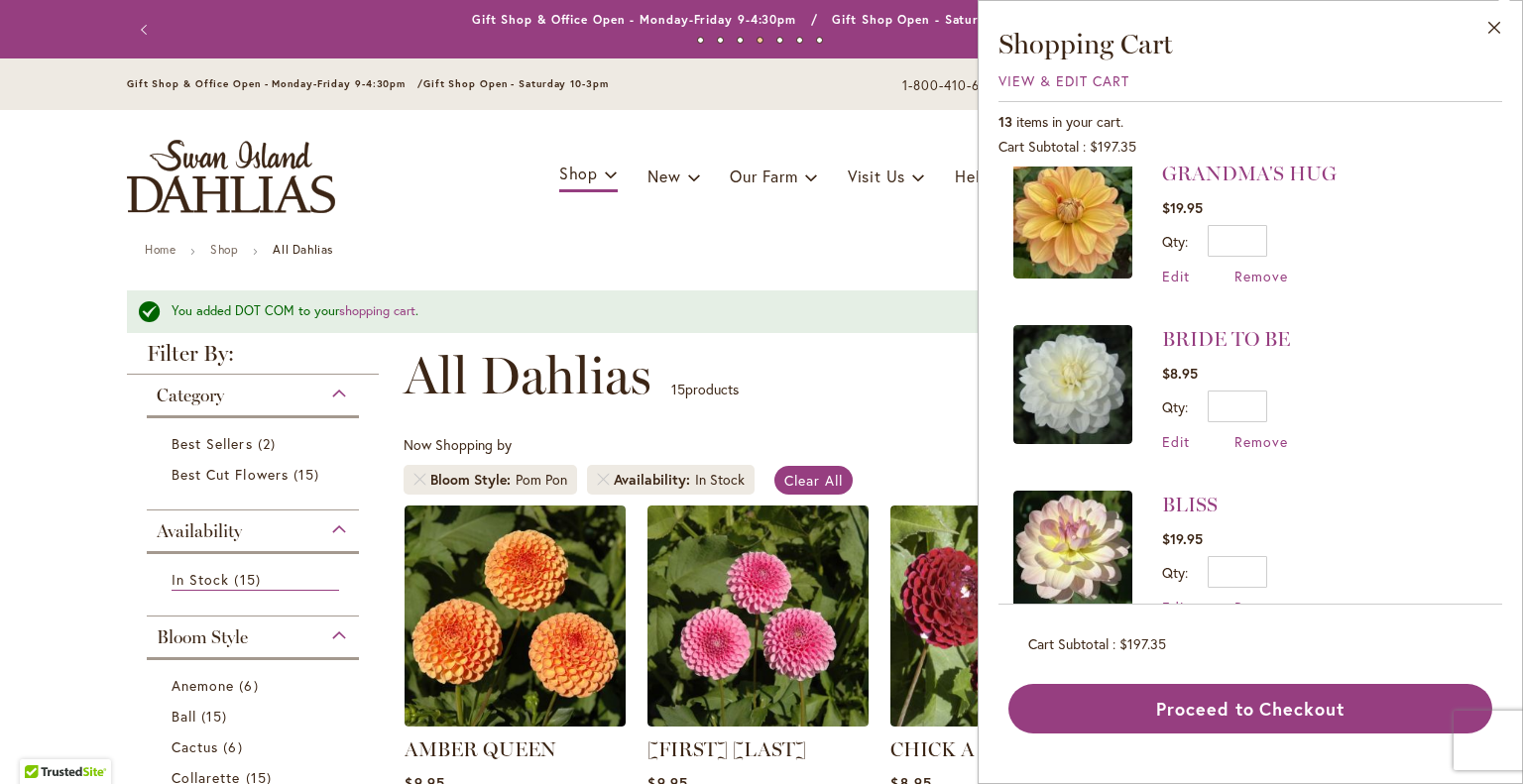 scroll, scrollTop: 685, scrollLeft: 0, axis: vertical 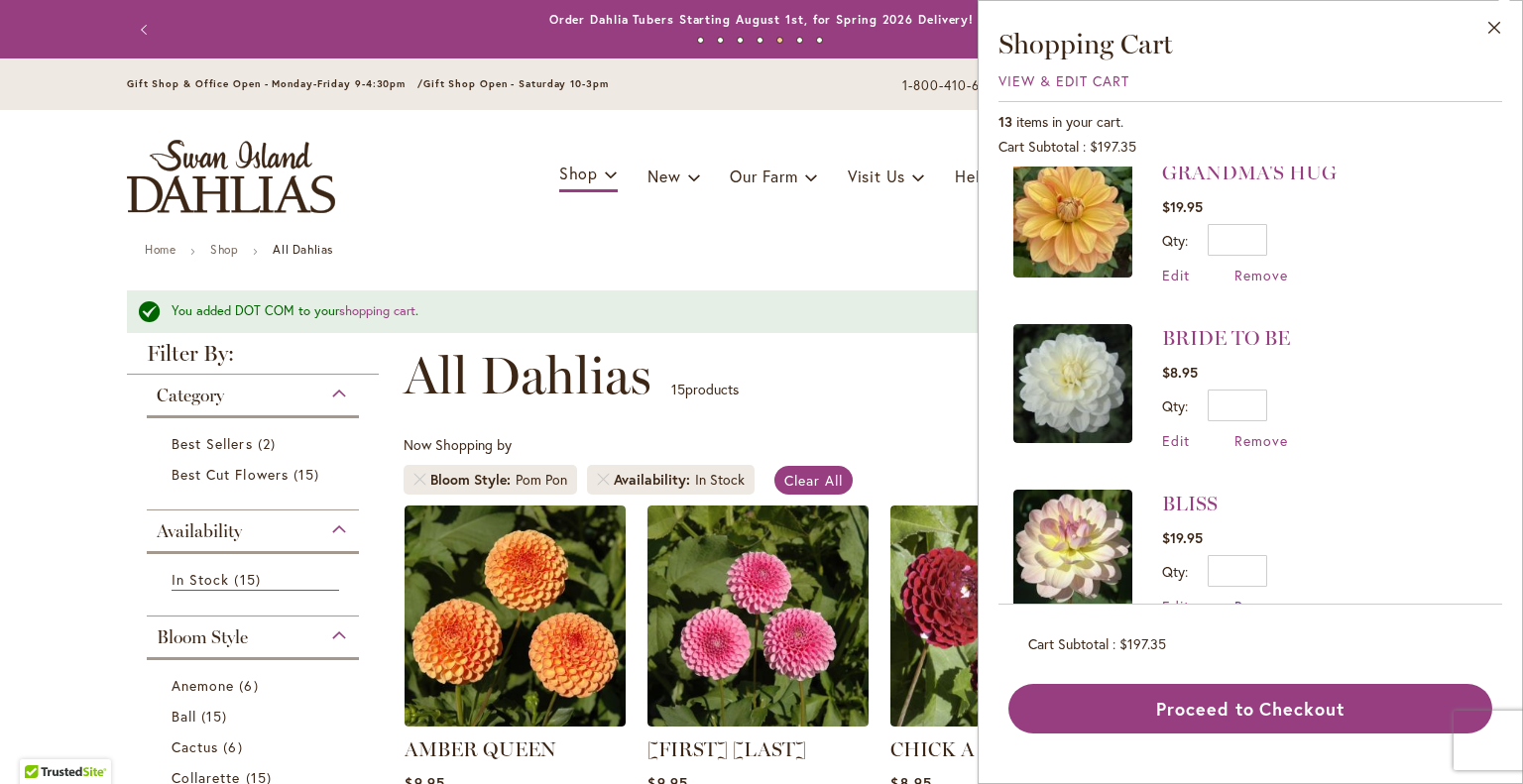 click on "Remove" at bounding box center [1261, 606] 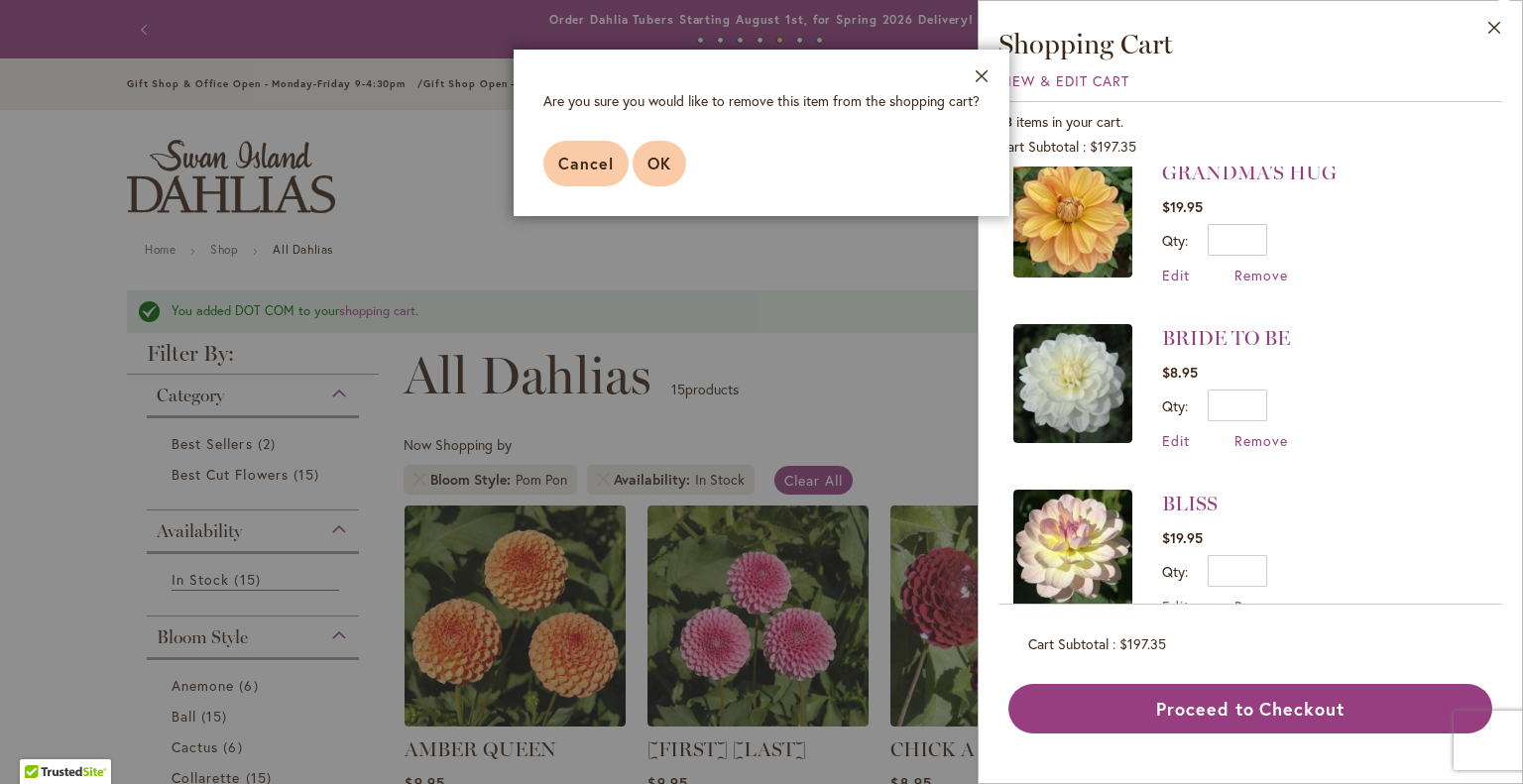 click on "OK" at bounding box center (659, 163) 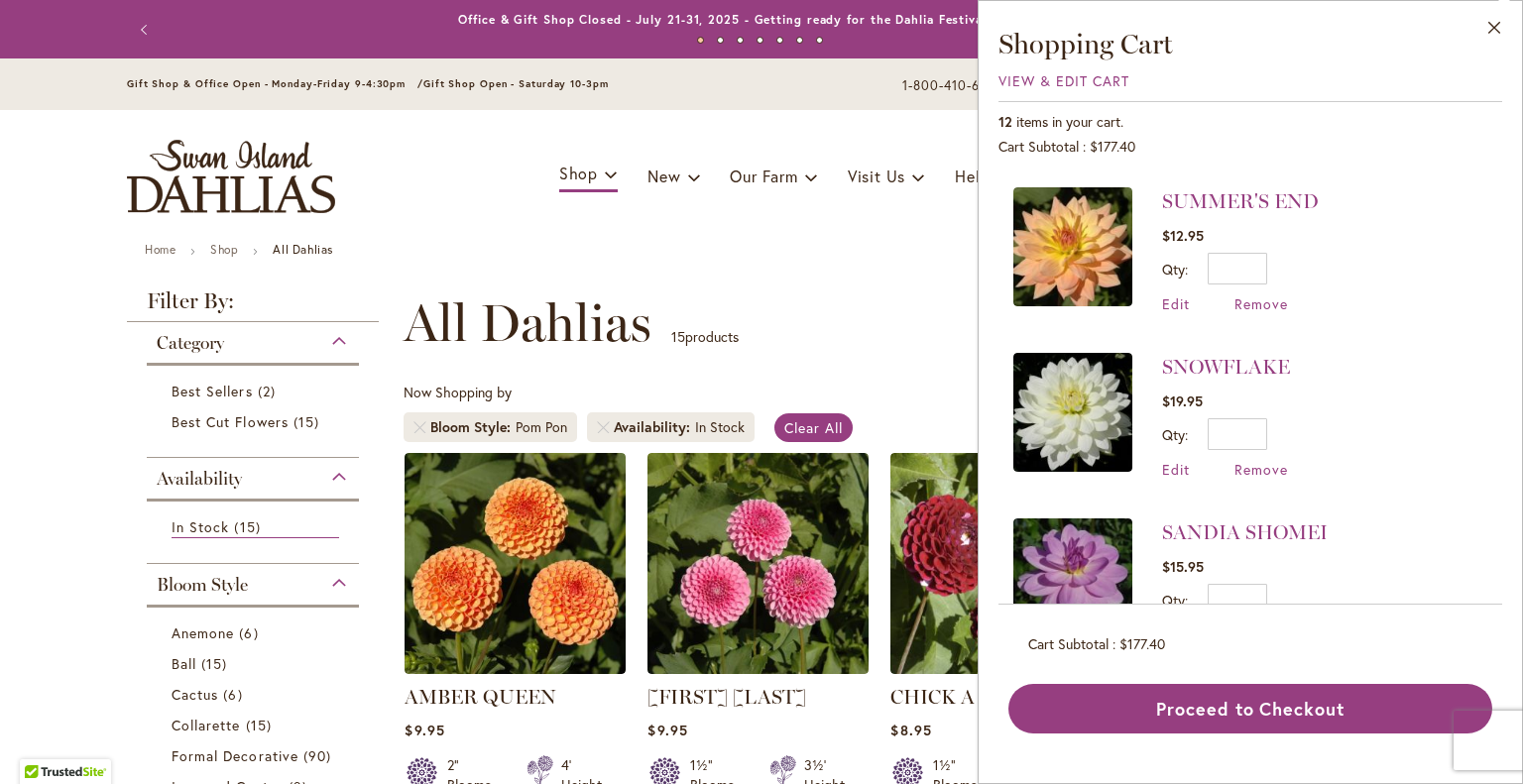 scroll, scrollTop: 987, scrollLeft: 0, axis: vertical 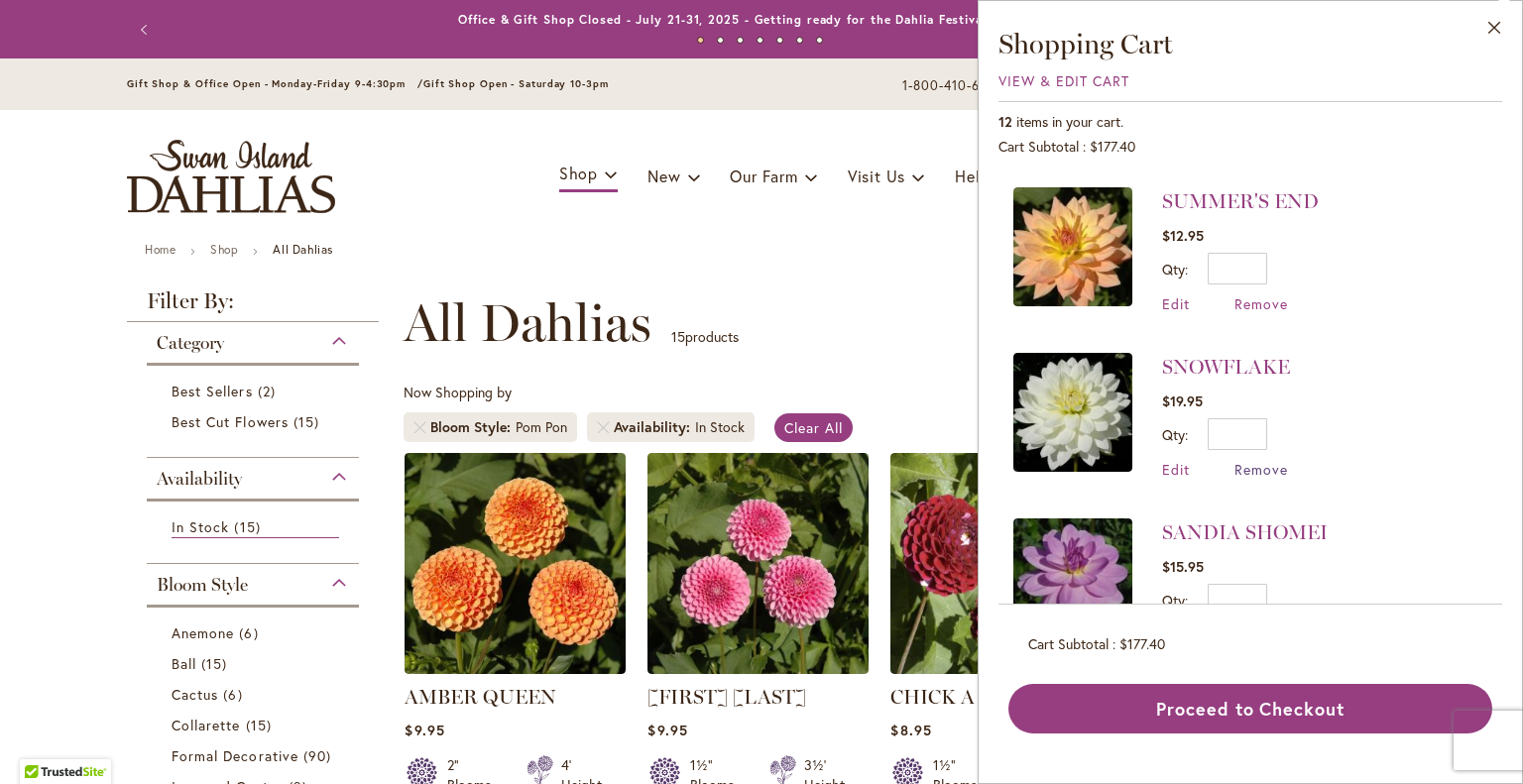 click on "Remove" at bounding box center (1261, 469) 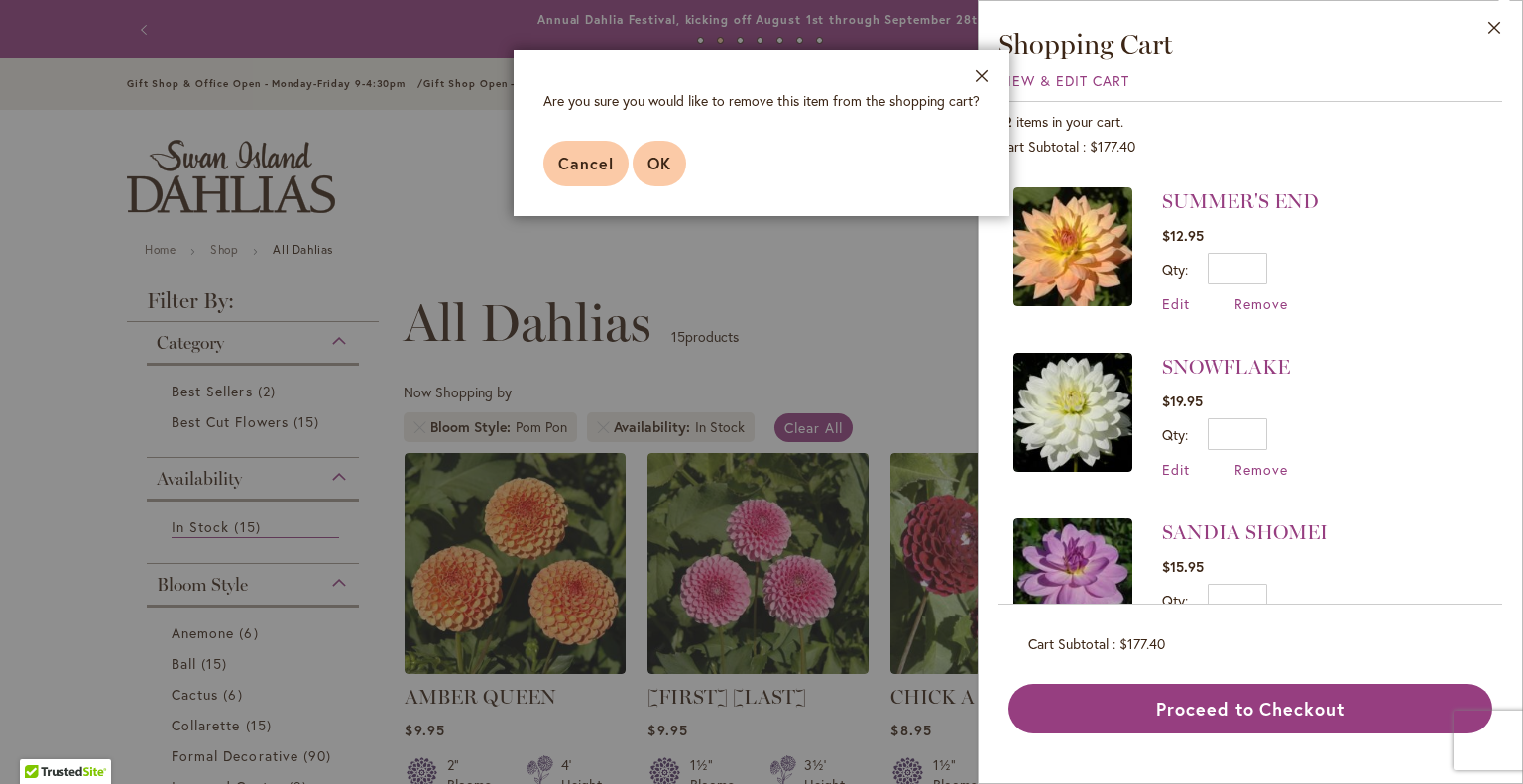 click on "OK" at bounding box center [659, 163] 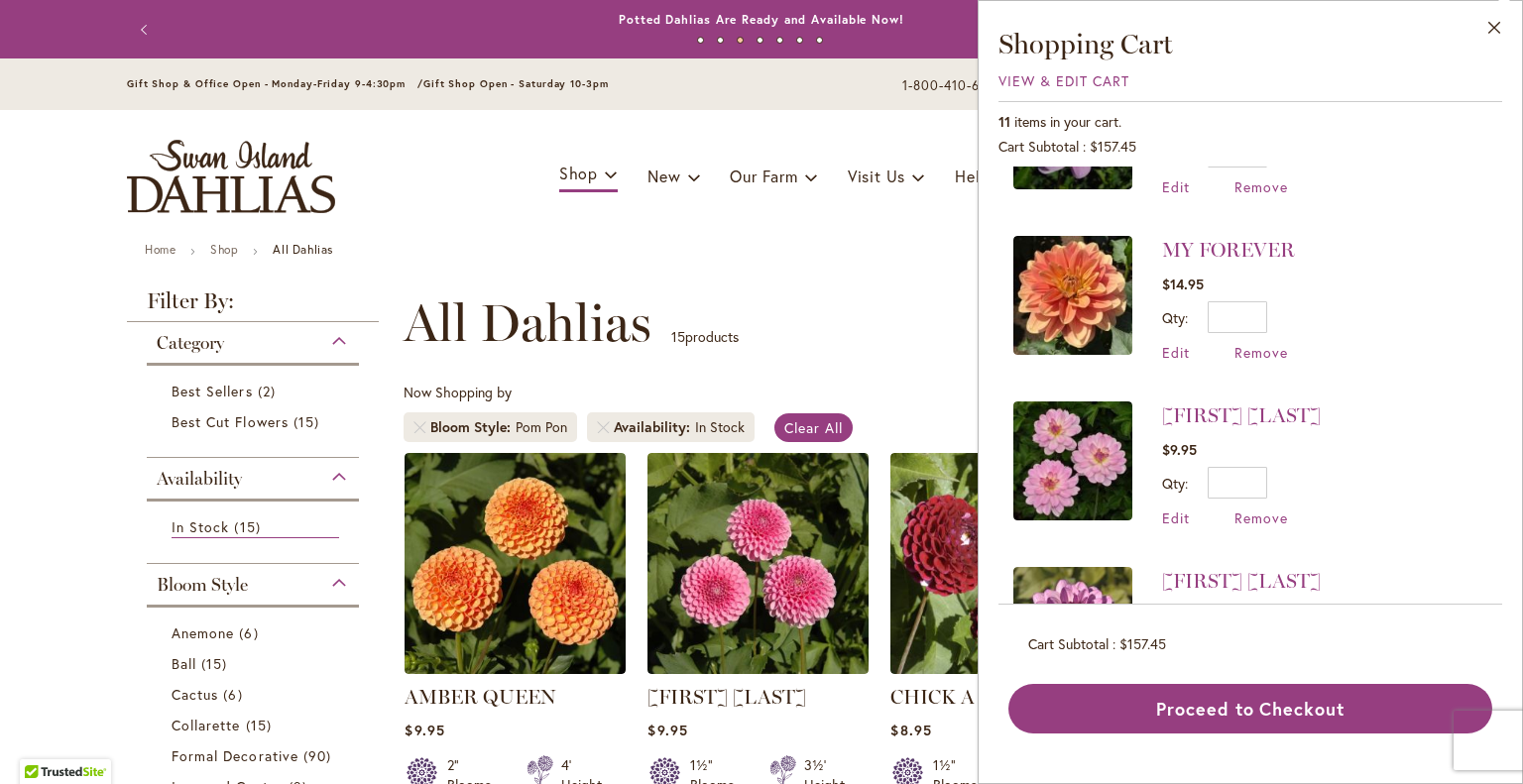 scroll, scrollTop: 1273, scrollLeft: 0, axis: vertical 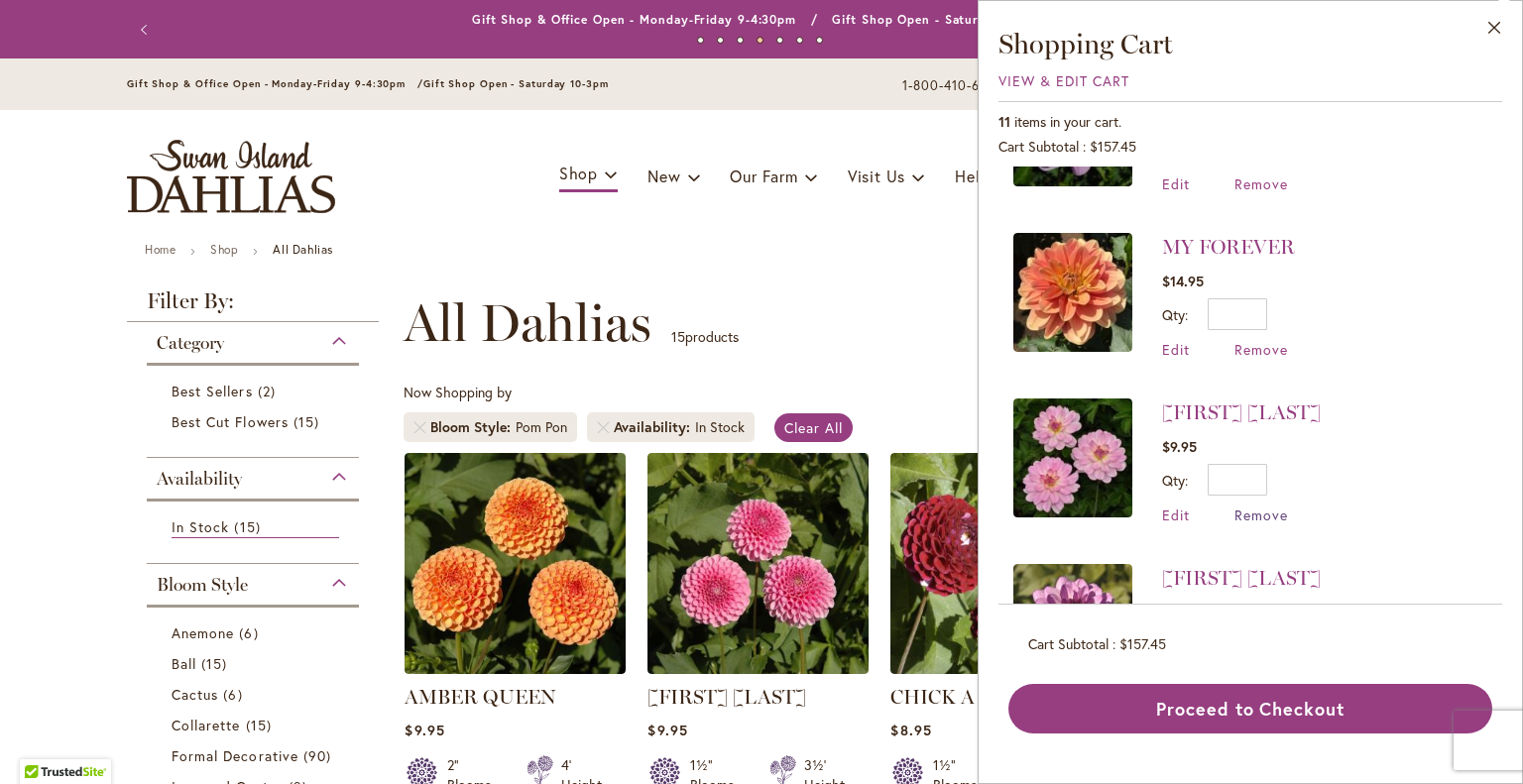 click on "Remove" at bounding box center (1261, 514) 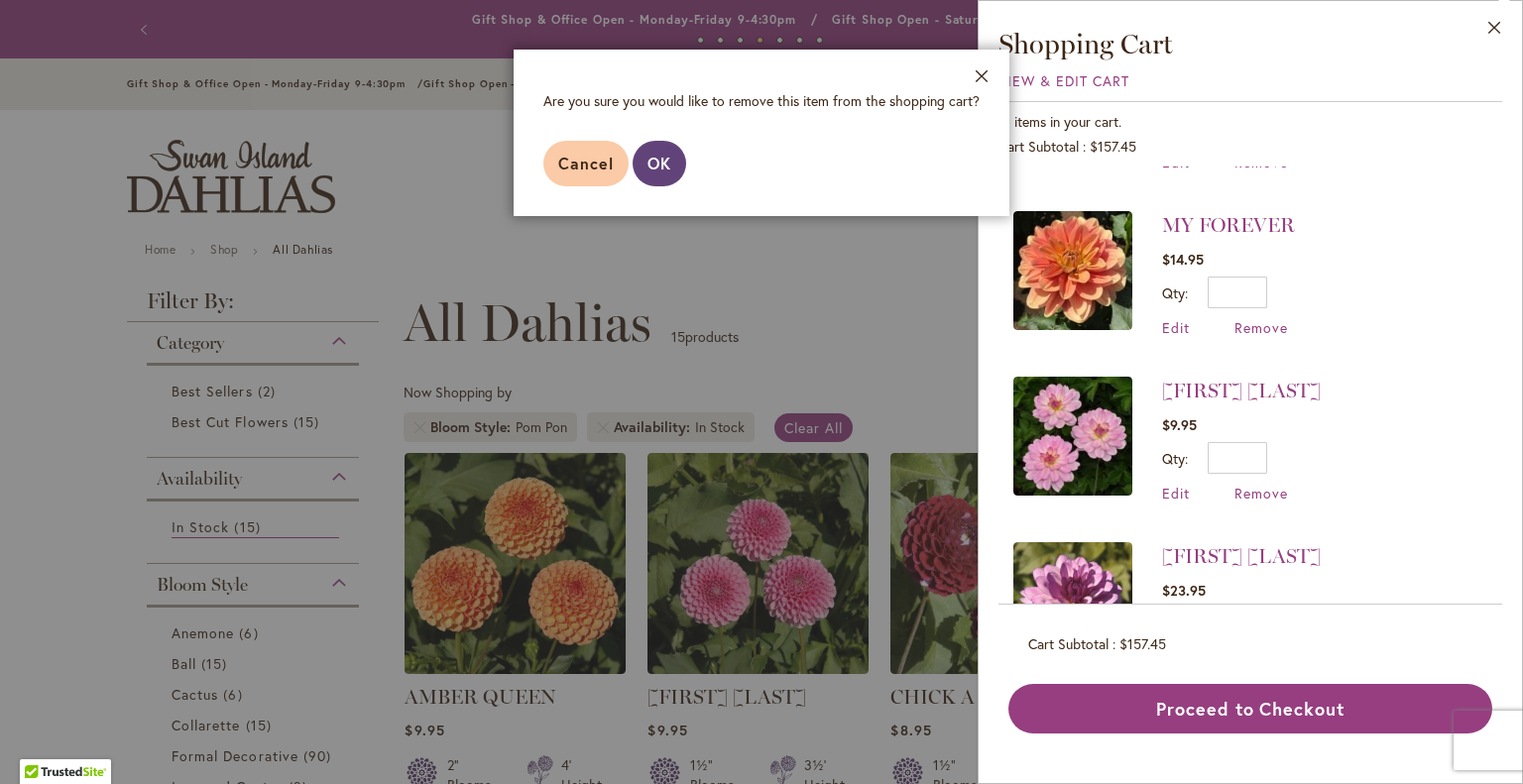 scroll, scrollTop: 1296, scrollLeft: 0, axis: vertical 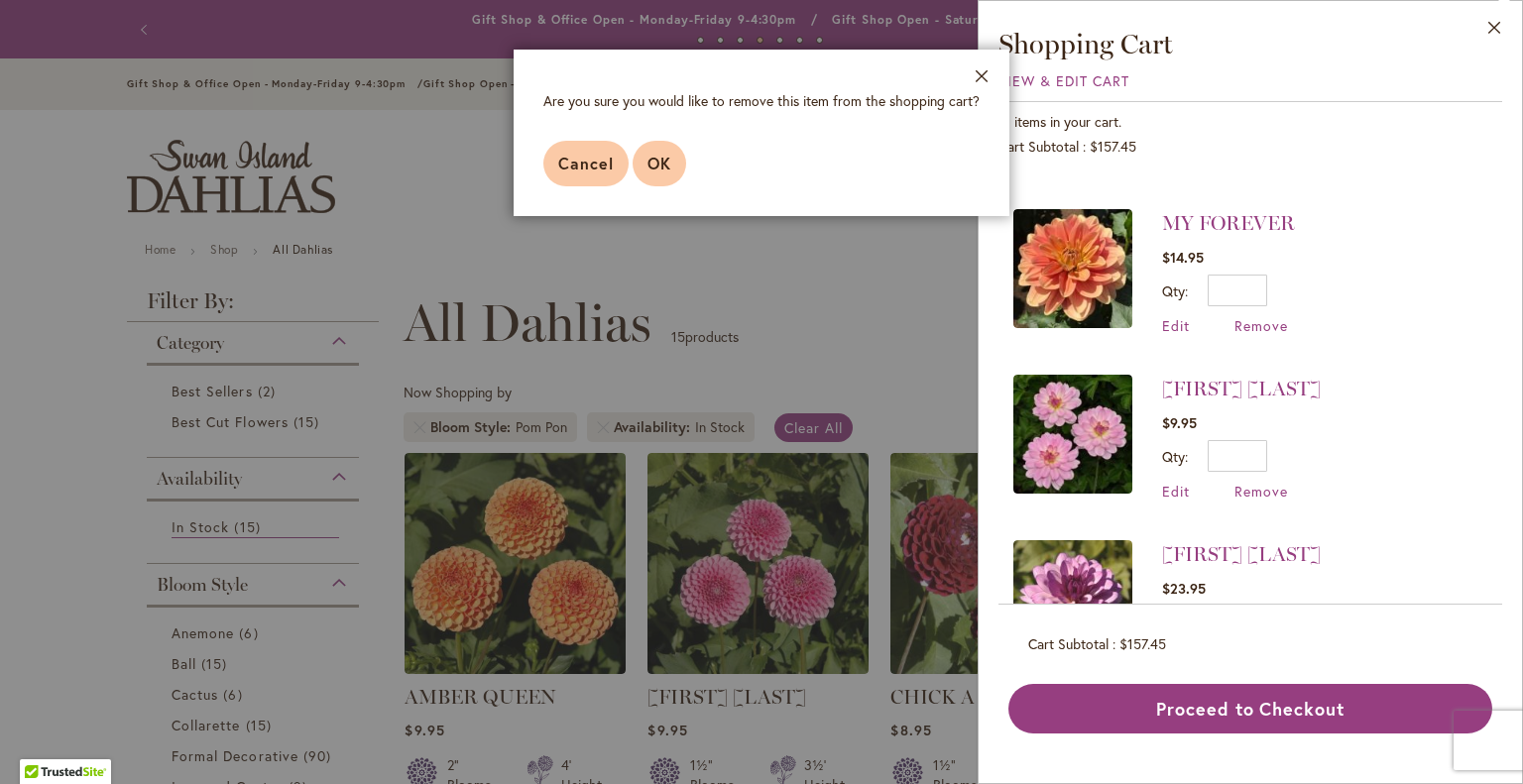 click on "OK" at bounding box center (659, 163) 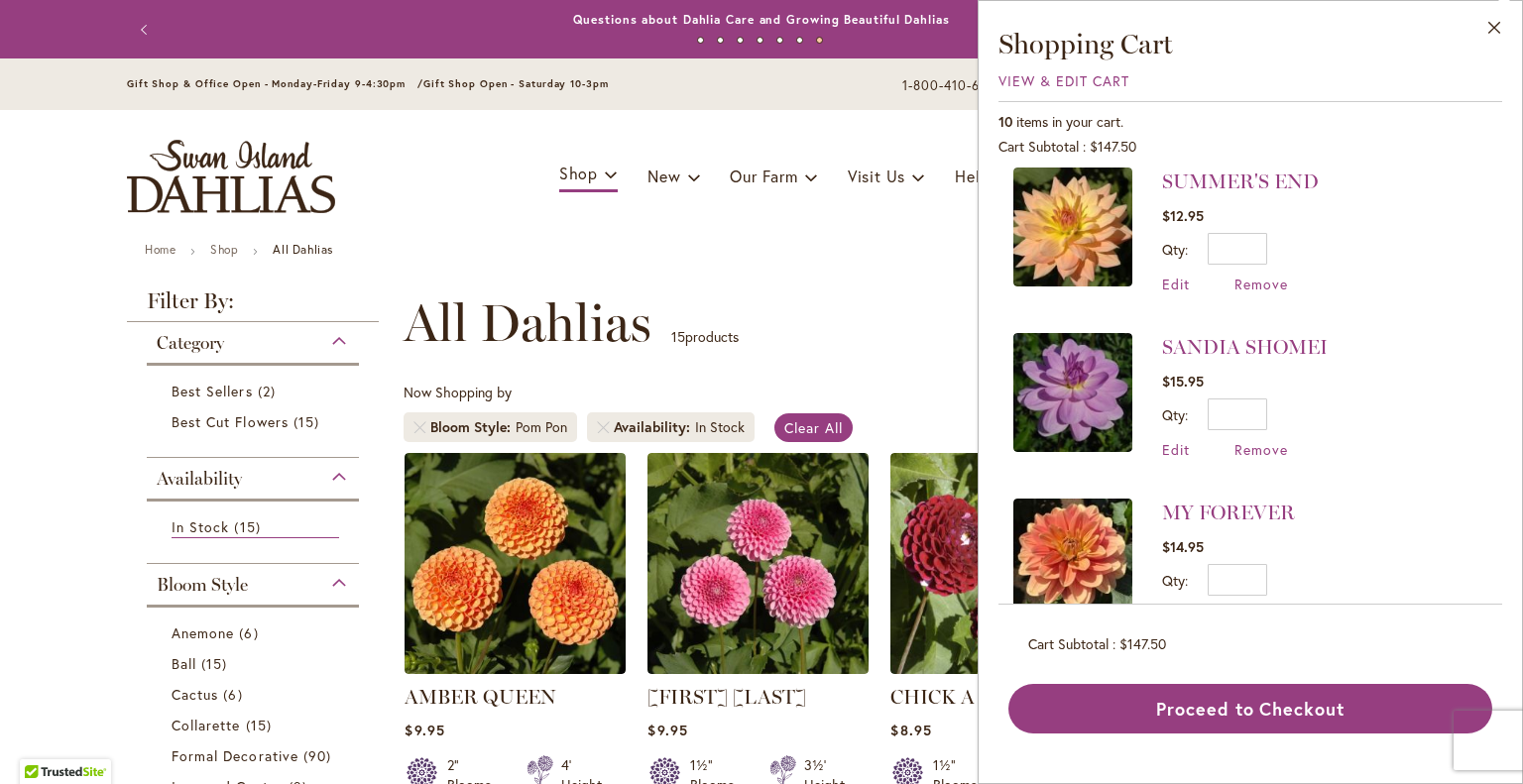 scroll, scrollTop: 1205, scrollLeft: 0, axis: vertical 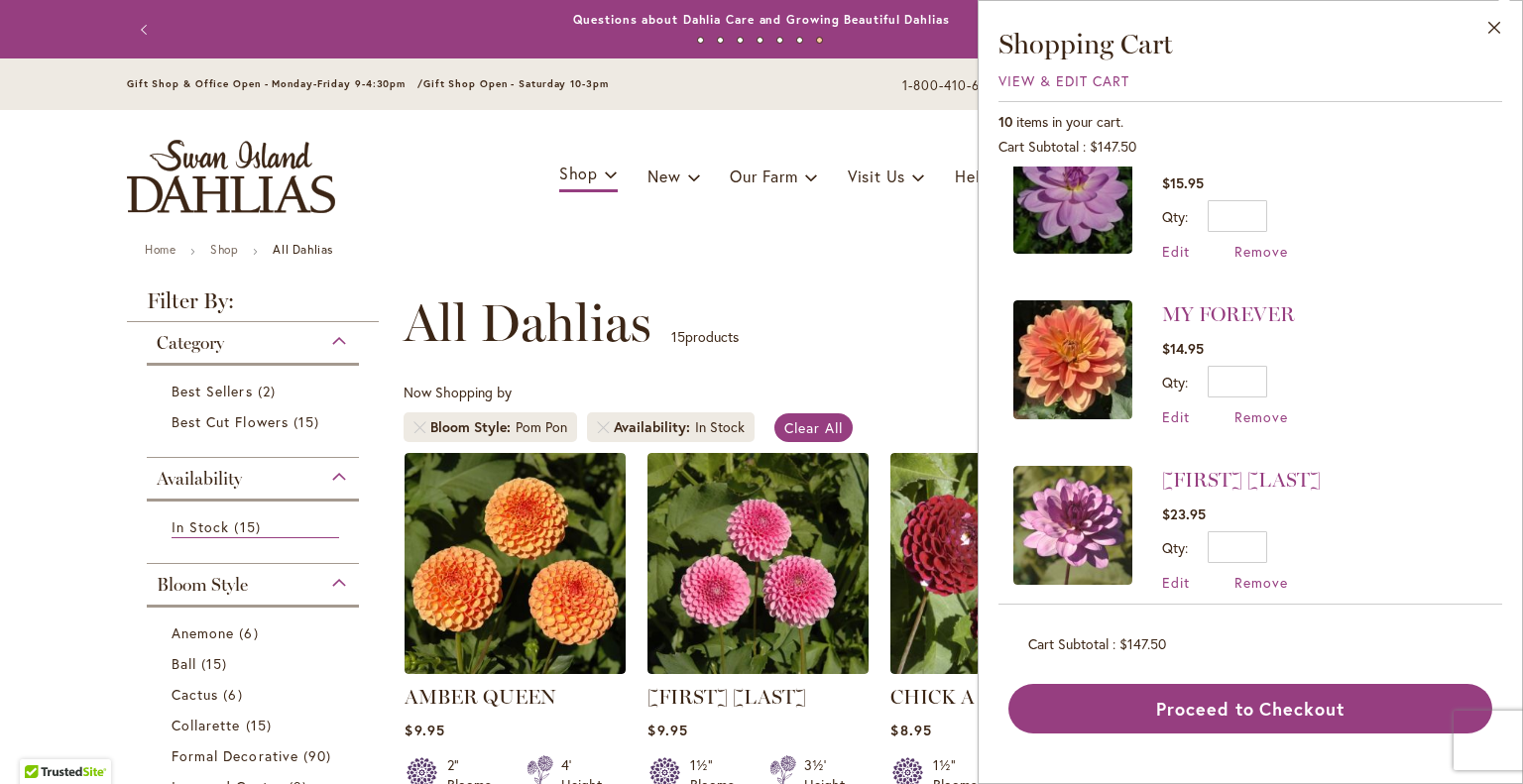 click on "**********" at bounding box center [899, 323] 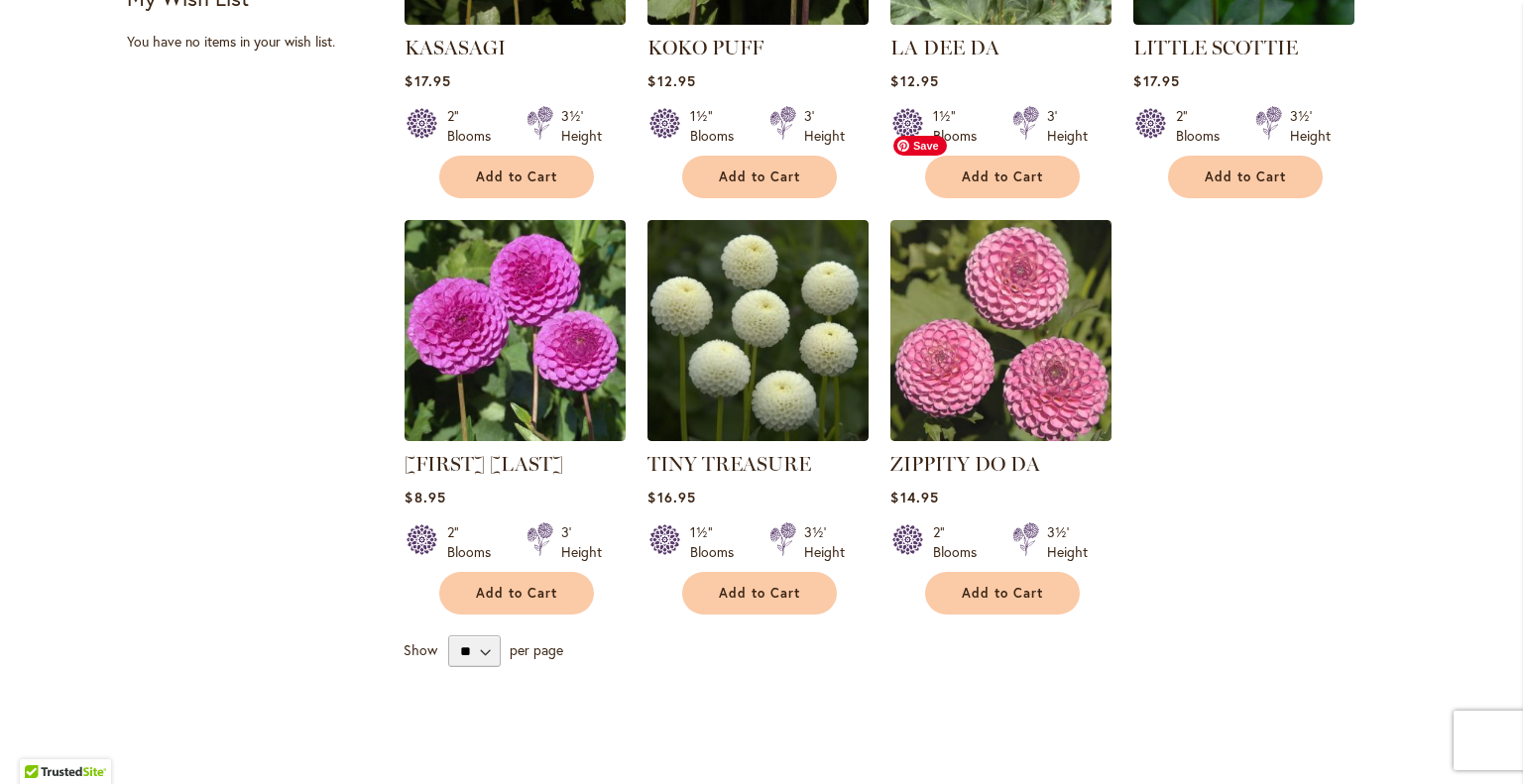 scroll, scrollTop: 1483, scrollLeft: 0, axis: vertical 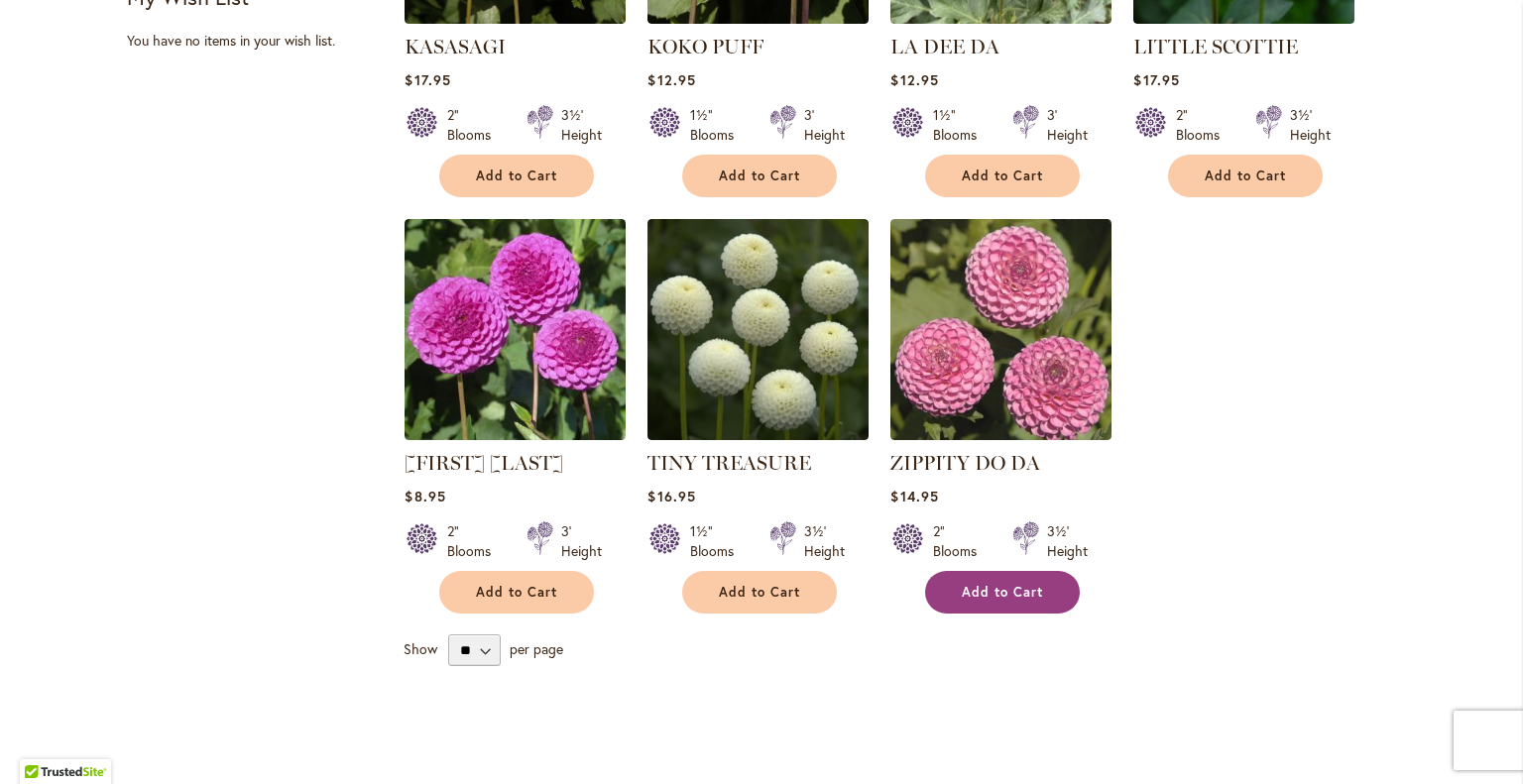 click on "Add to Cart" at bounding box center (1002, 592) 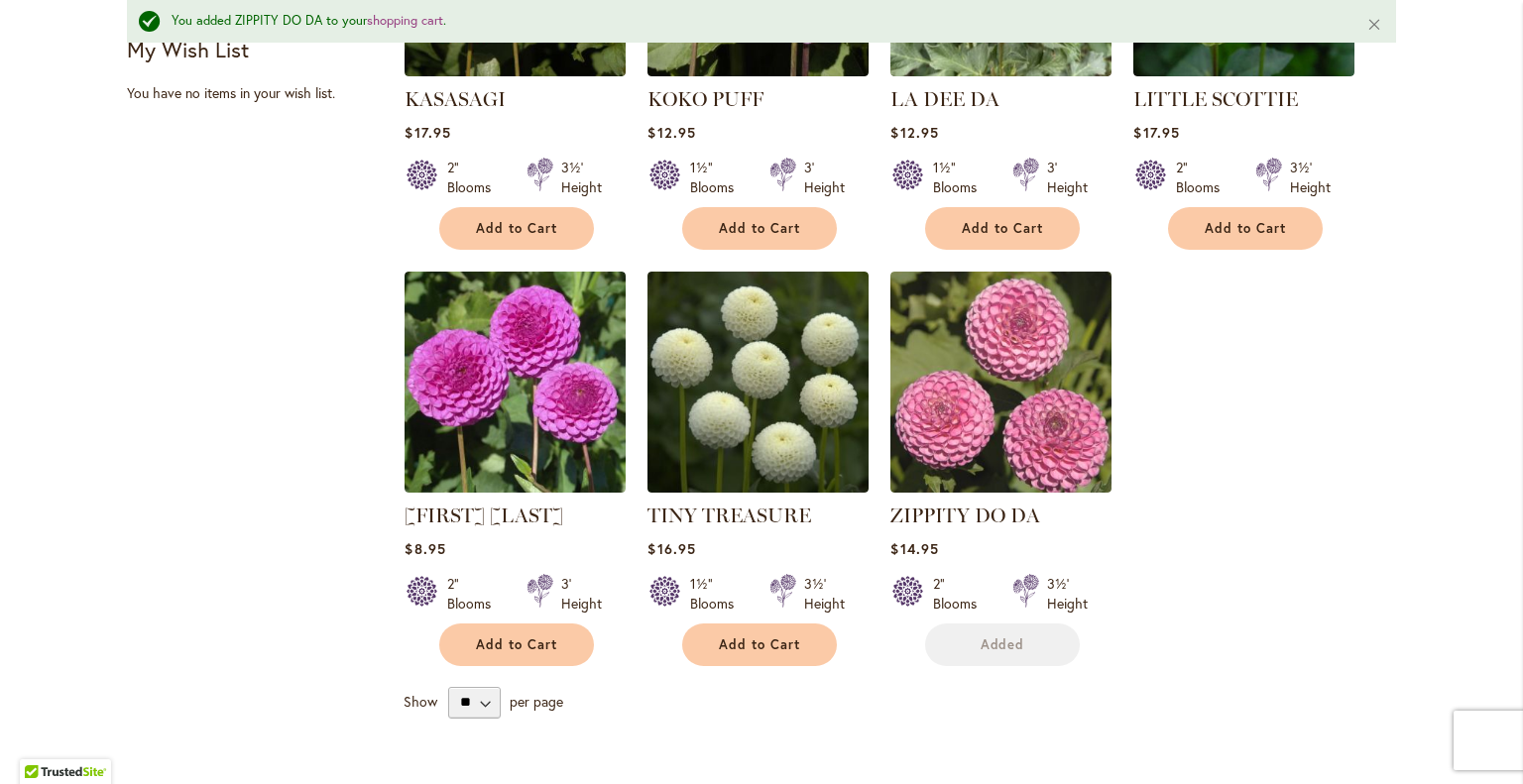scroll, scrollTop: 0, scrollLeft: 0, axis: both 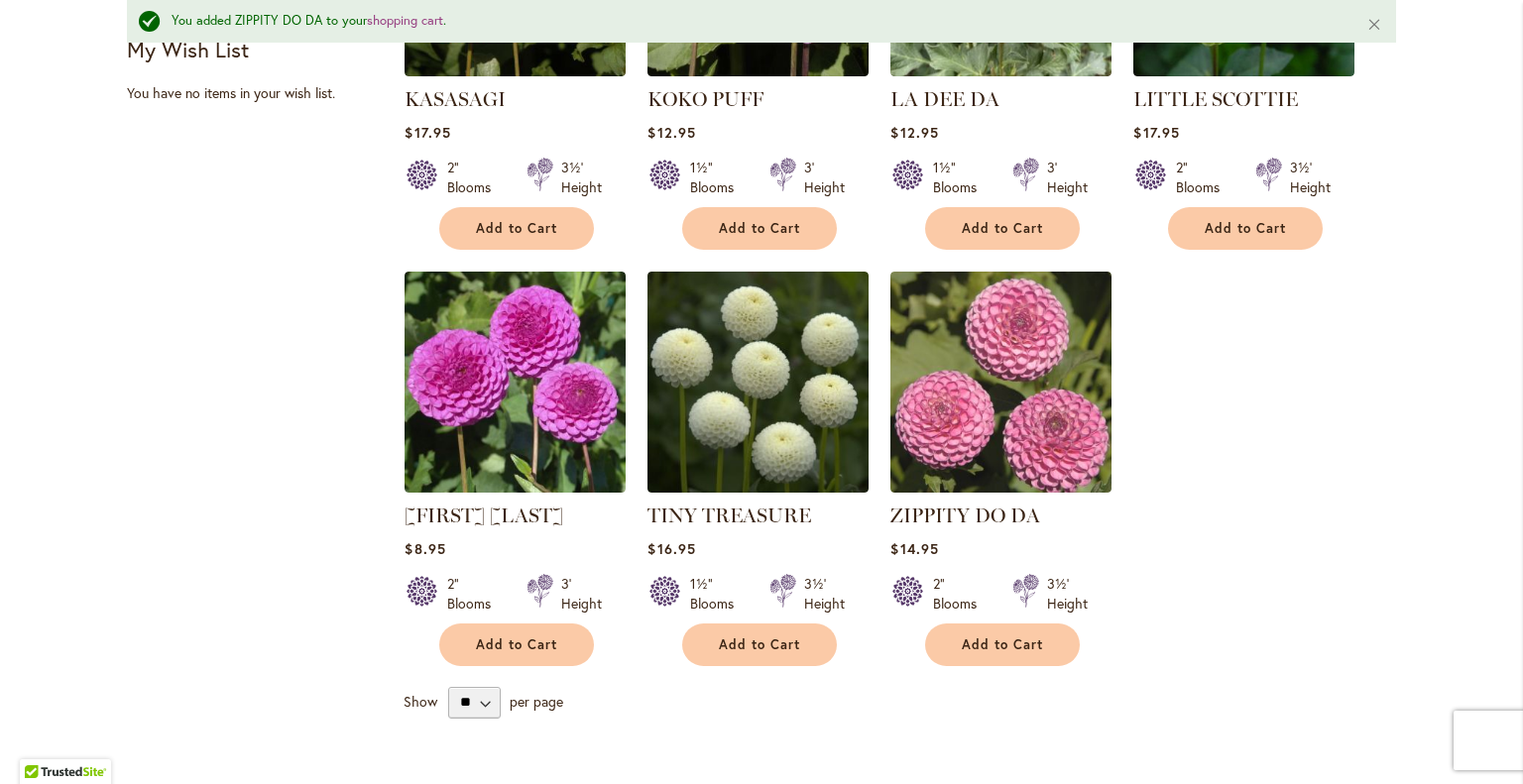 click on "Home
Shop
All Dahlias
You added ZIPPITY DO DA to your  shopping cart .
Close
New Best Sellers Staff Favorites Collections Best Cut Flowers
Filter by:
Filter By:
Category
Best Sellers" at bounding box center [762, -47] 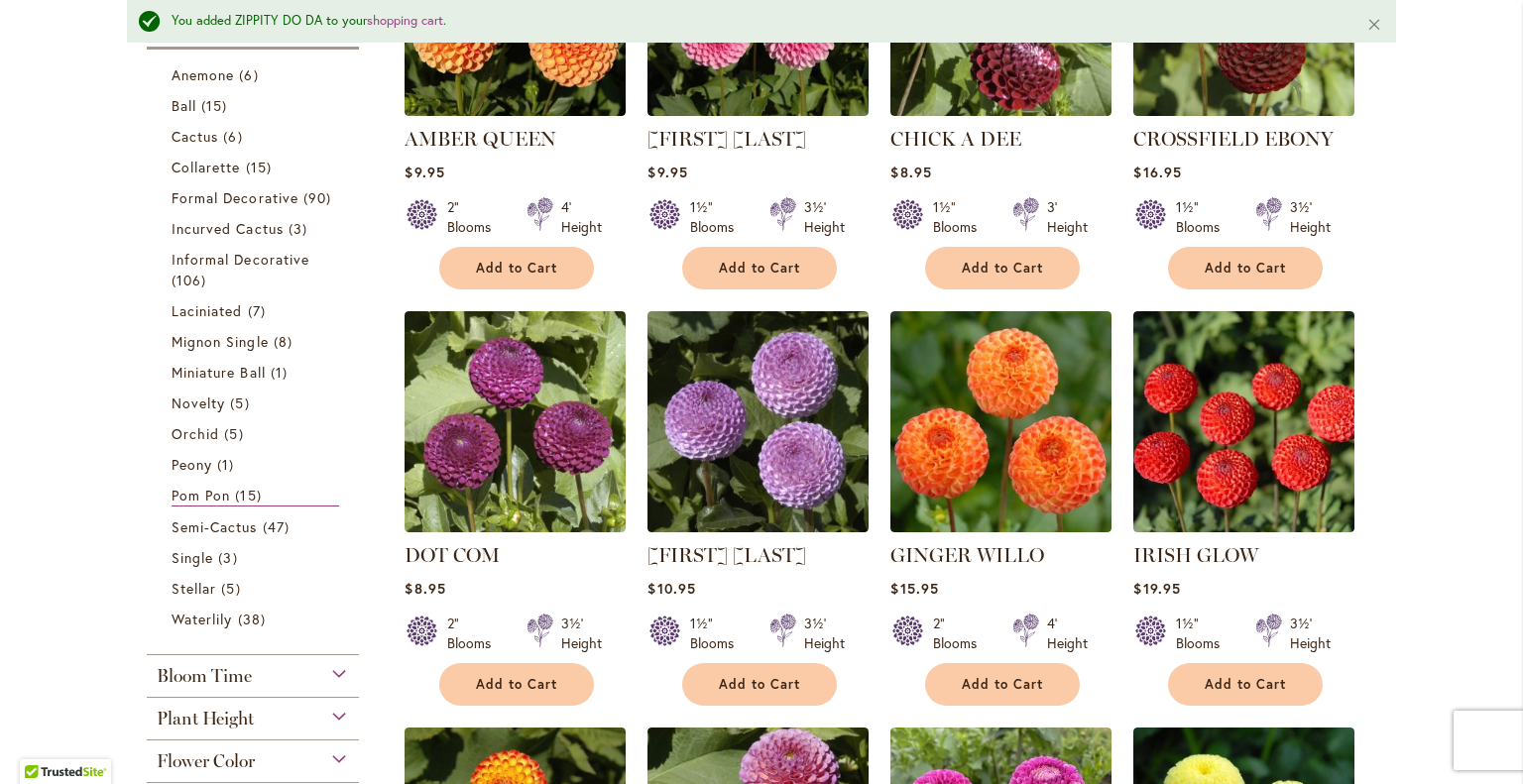scroll, scrollTop: 0, scrollLeft: 0, axis: both 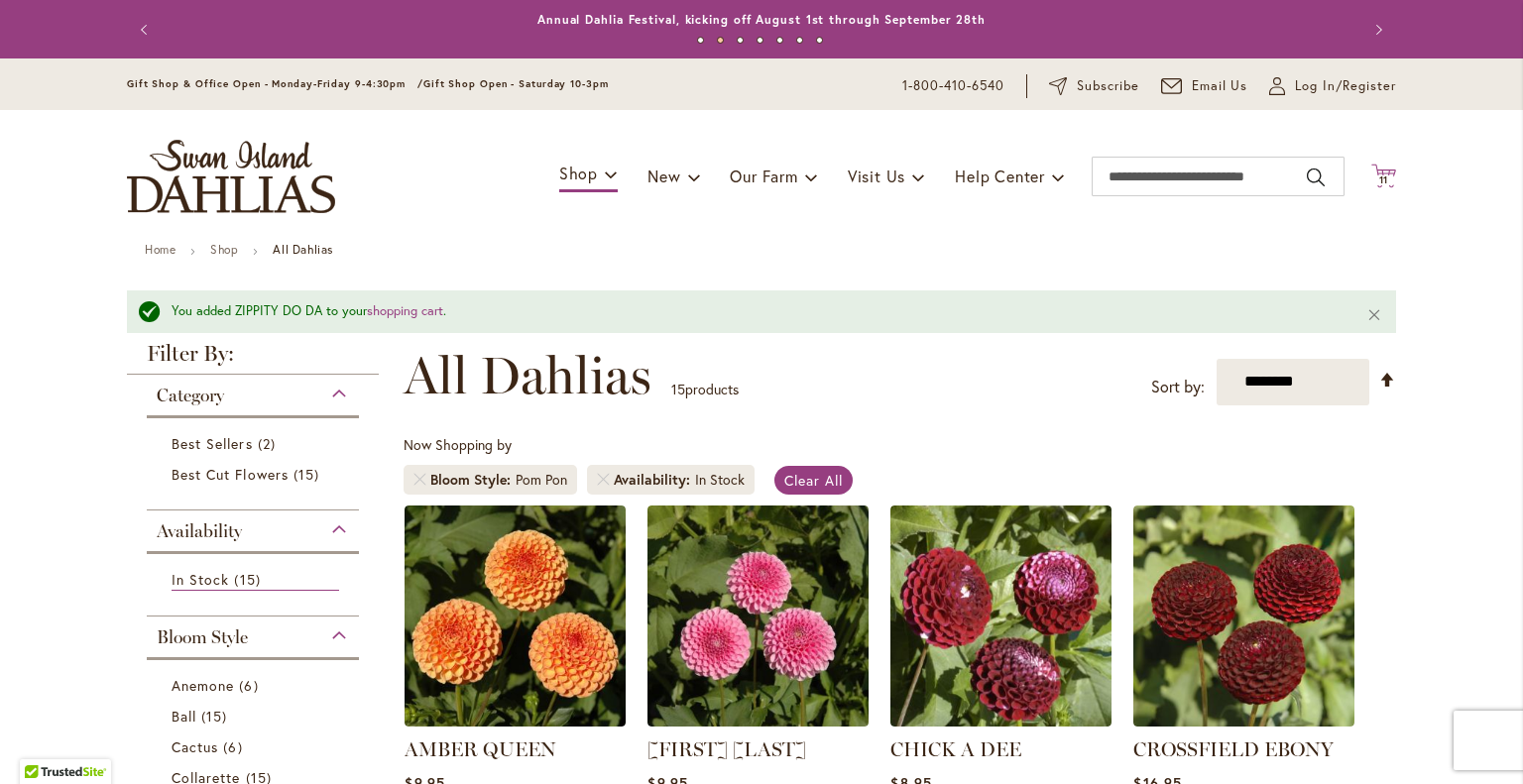 click on "Cart
.cls-1 {
fill: #231f20;
}" 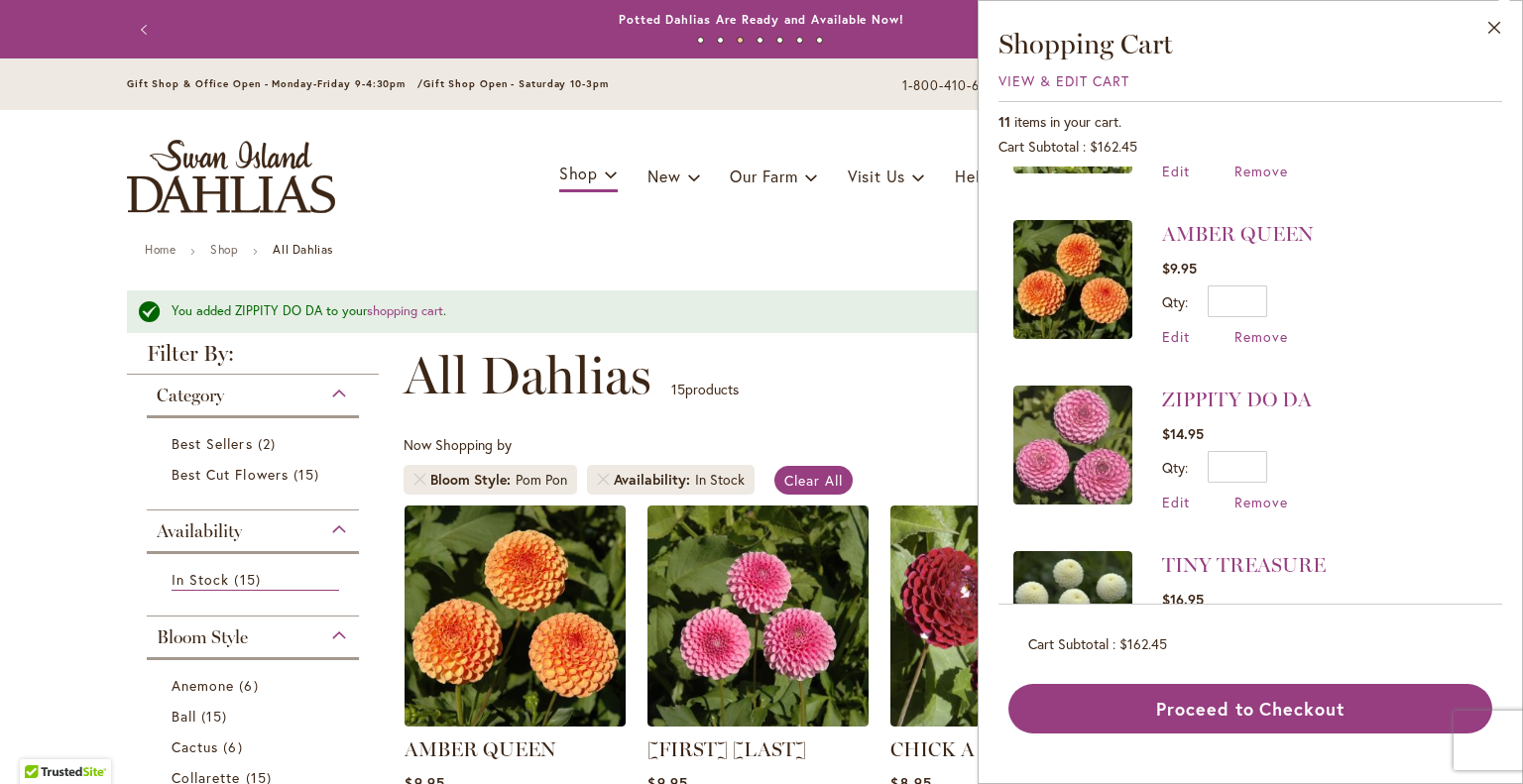scroll, scrollTop: 137, scrollLeft: 0, axis: vertical 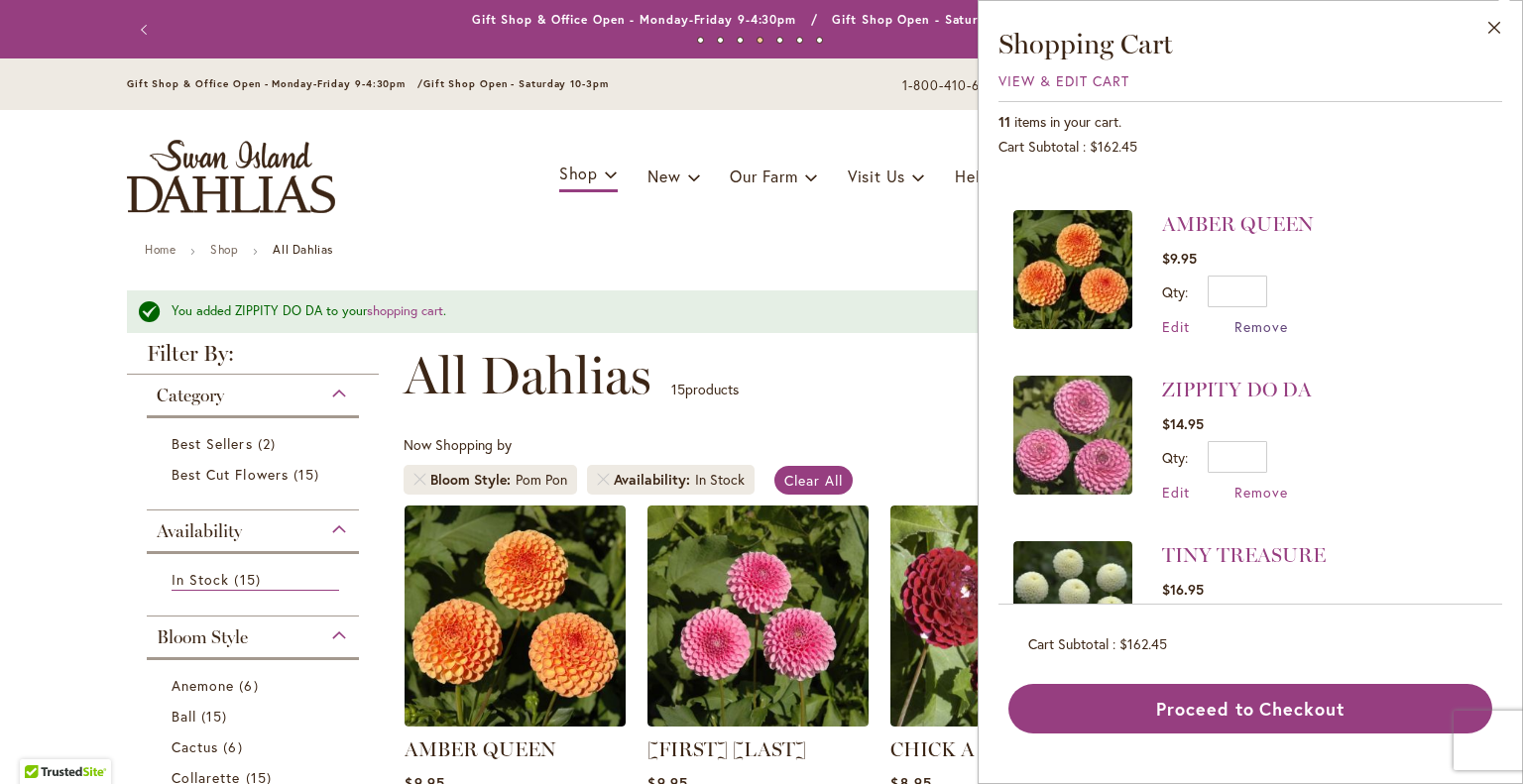click on "Remove" at bounding box center [1261, 326] 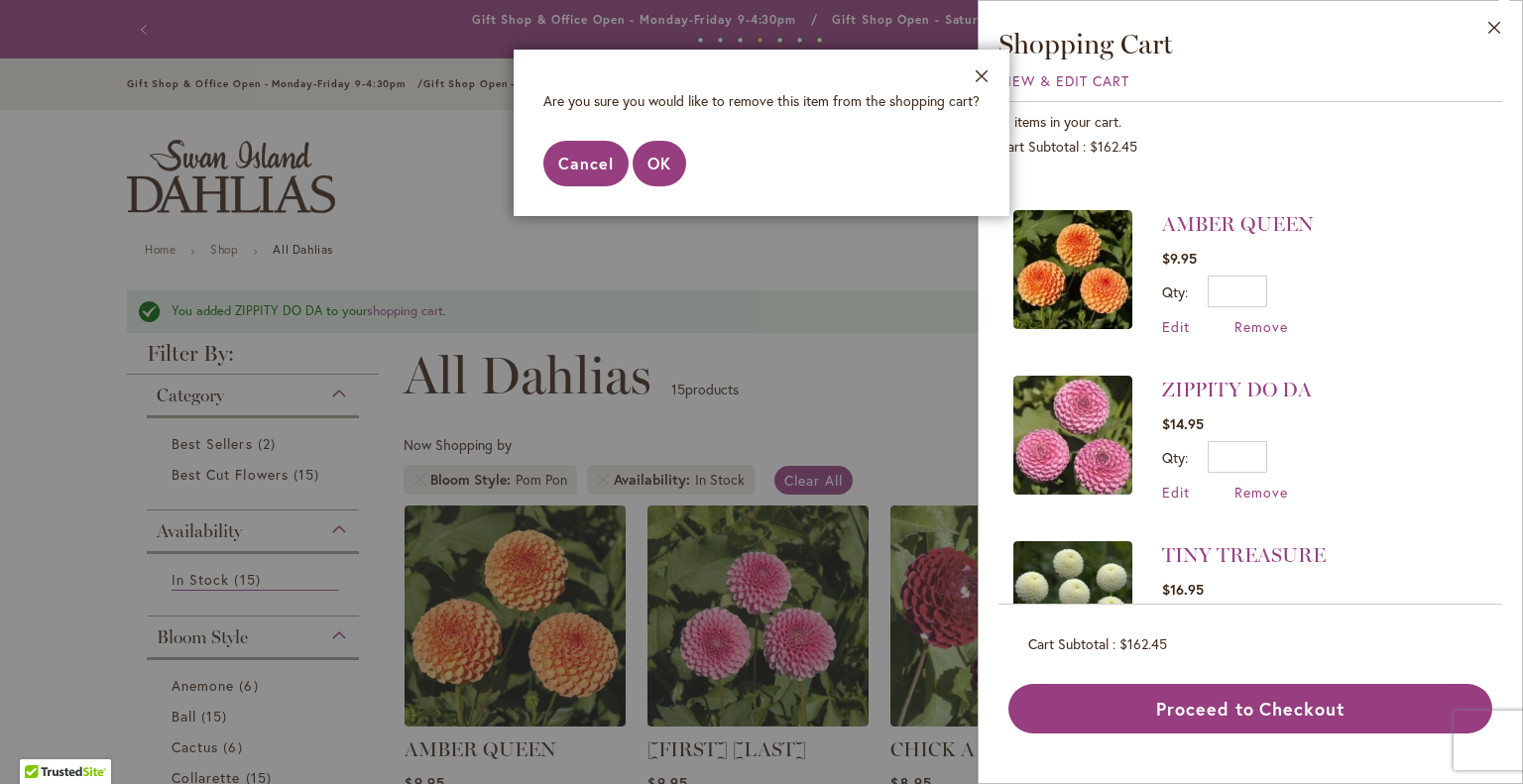 click on "Cancel" at bounding box center [586, 163] 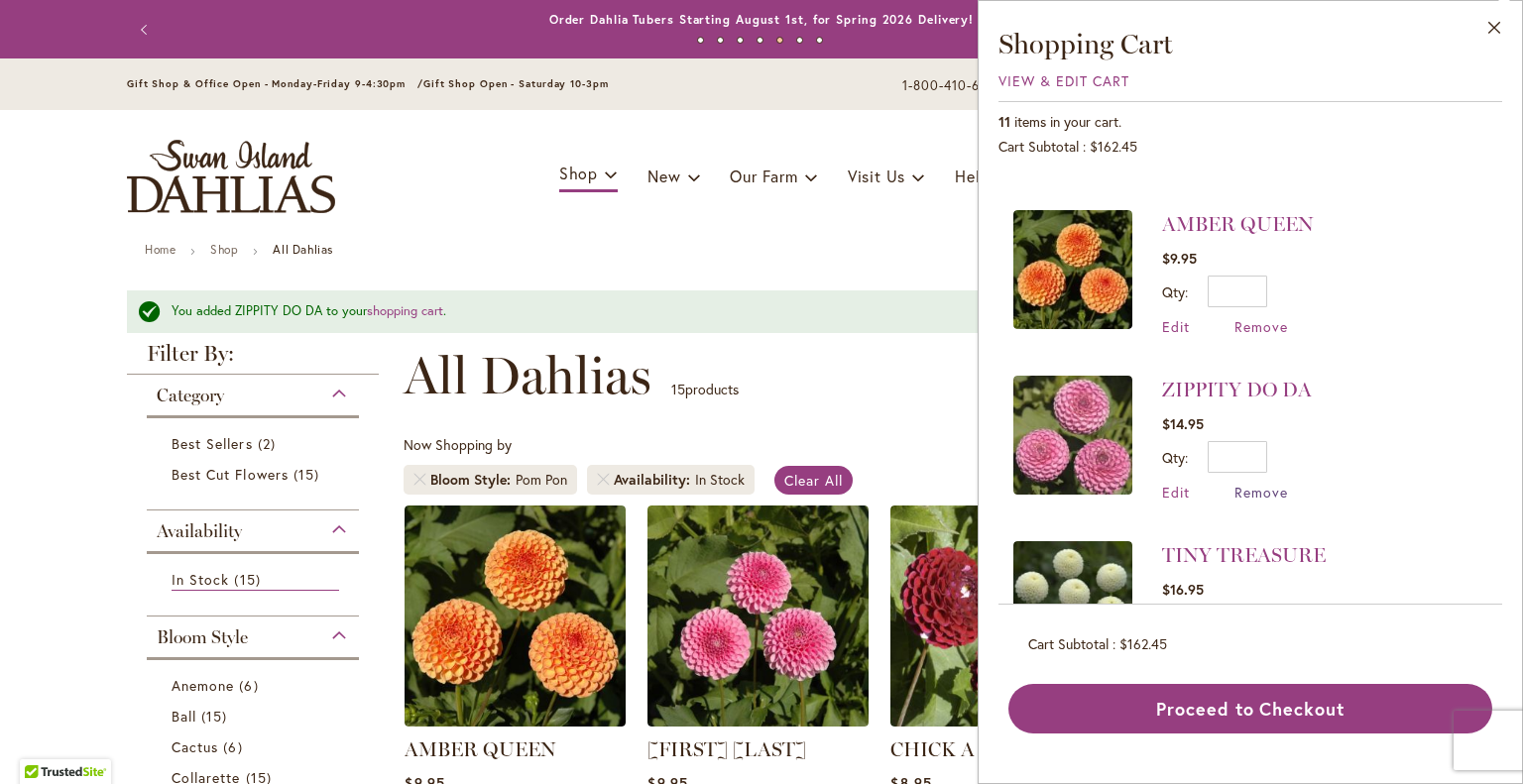 click on "Remove" at bounding box center (1261, 492) 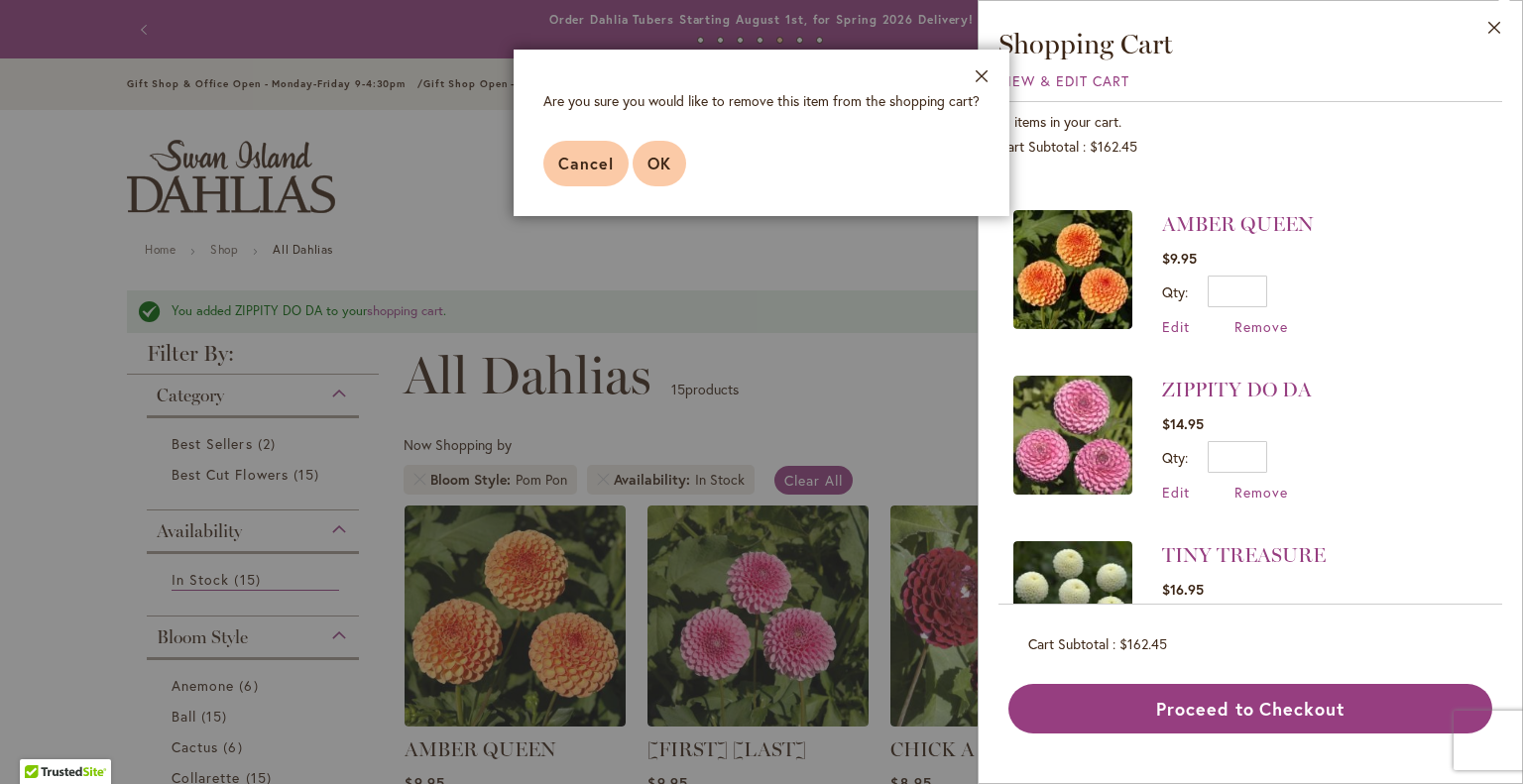 click on "OK" at bounding box center [659, 163] 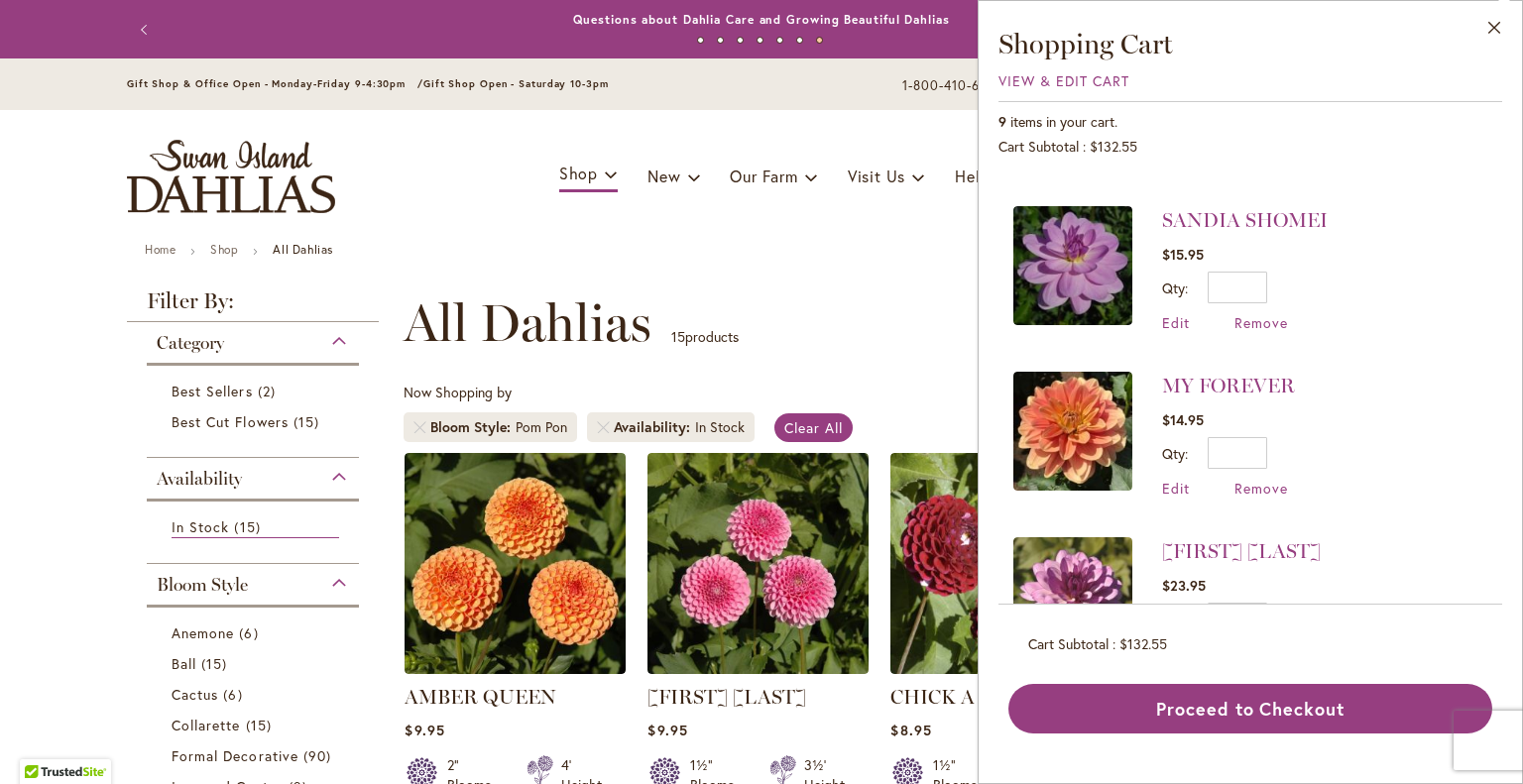 scroll, scrollTop: 970, scrollLeft: 0, axis: vertical 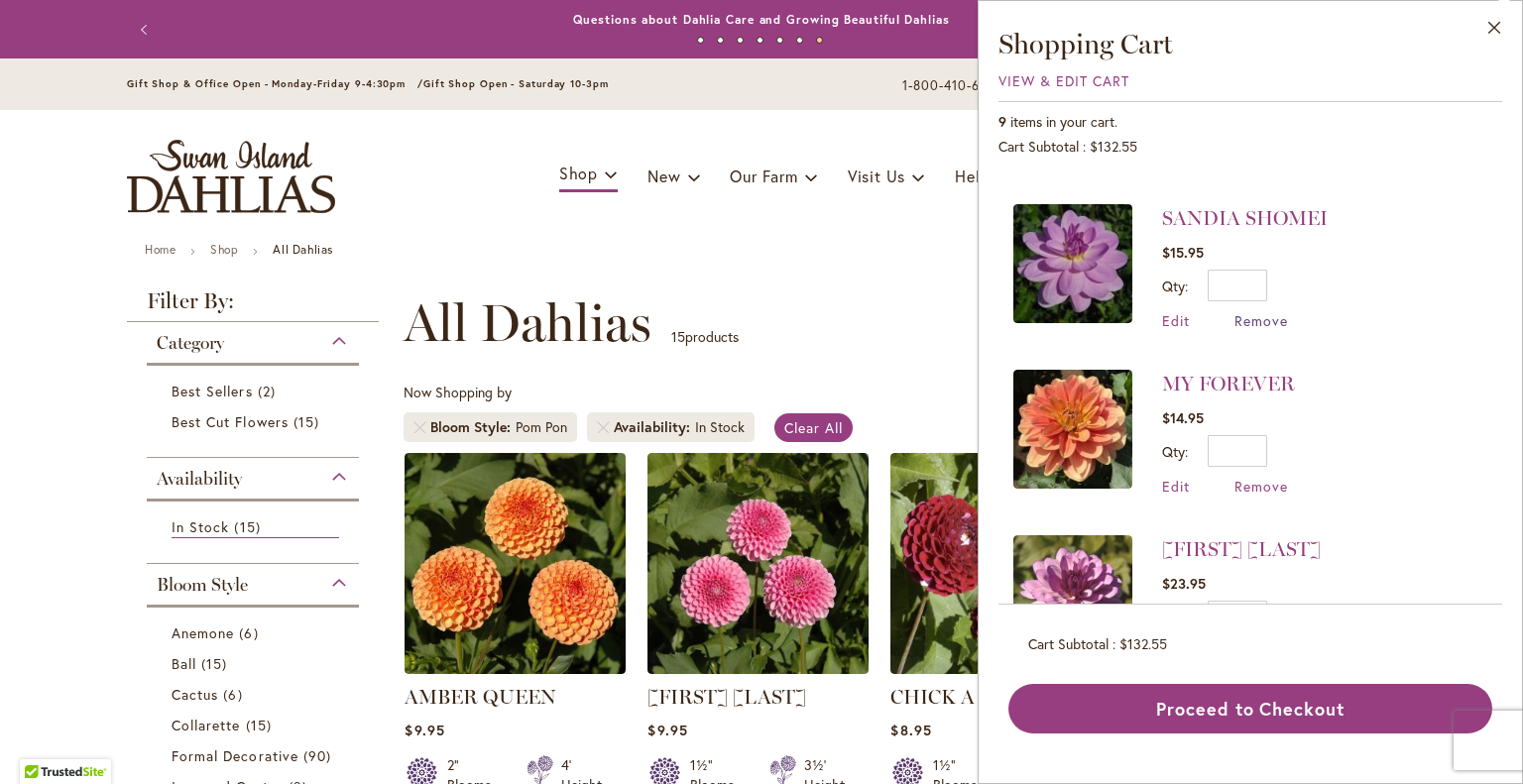 click on "Remove" at bounding box center [1261, 320] 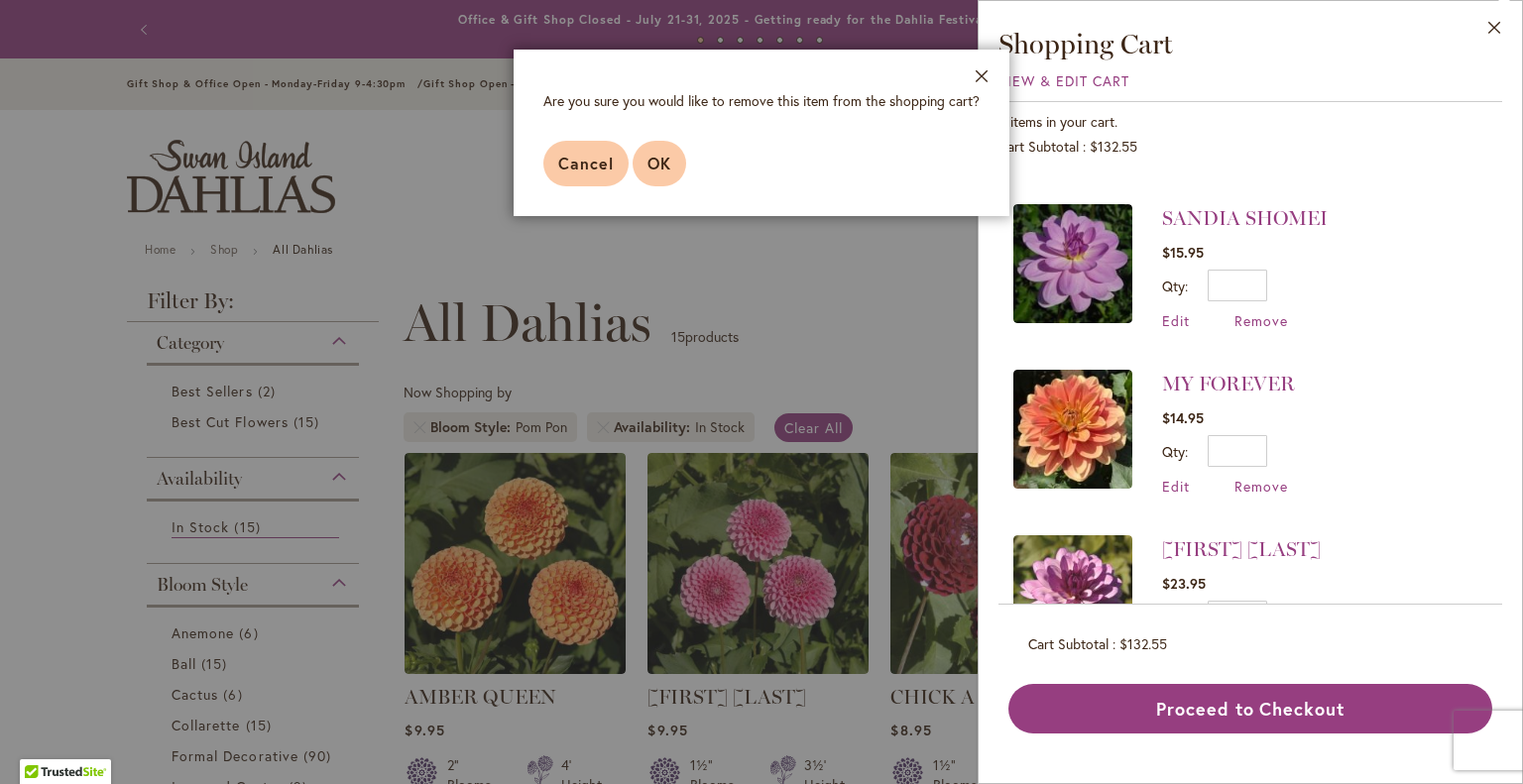 click on "OK" at bounding box center [659, 163] 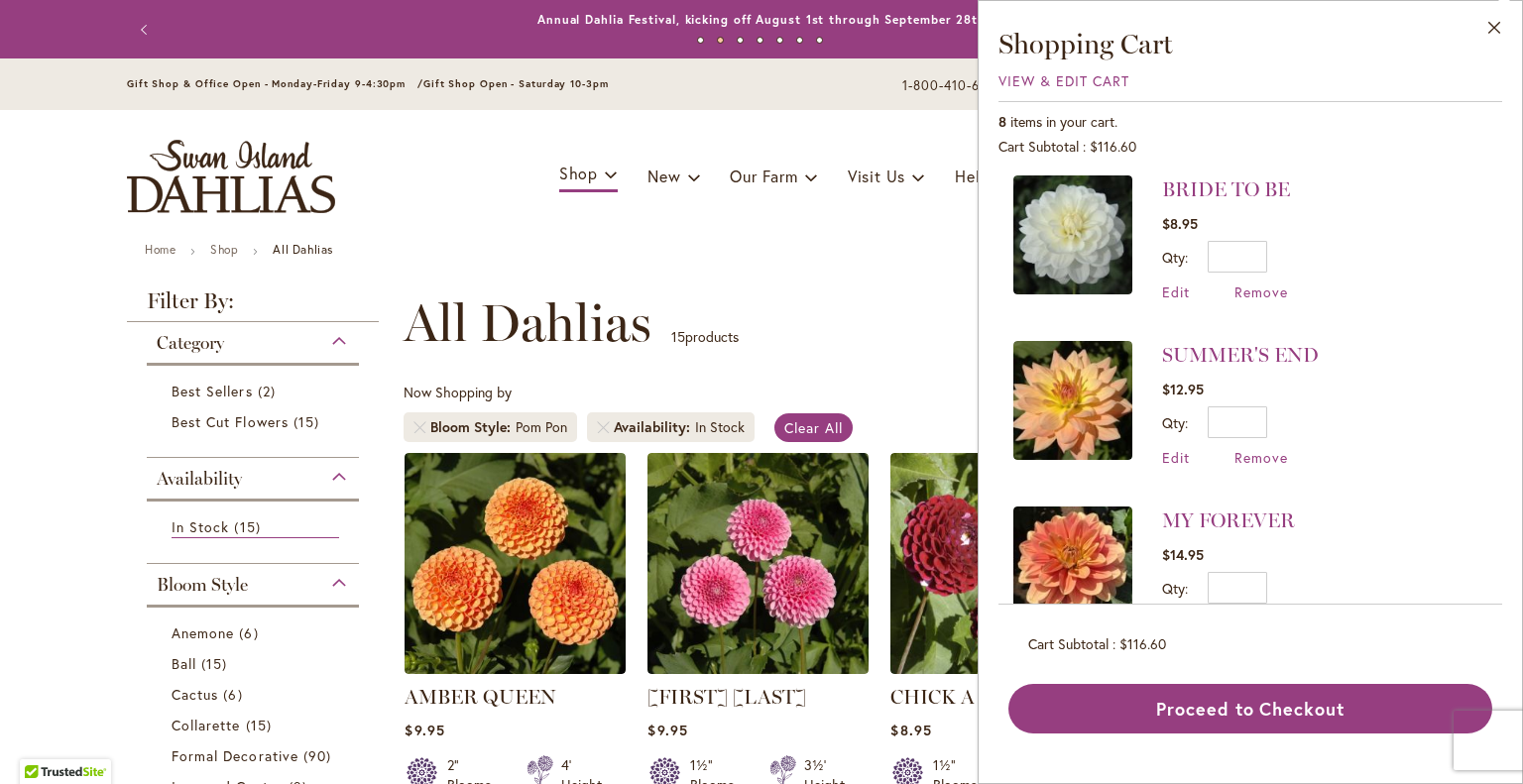 scroll, scrollTop: 666, scrollLeft: 0, axis: vertical 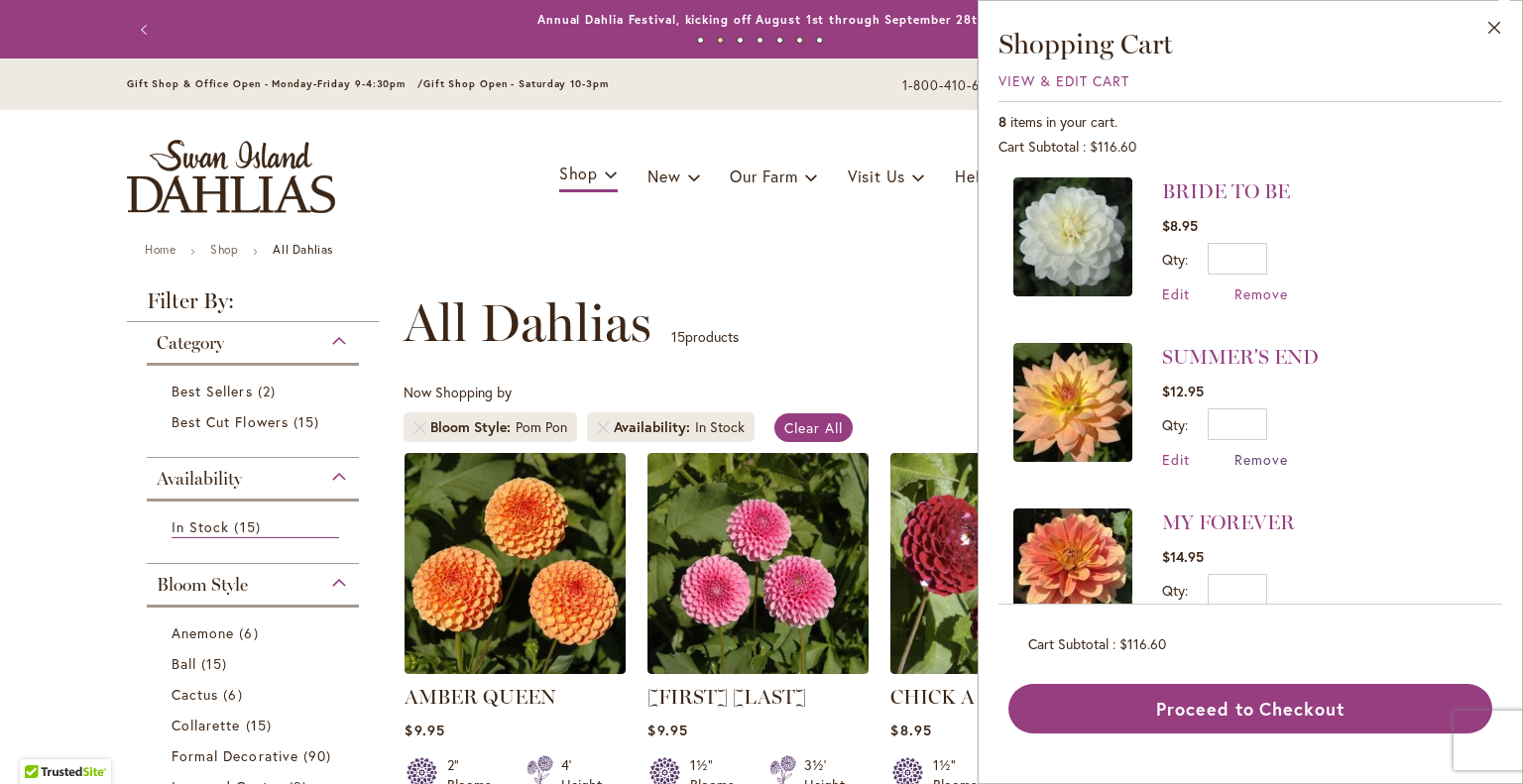 click on "Remove" at bounding box center [1261, 459] 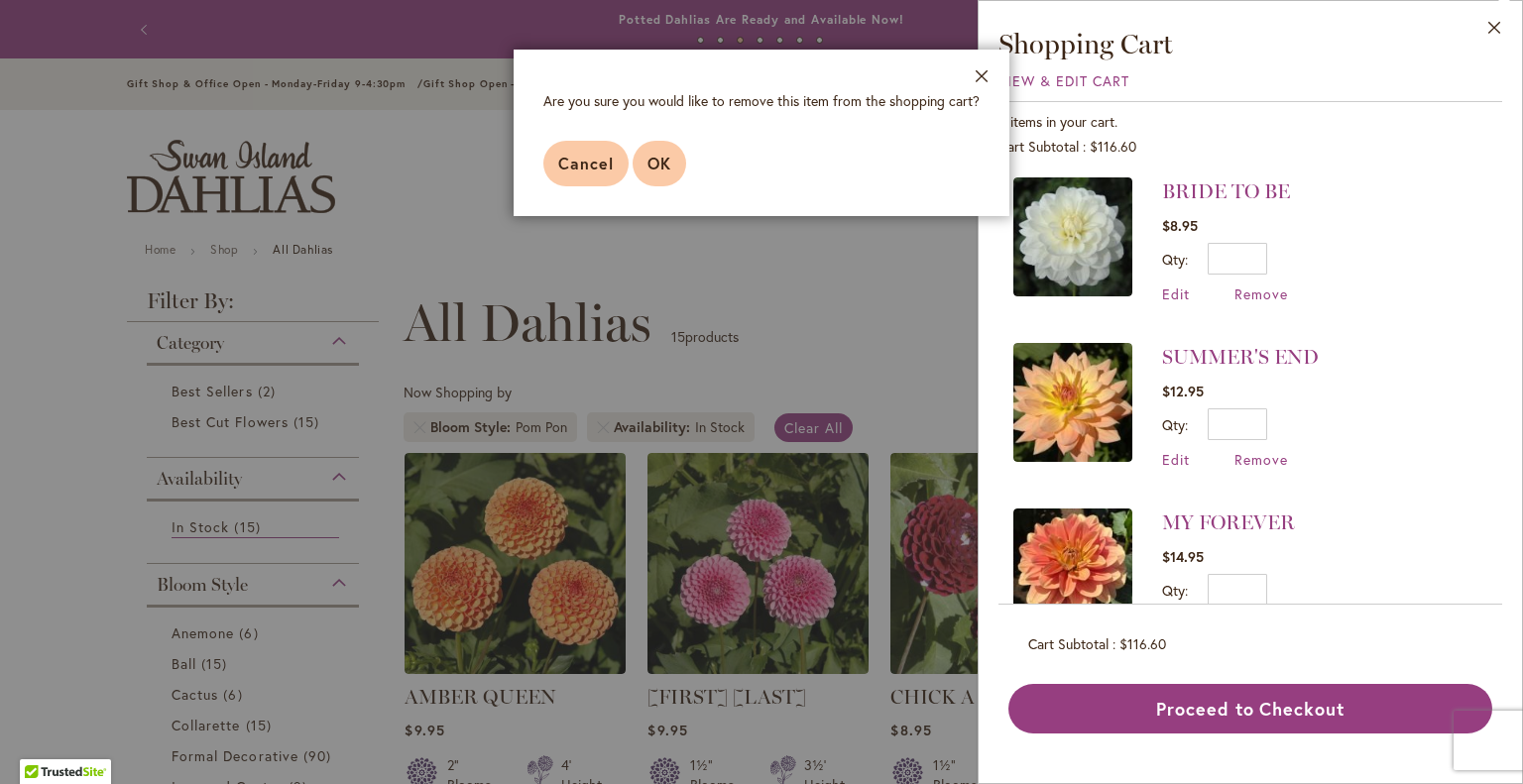 click on "OK" at bounding box center (659, 164) 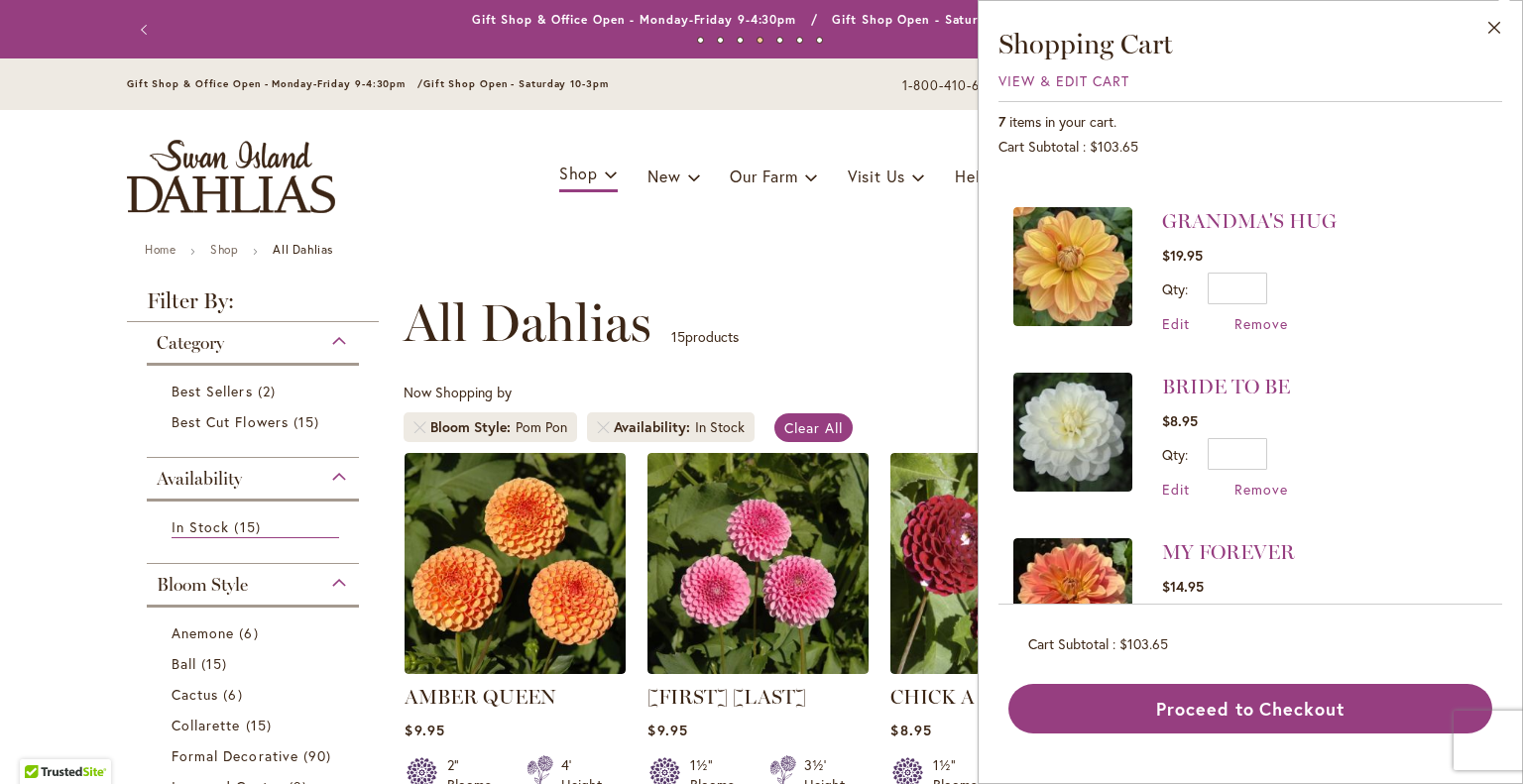 scroll, scrollTop: 554, scrollLeft: 0, axis: vertical 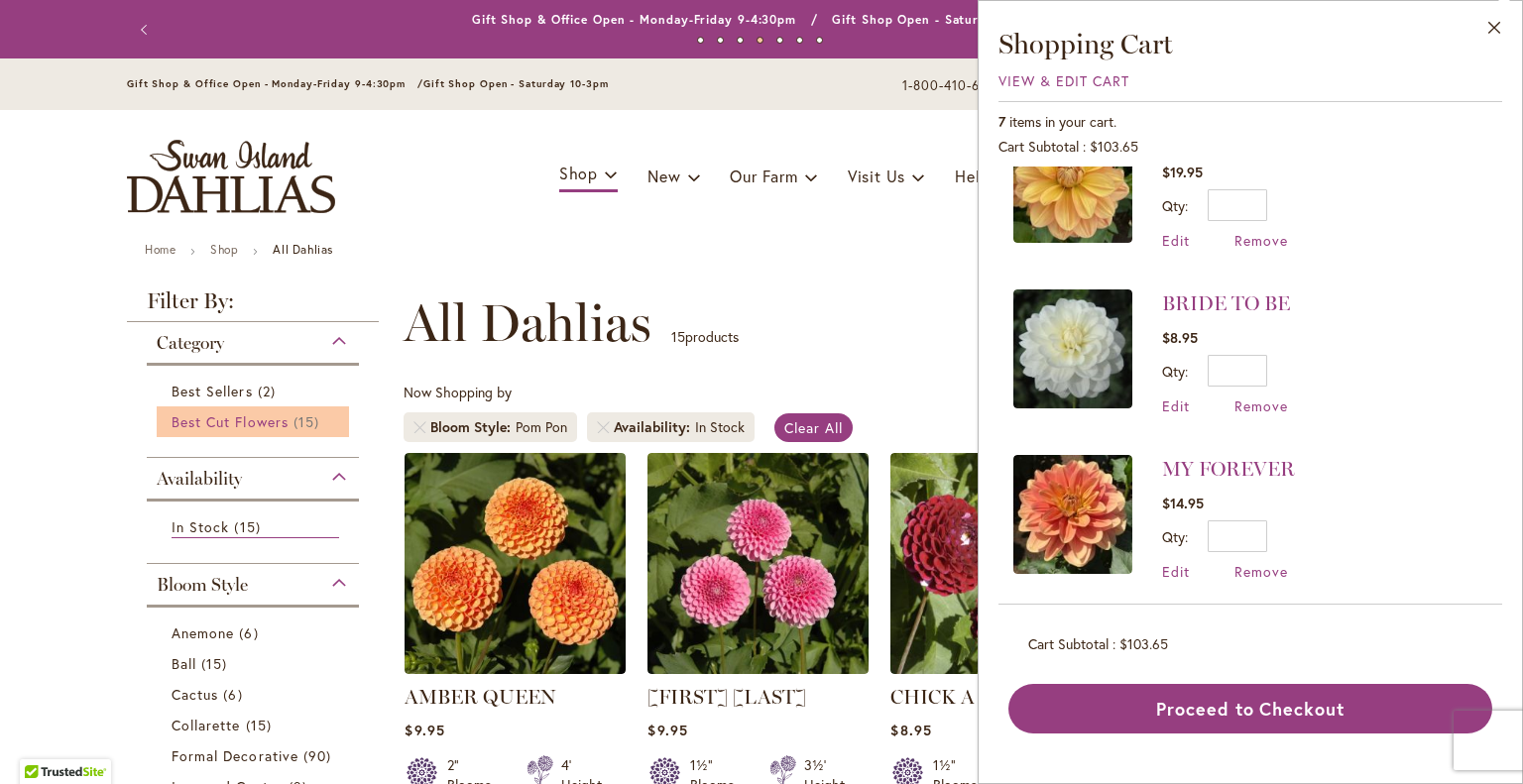 click on "Best Cut Flowers" at bounding box center (230, 421) 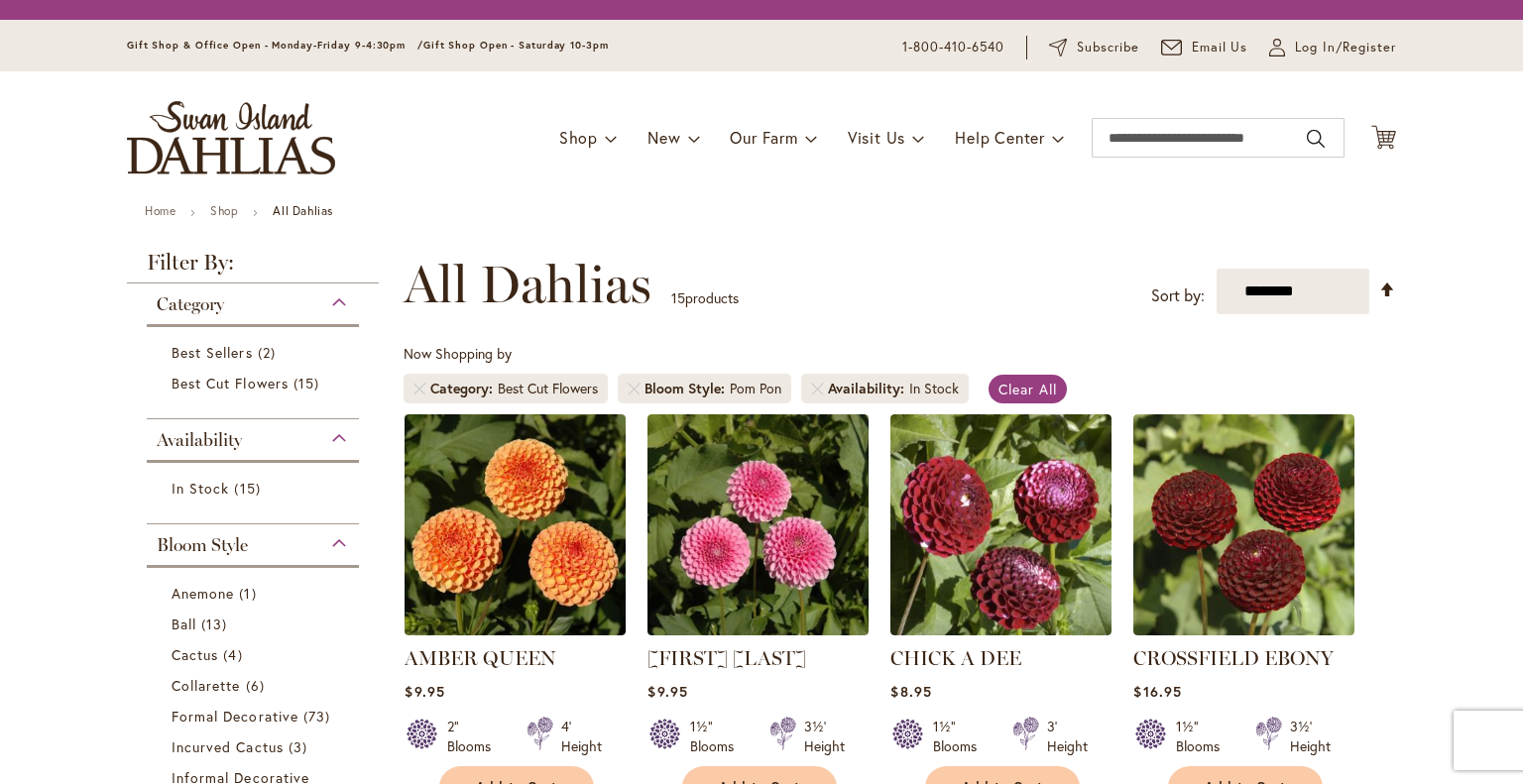 scroll, scrollTop: 0, scrollLeft: 0, axis: both 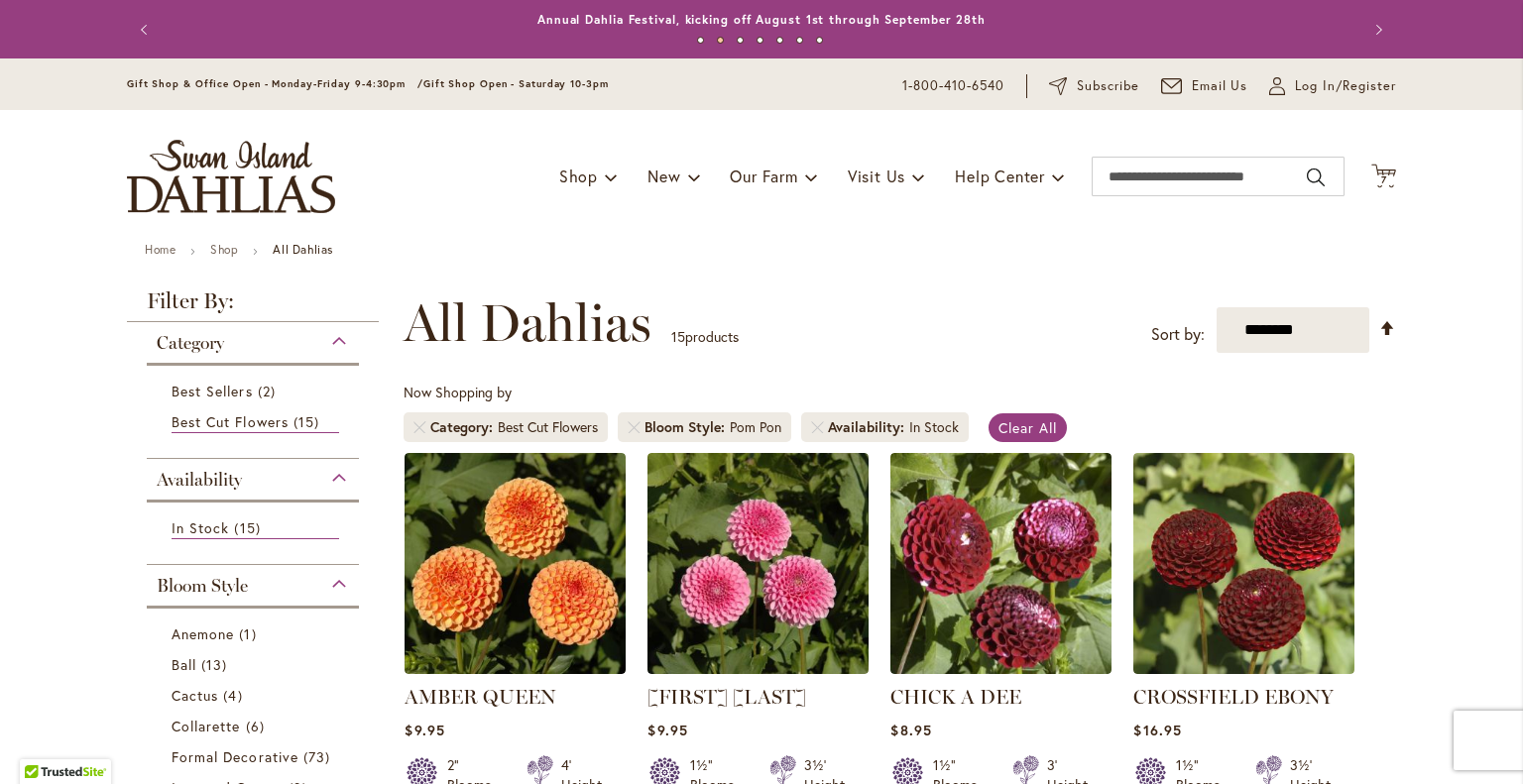 click on "Category" at bounding box center [190, 343] 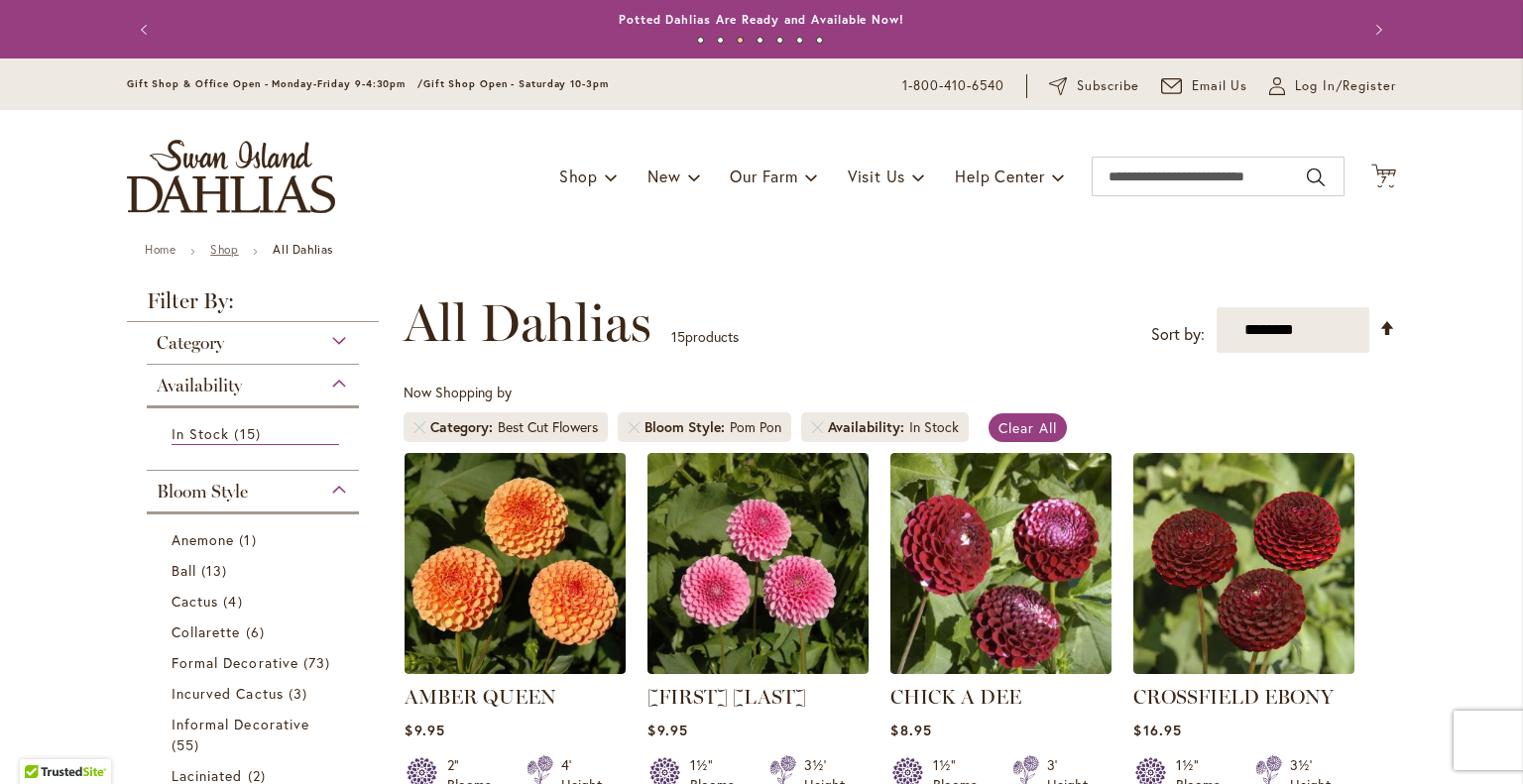 click on "Shop" at bounding box center [224, 249] 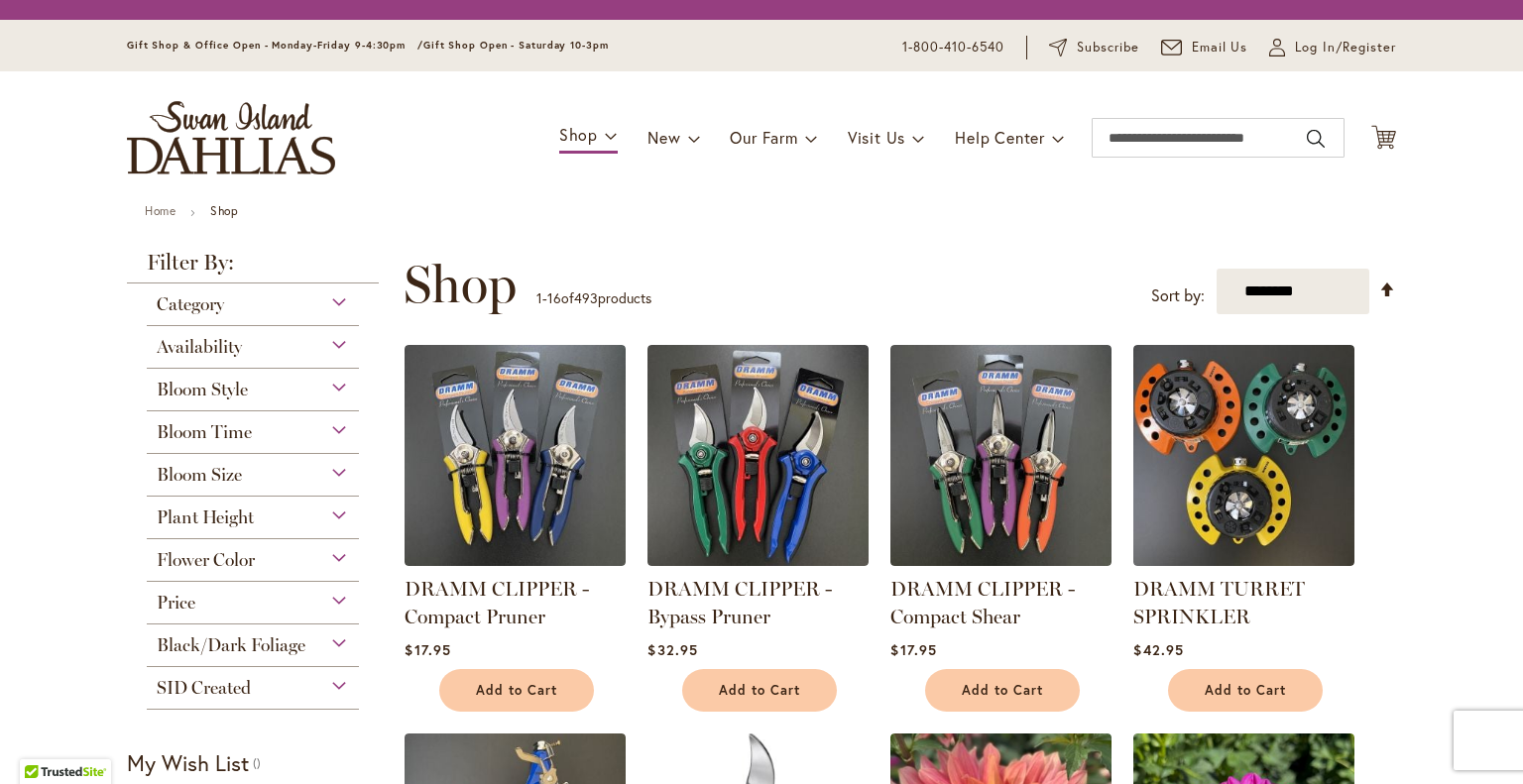 scroll, scrollTop: 0, scrollLeft: 0, axis: both 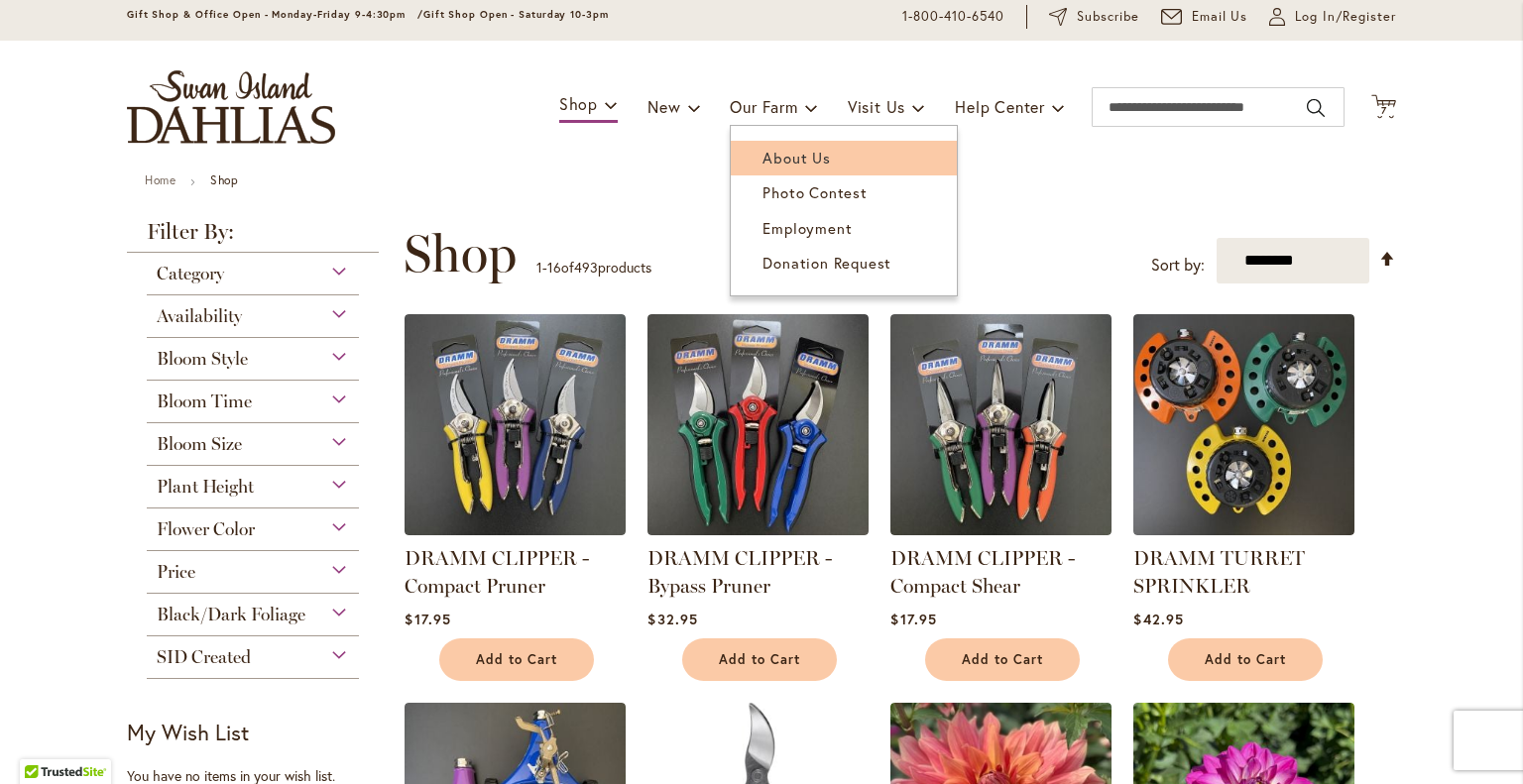 click on "About Us" at bounding box center (796, 158) 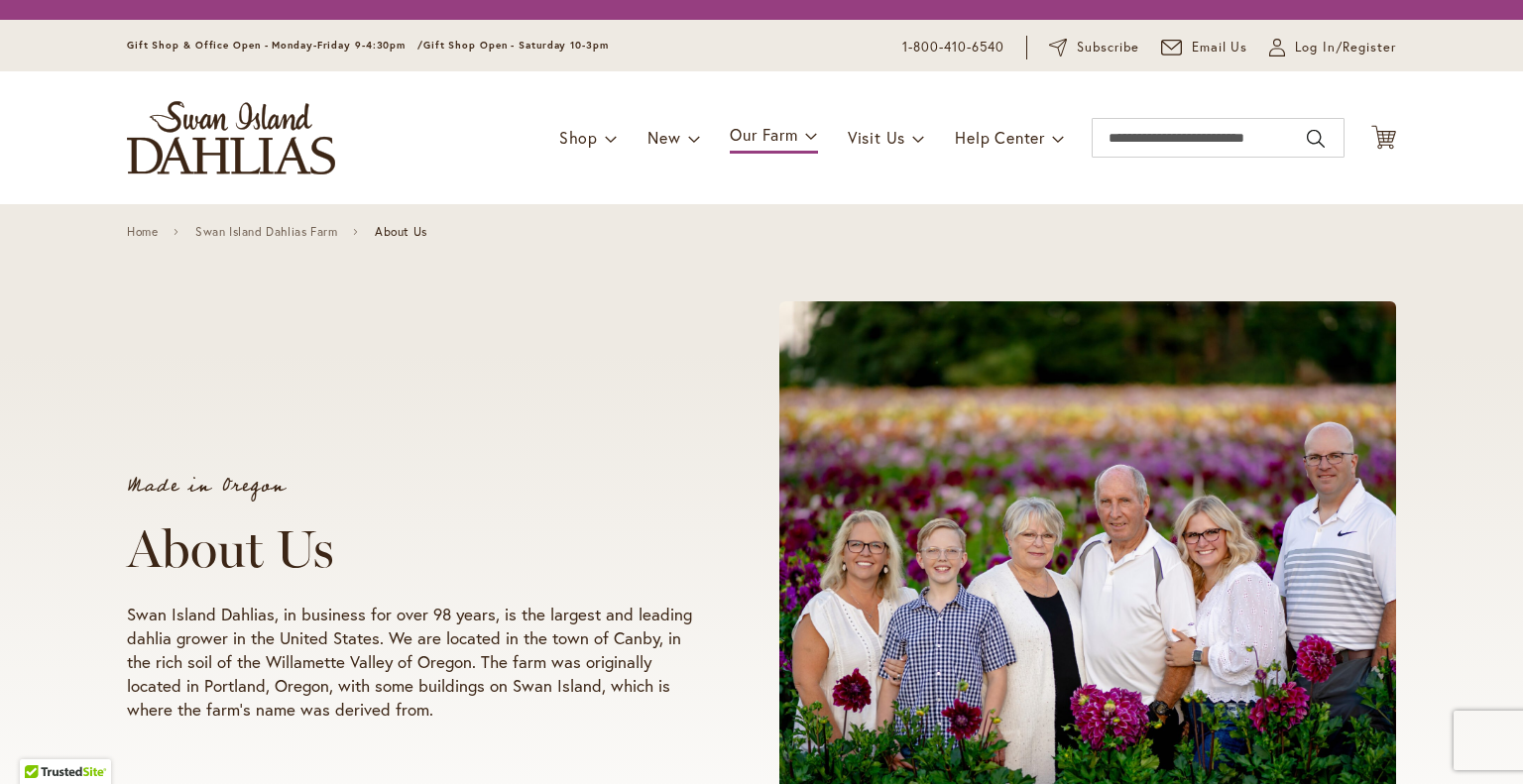 scroll, scrollTop: 0, scrollLeft: 0, axis: both 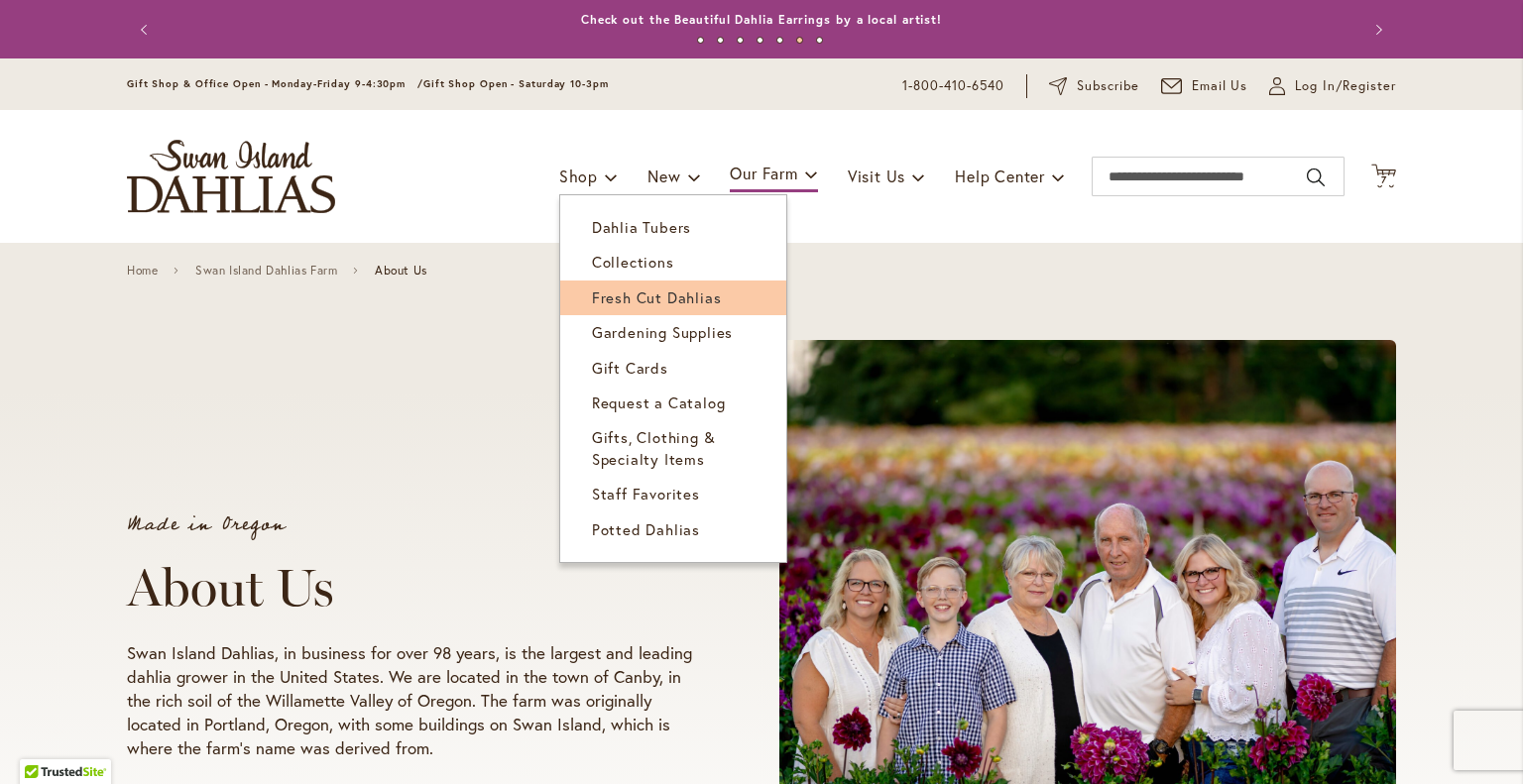 click on "Fresh Cut Dahlias" at bounding box center (656, 297) 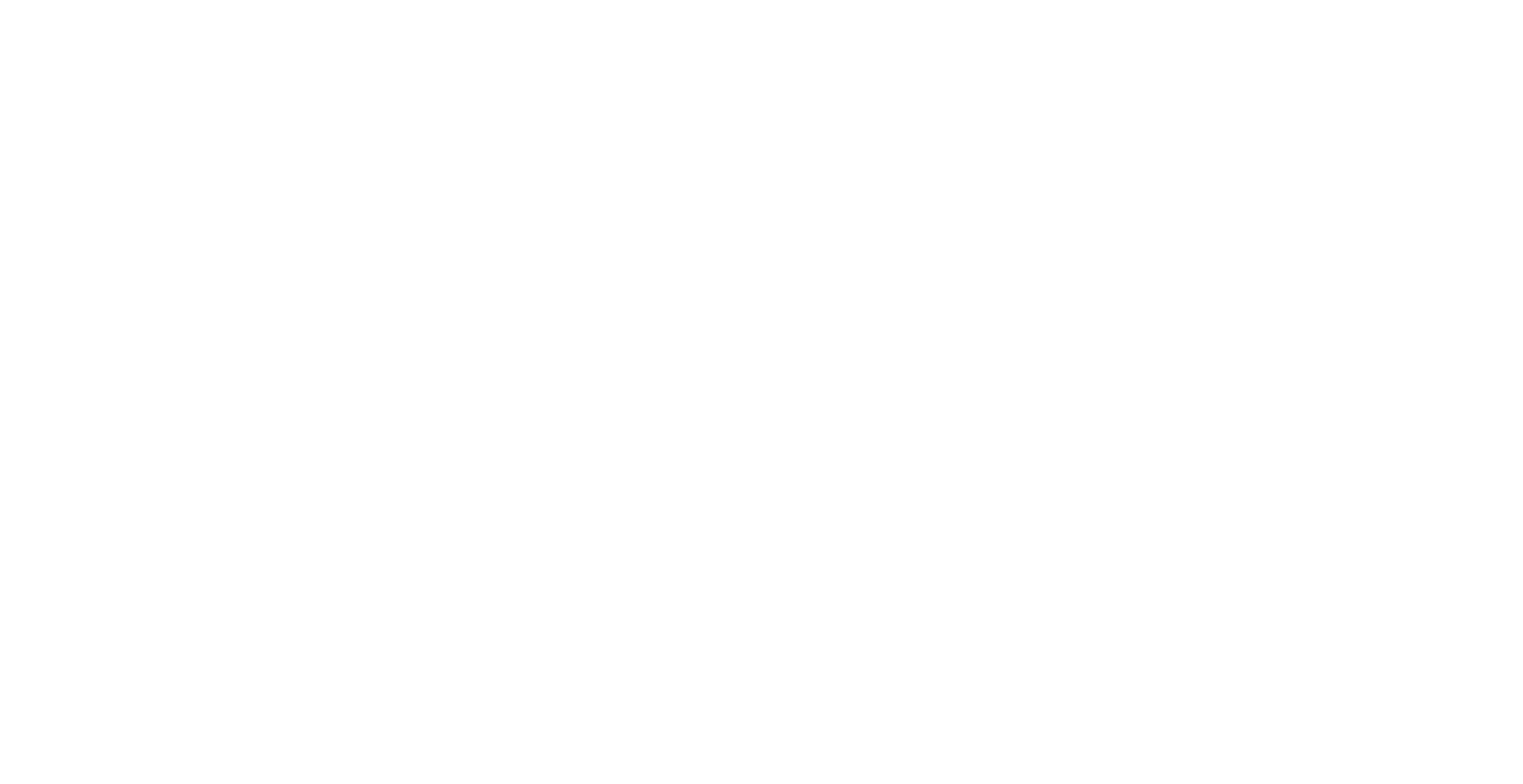 scroll, scrollTop: 0, scrollLeft: 0, axis: both 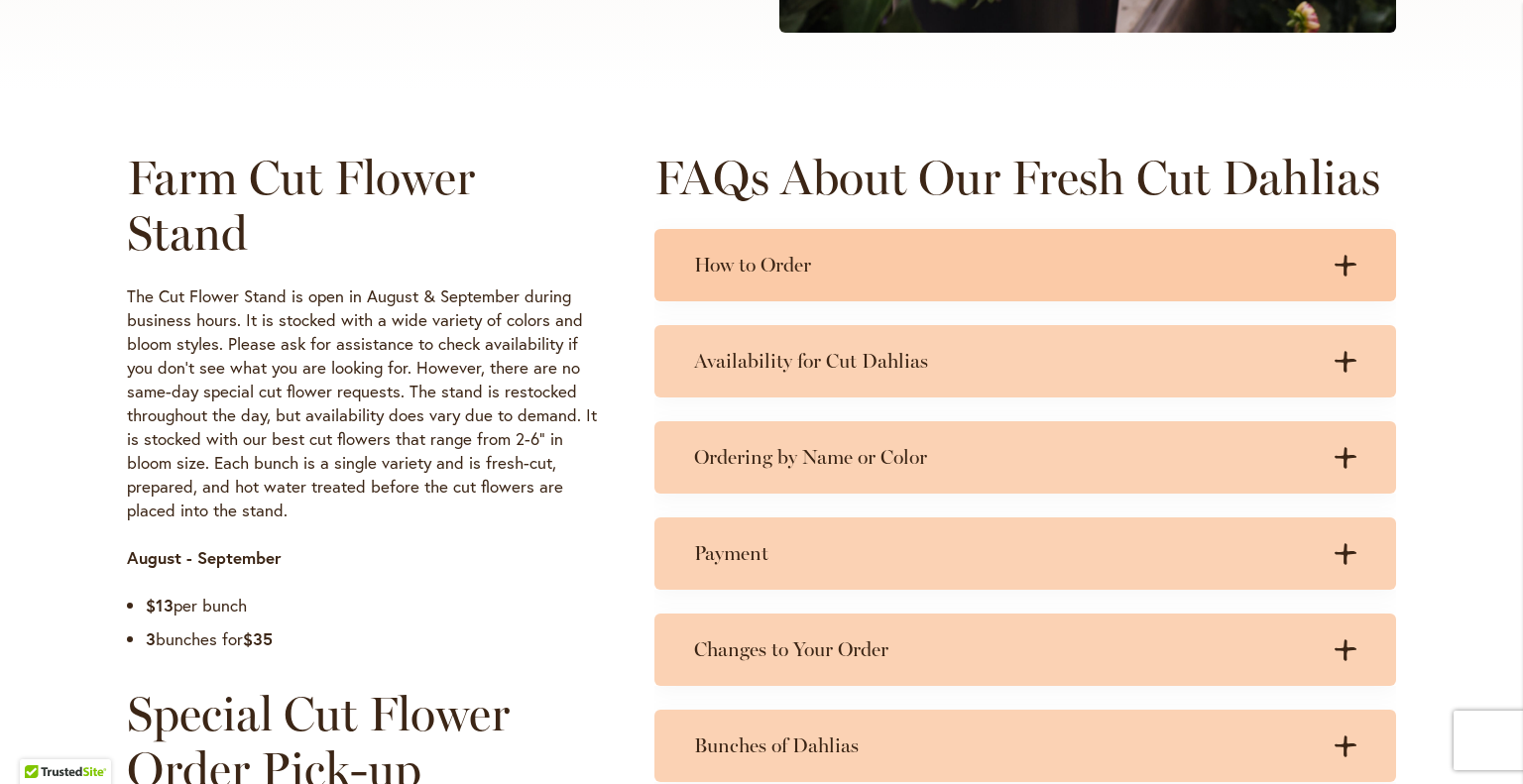 click on "How to Order" at bounding box center (1005, 265) 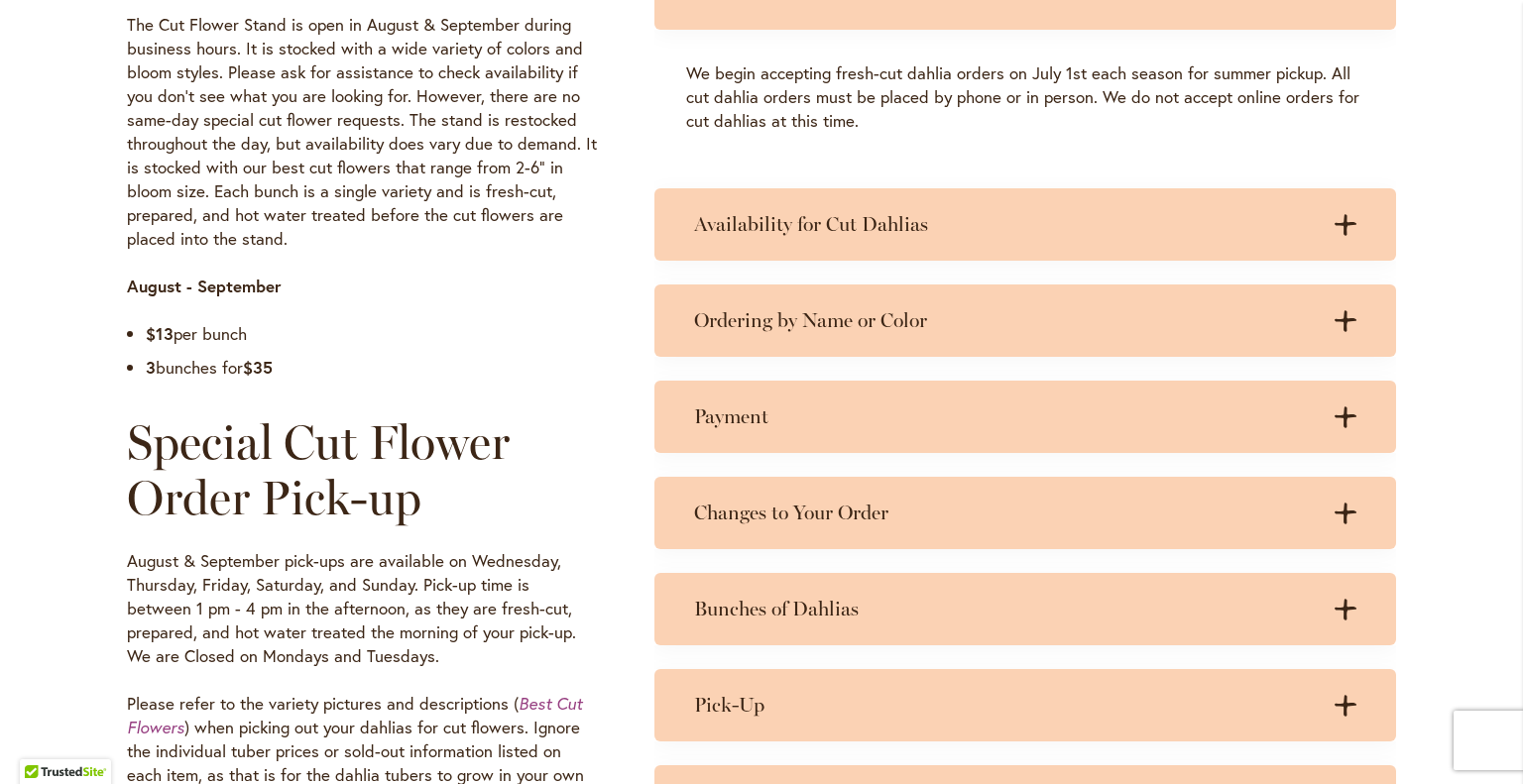scroll, scrollTop: 1142, scrollLeft: 0, axis: vertical 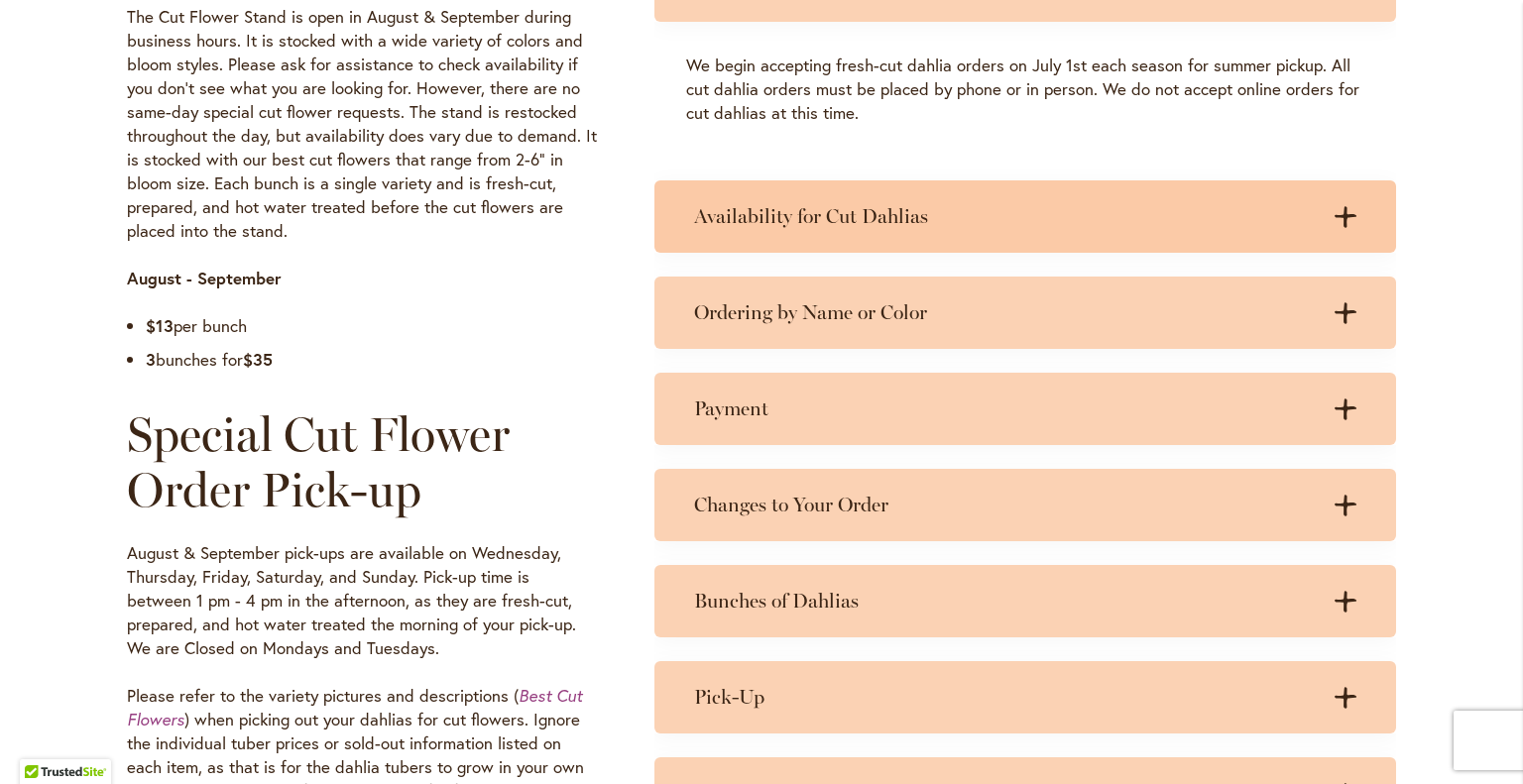 click on "Availability for Cut Dahlias" at bounding box center [1005, 216] 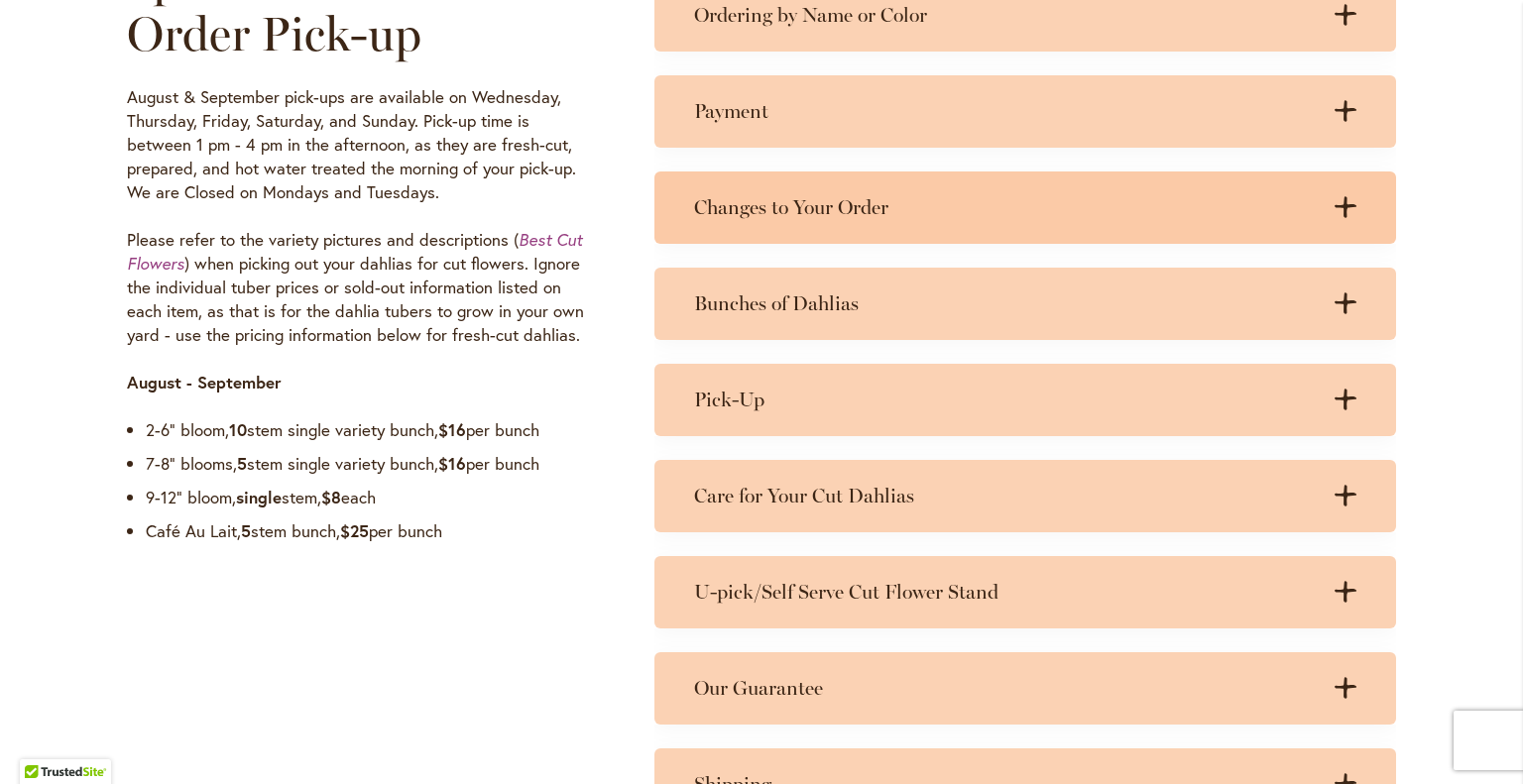 scroll, scrollTop: 1598, scrollLeft: 0, axis: vertical 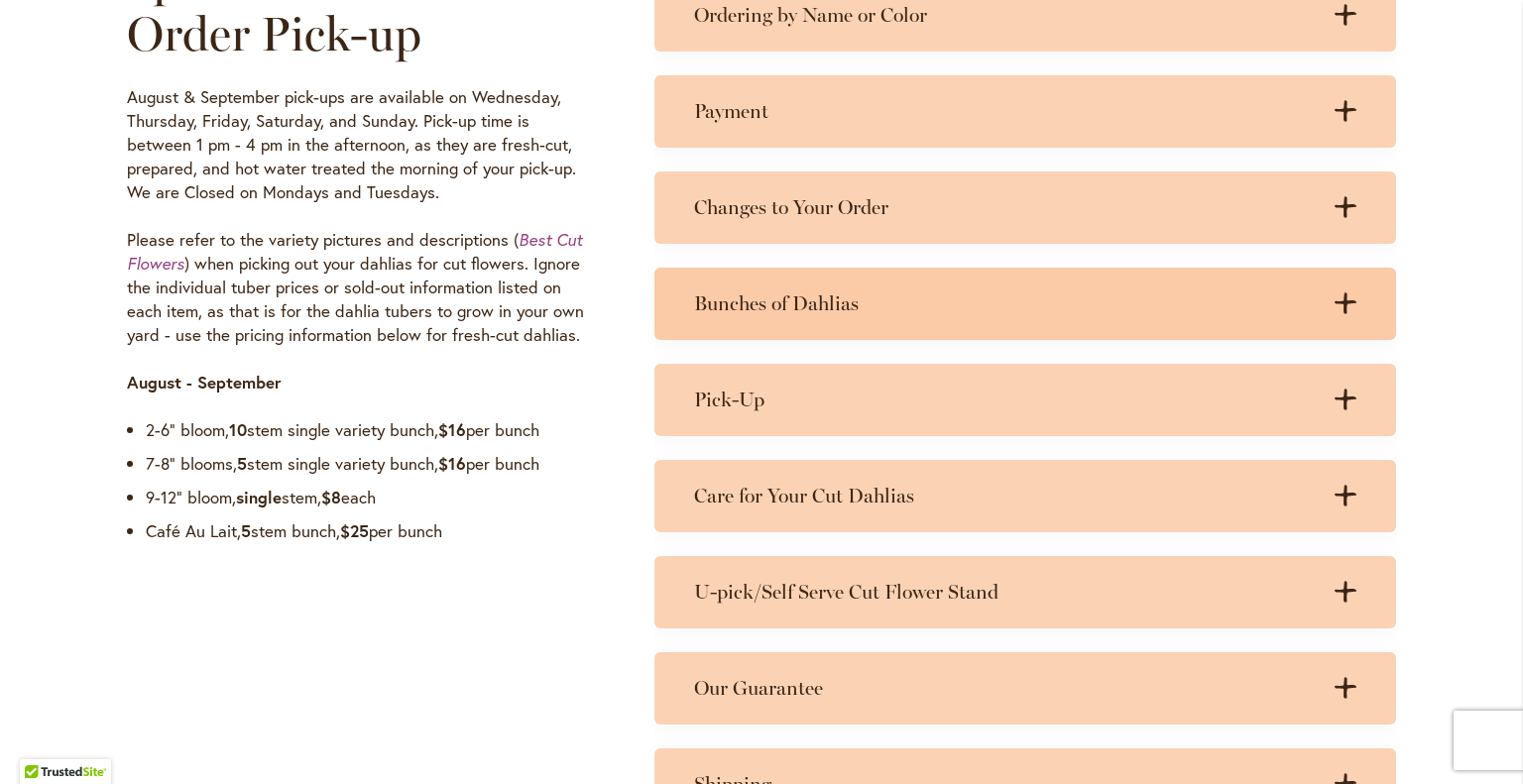 click on "Bunches of Dahlias" at bounding box center (1005, 303) 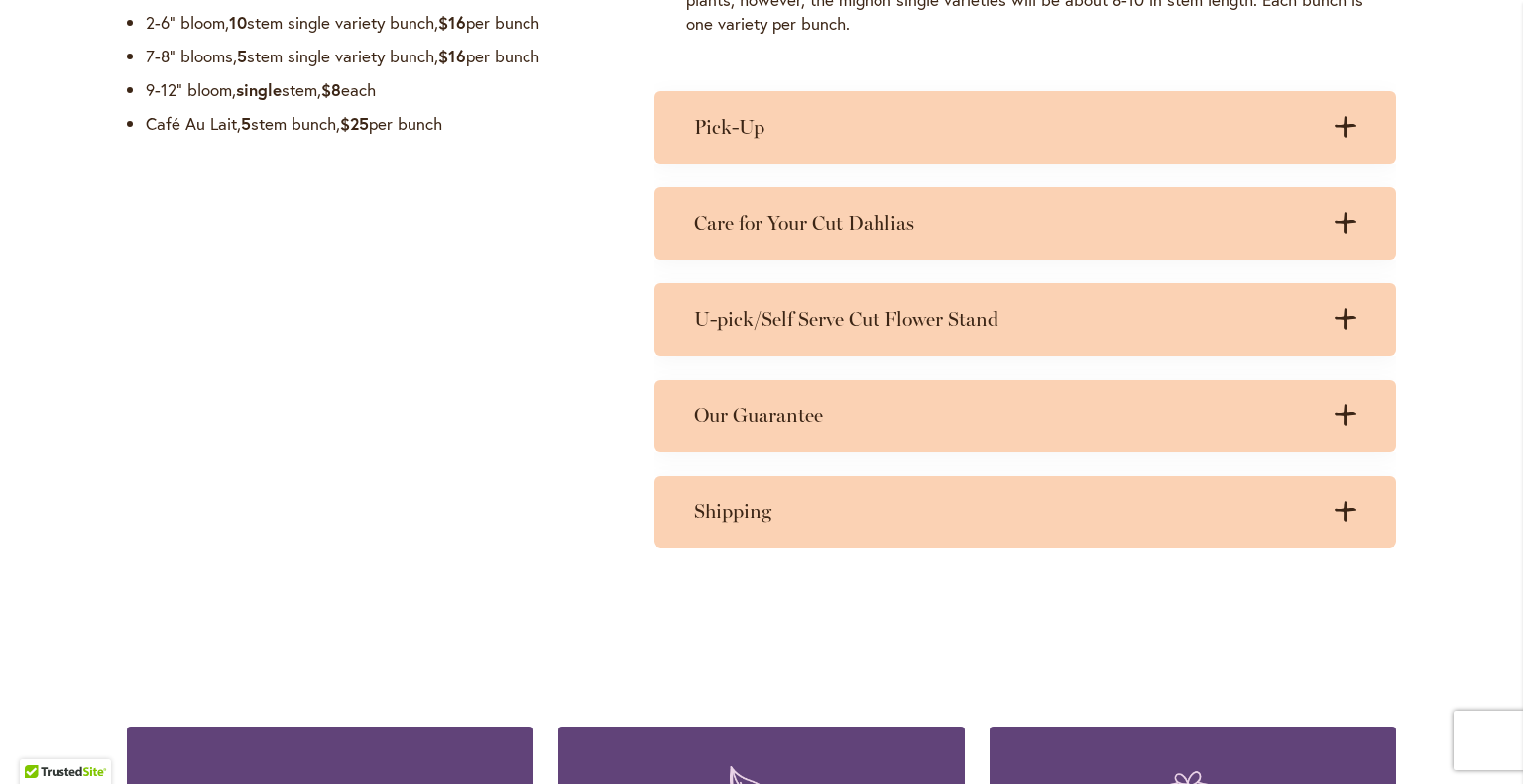 scroll, scrollTop: 2009, scrollLeft: 0, axis: vertical 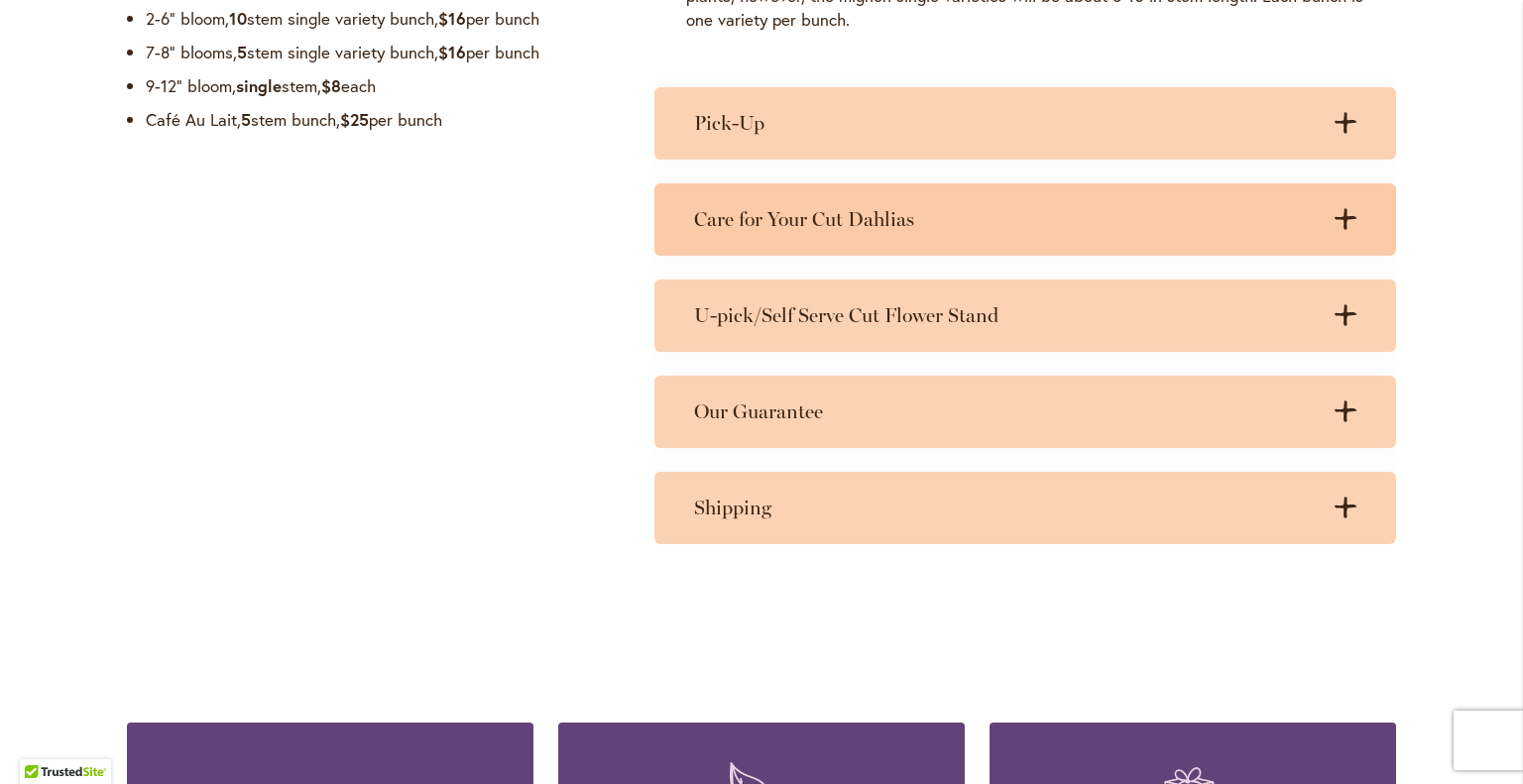click on "Care for Your Cut Dahlias" at bounding box center (1005, 219) 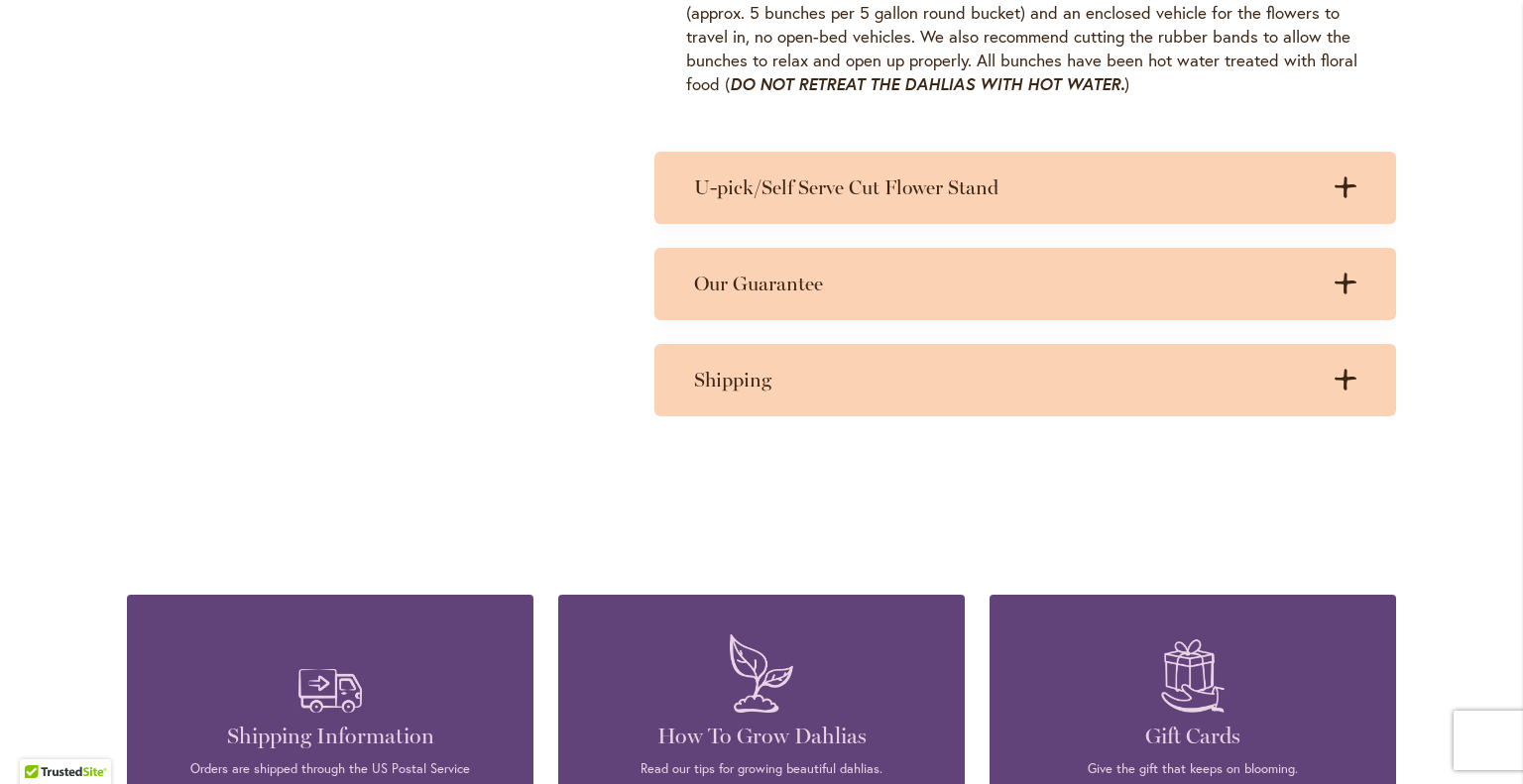 scroll, scrollTop: 2347, scrollLeft: 0, axis: vertical 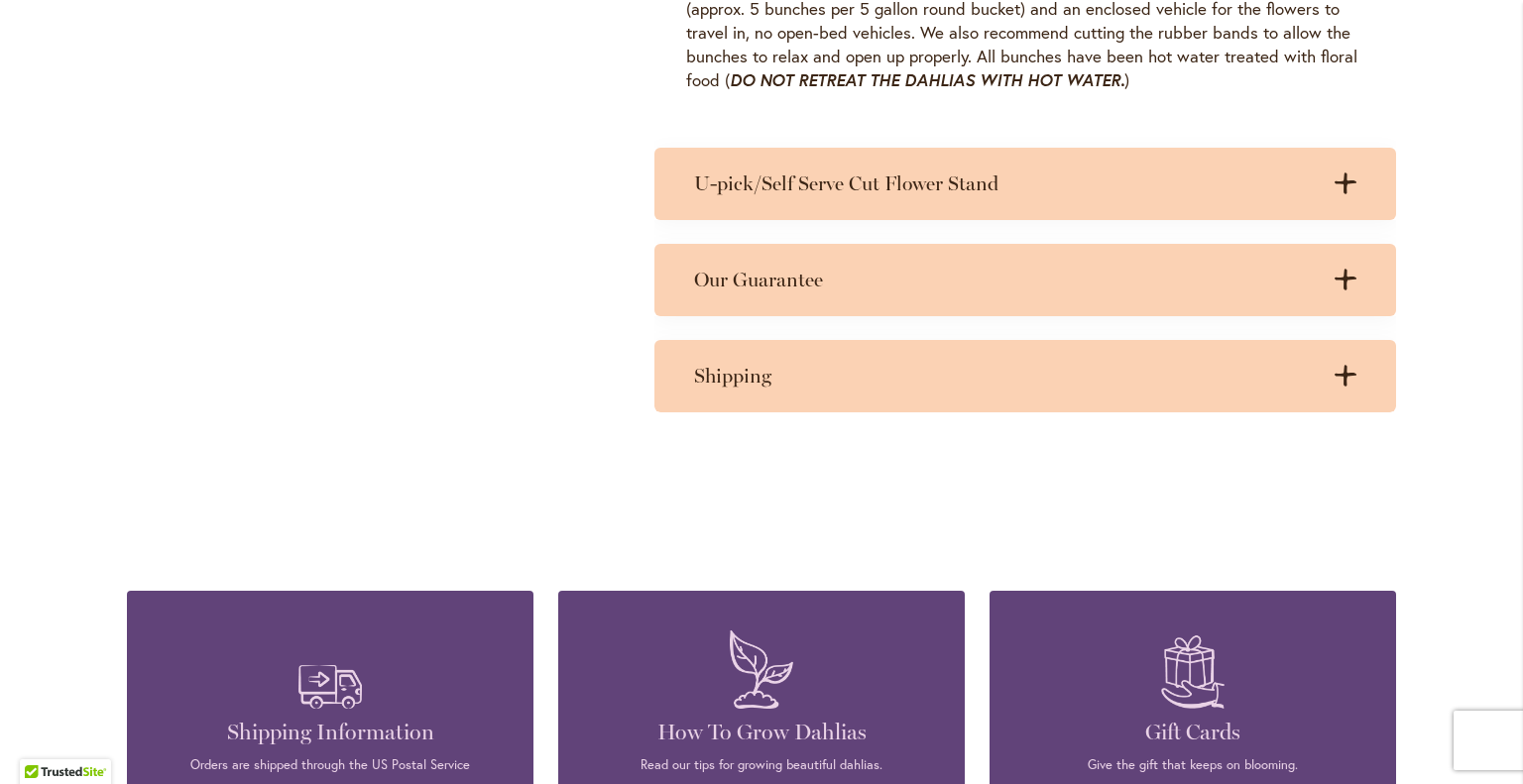 click on "U-pick/Self Serve Cut Flower Stand" at bounding box center (1005, 183) 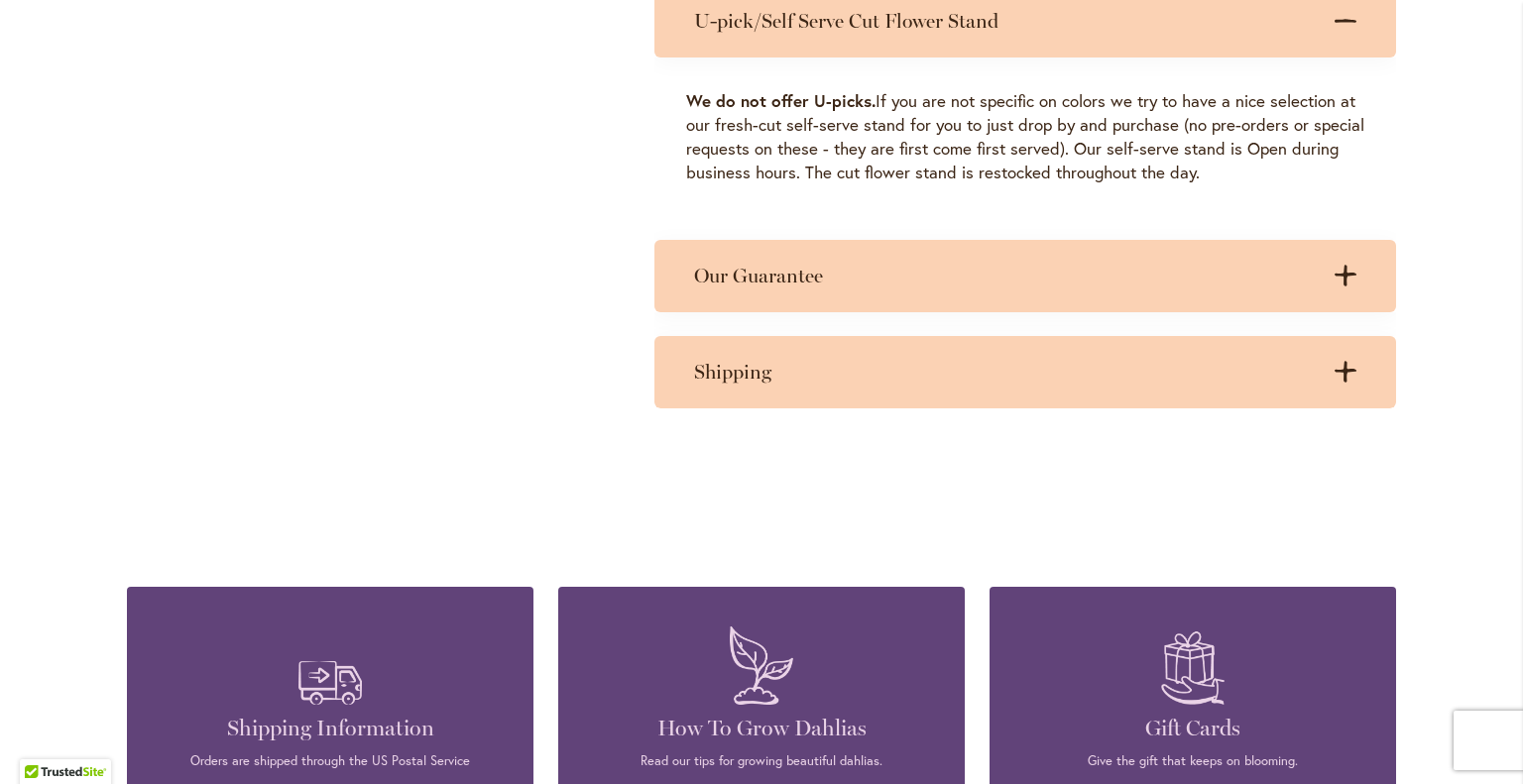 scroll, scrollTop: 2513, scrollLeft: 0, axis: vertical 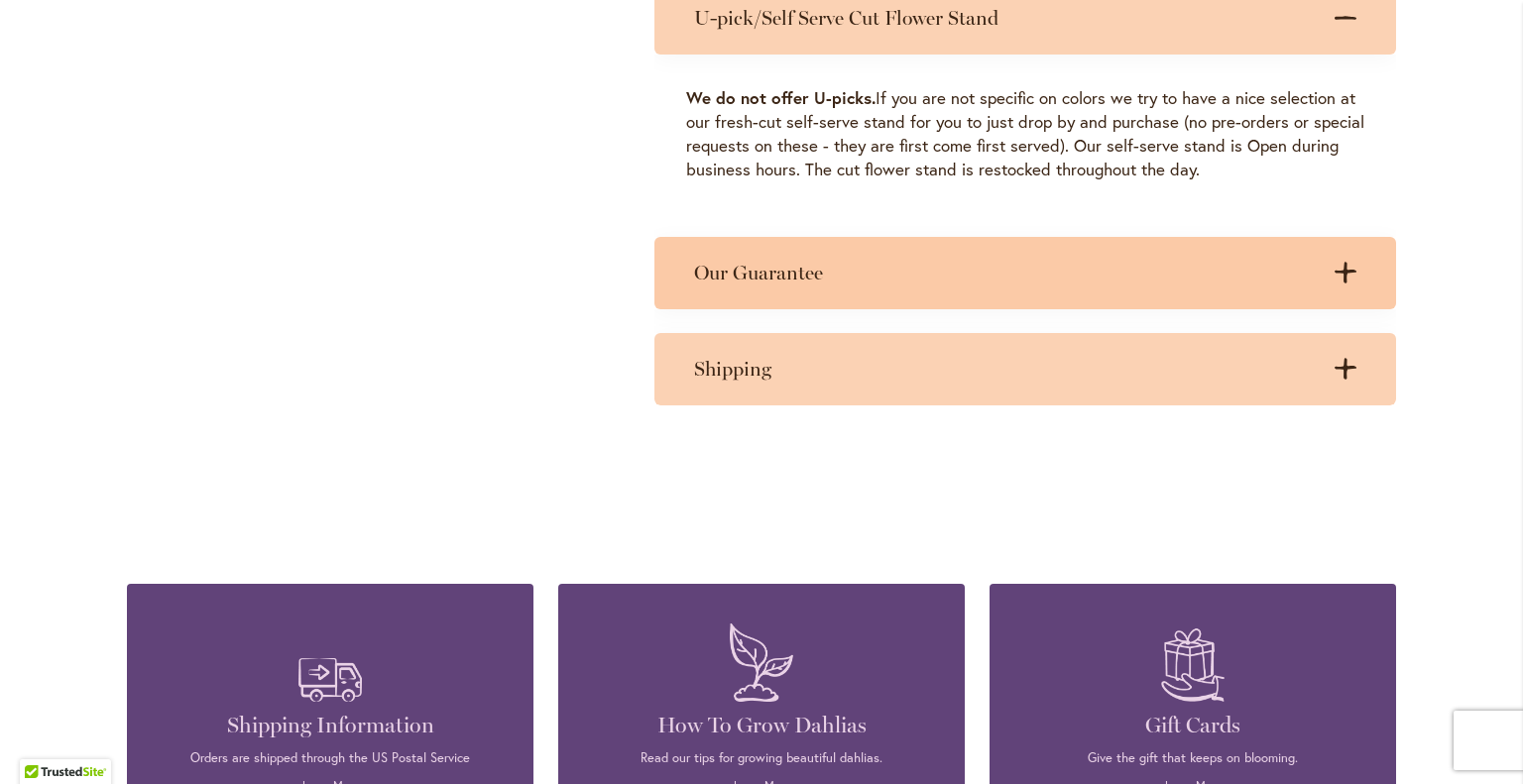 click on "Our Guarantee
.cls-1 {
fill: #3c2616;
stroke-width: 0px;
}
.cls-1 {
fill: #3c2616;
stroke-width: 0px;
}" at bounding box center (1025, 273) 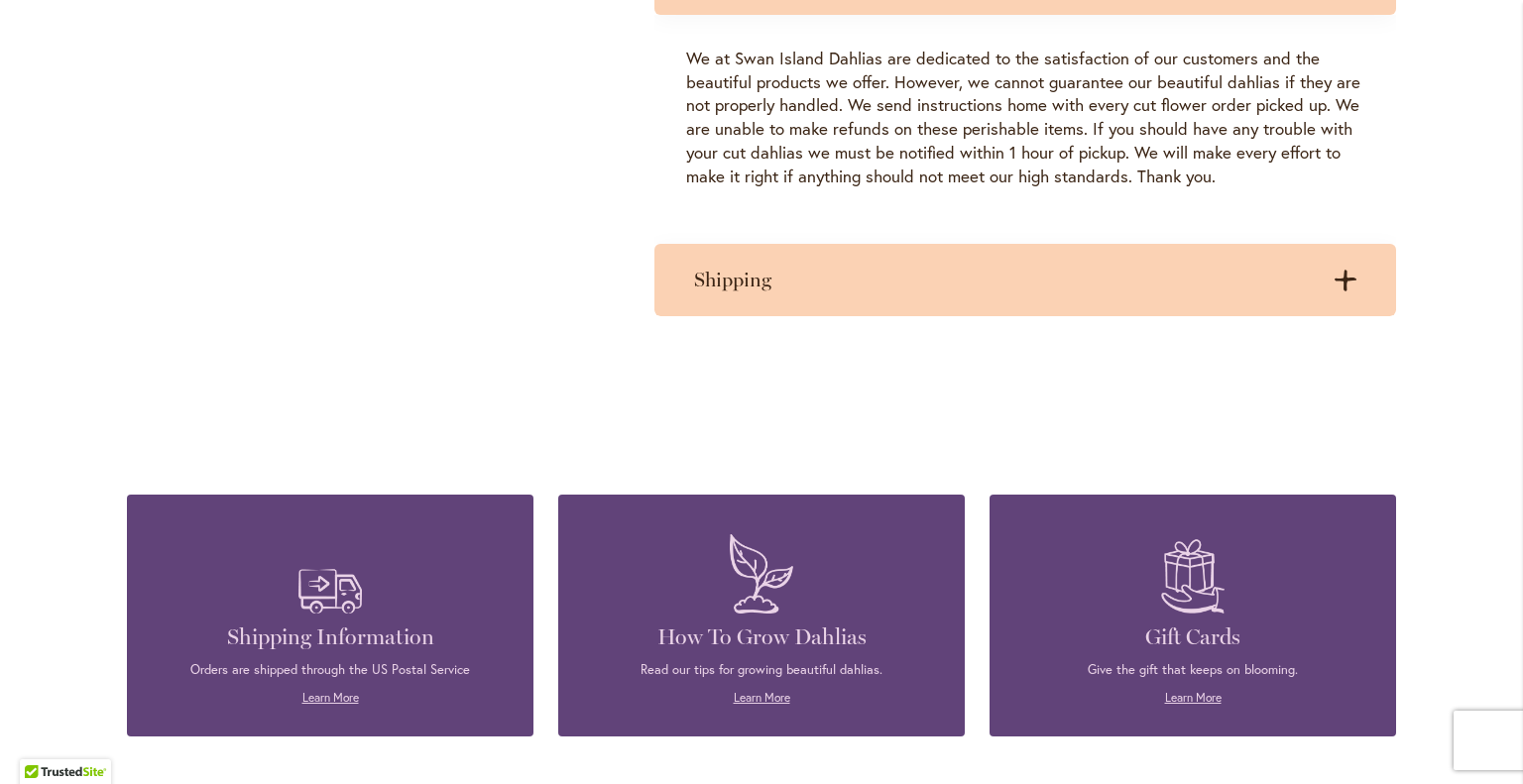 scroll, scrollTop: 2810, scrollLeft: 0, axis: vertical 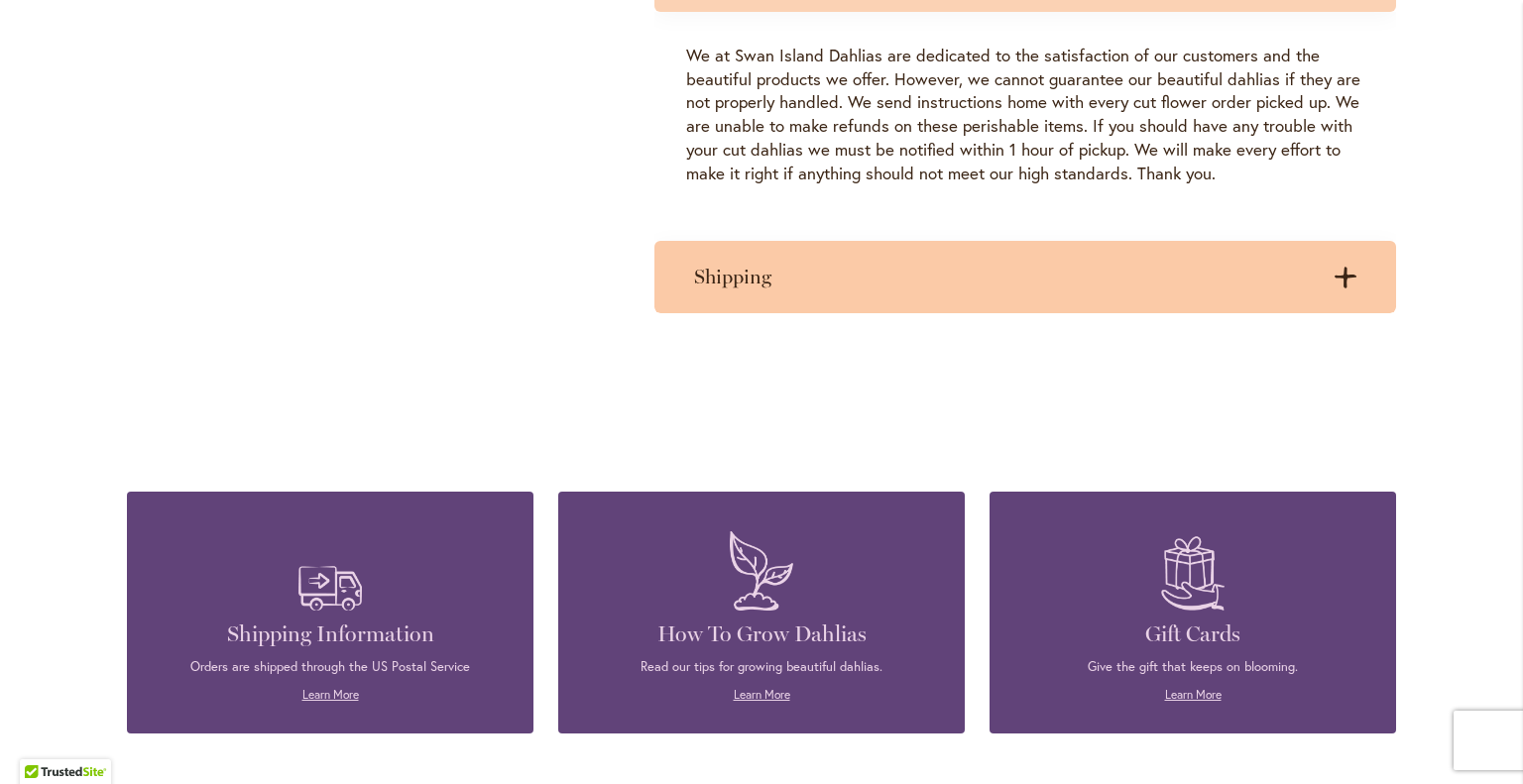 click on "Shipping
.cls-1 {
fill: #3c2616;
stroke-width: 0px;
}
.cls-1 {
fill: #3c2616;
stroke-width: 0px;
}" at bounding box center (1025, 277) 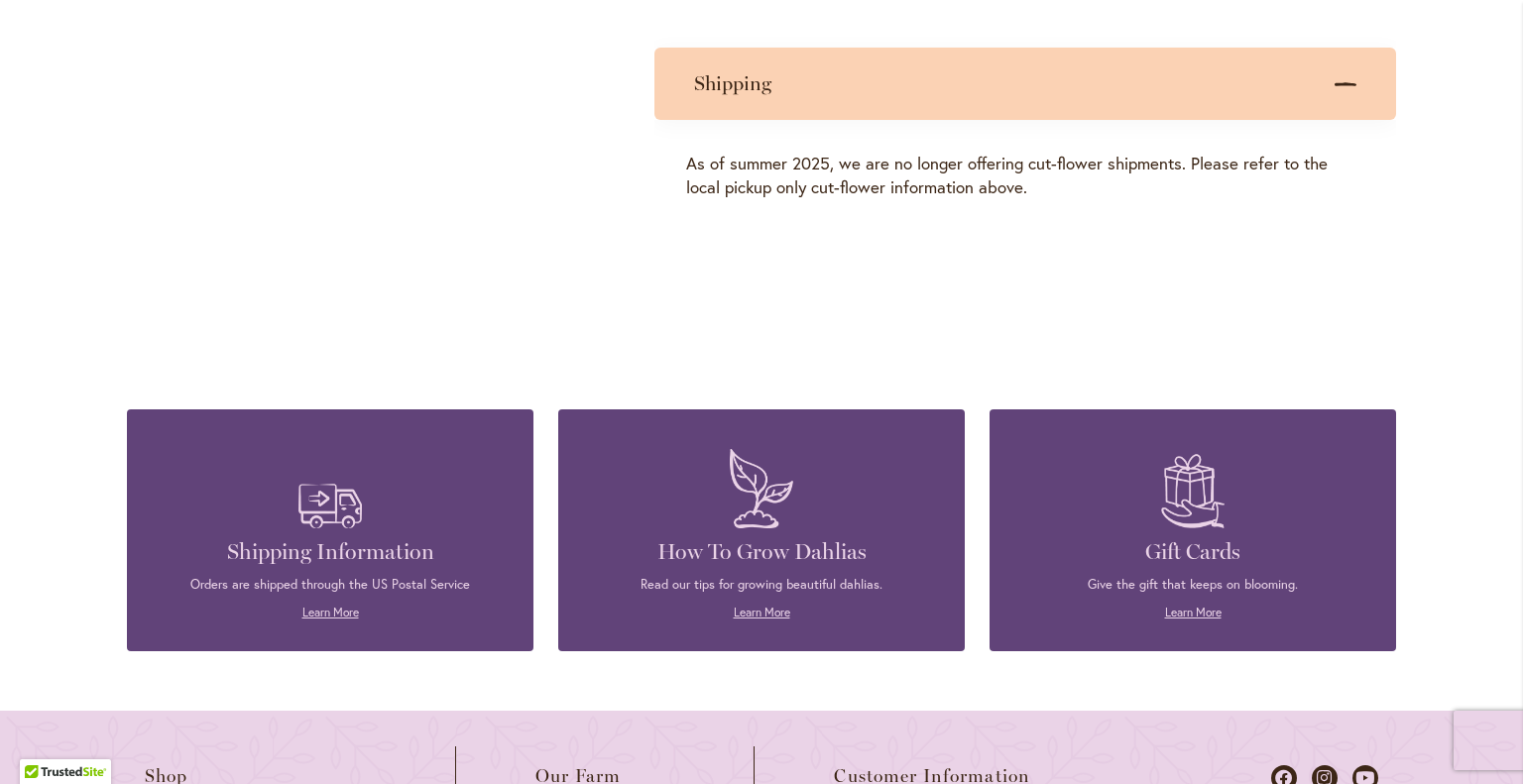 scroll, scrollTop: 3004, scrollLeft: 0, axis: vertical 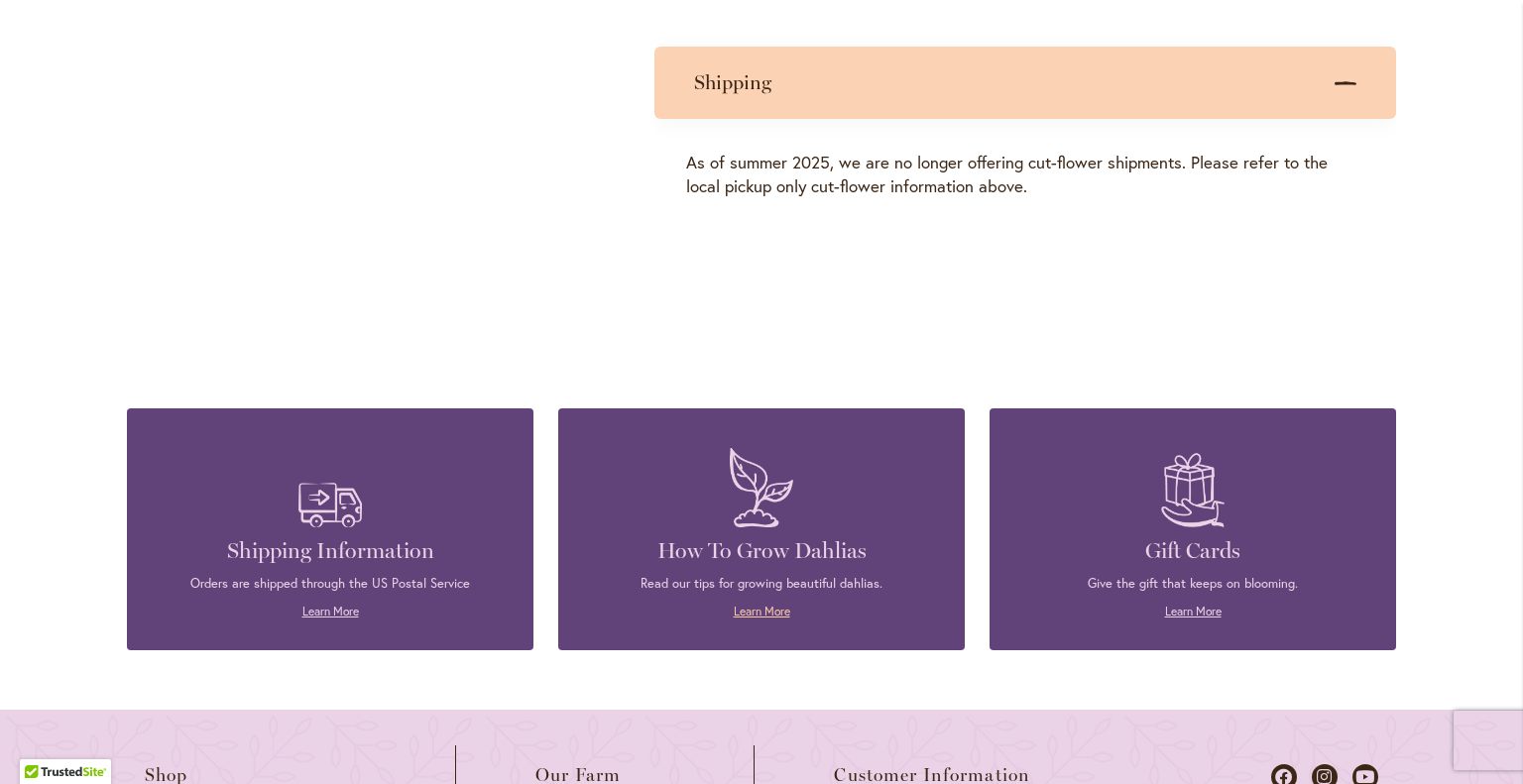 click on "Learn More" at bounding box center [762, 611] 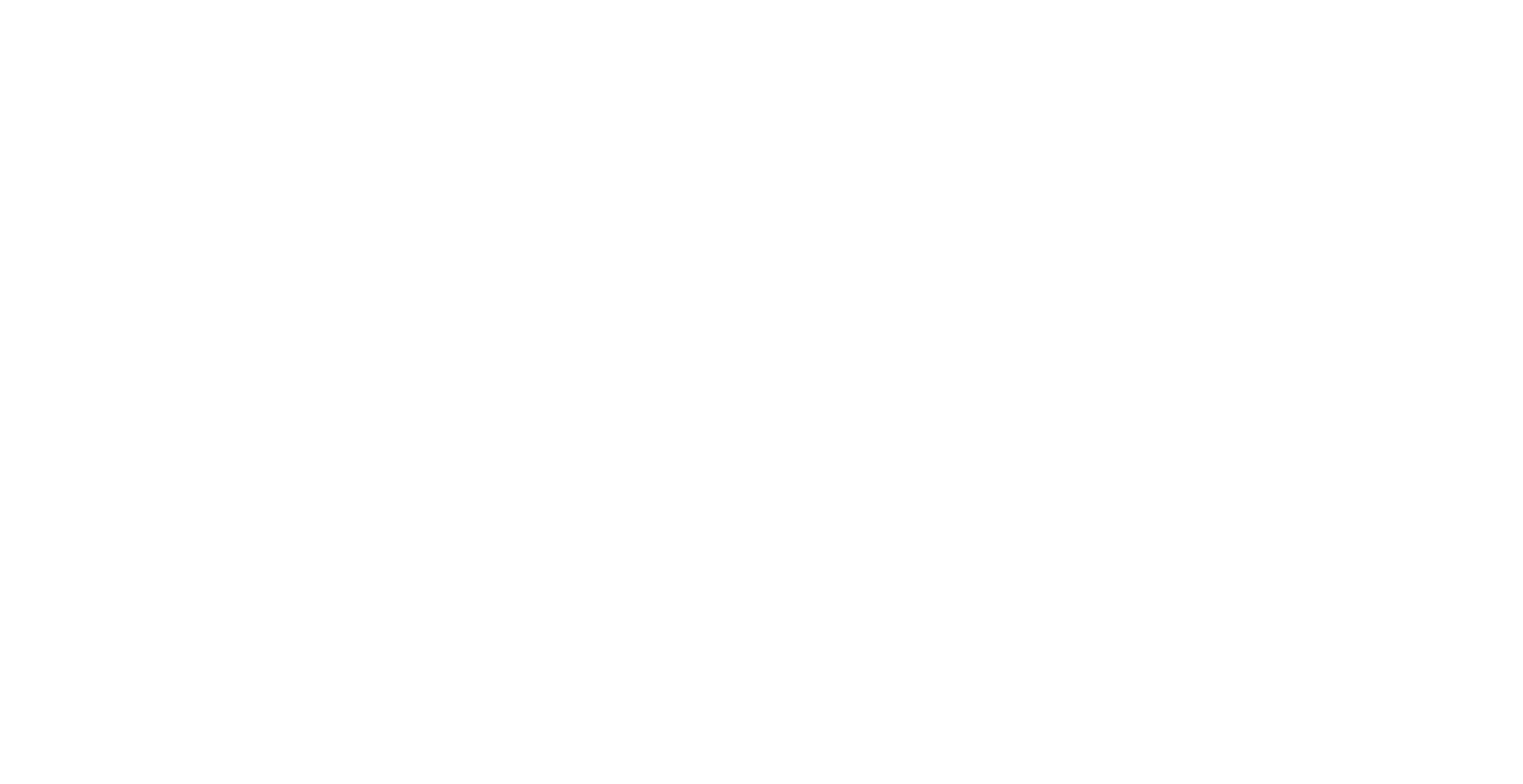 scroll, scrollTop: 0, scrollLeft: 0, axis: both 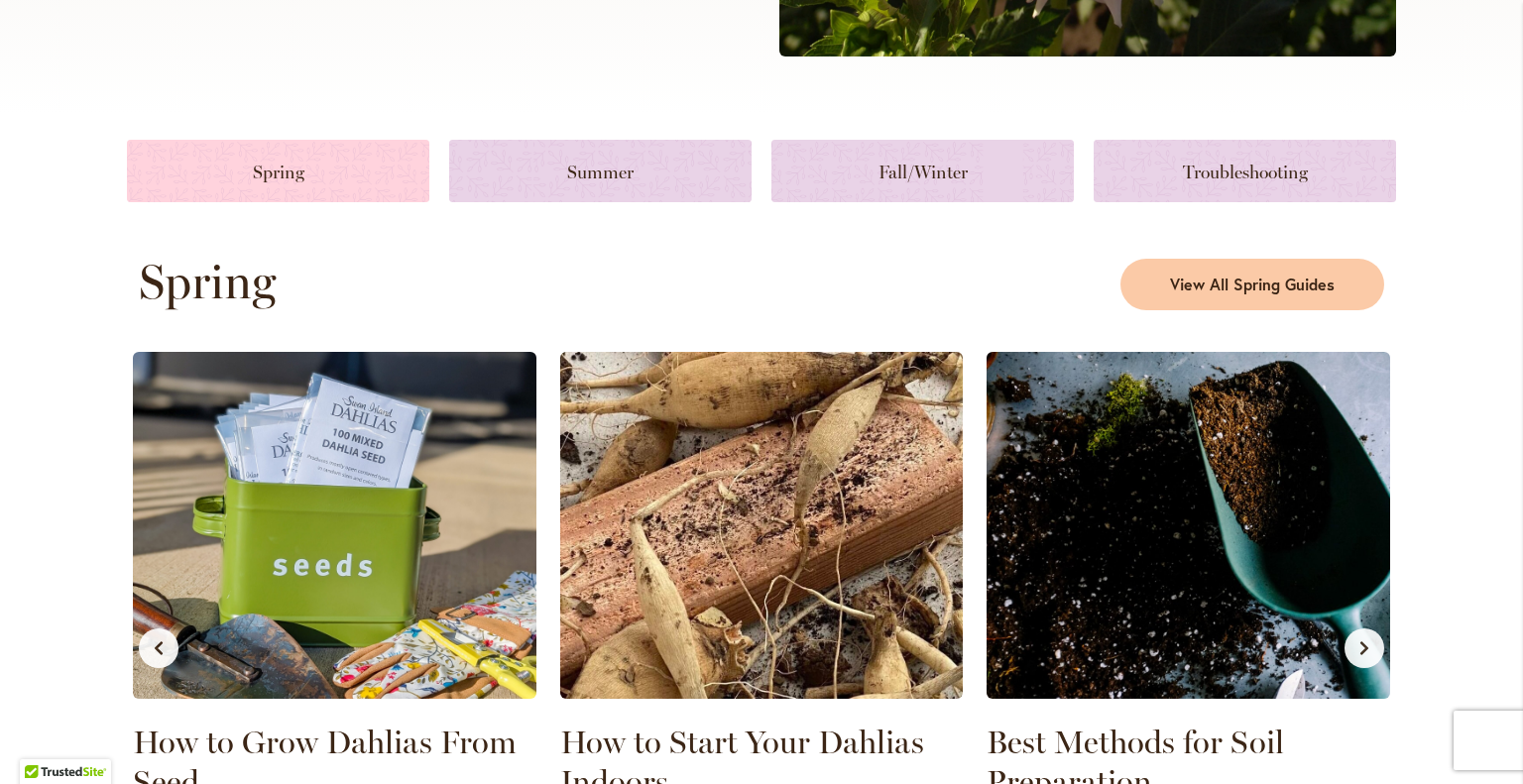 click at bounding box center (278, 170) 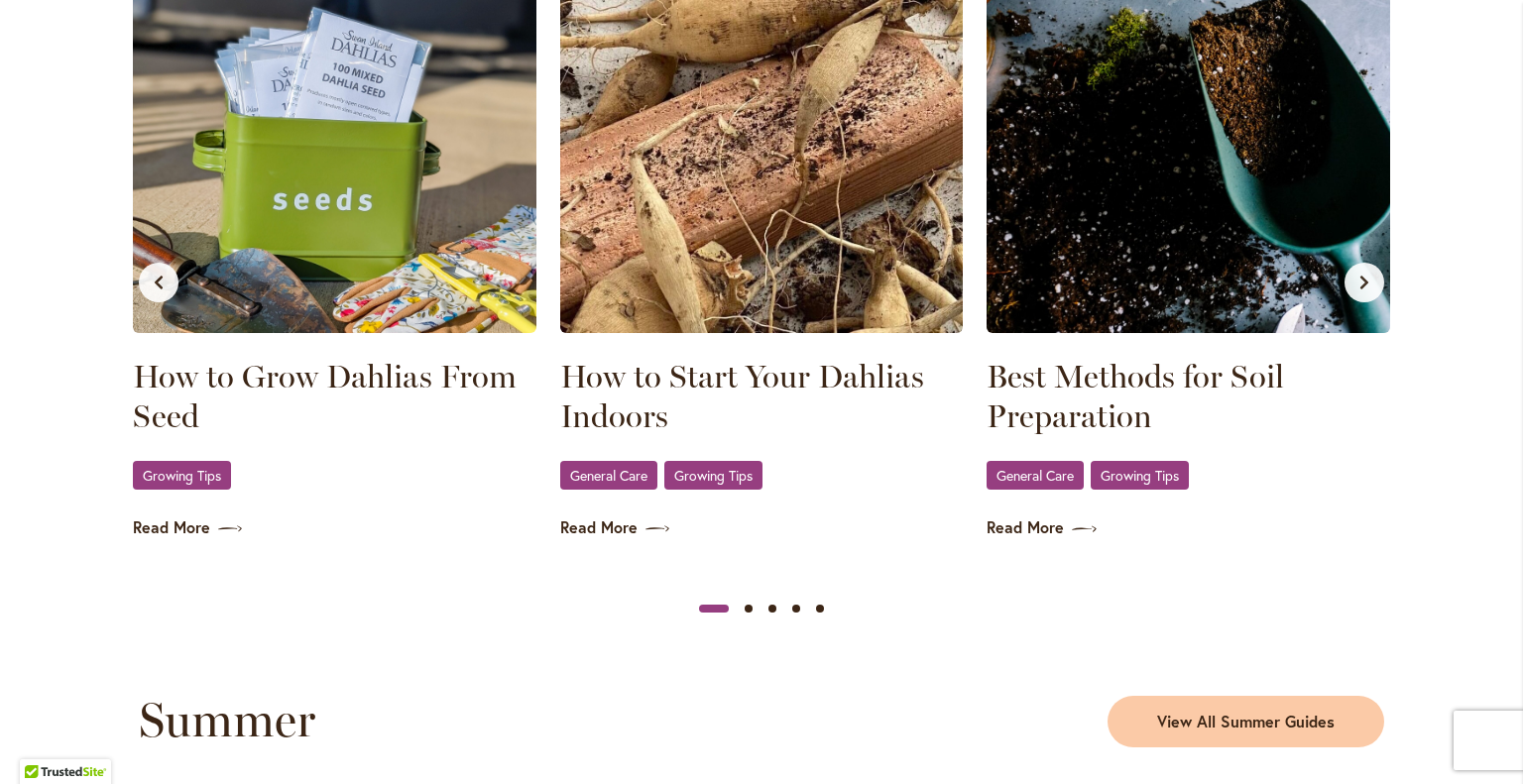 scroll, scrollTop: 1205, scrollLeft: 0, axis: vertical 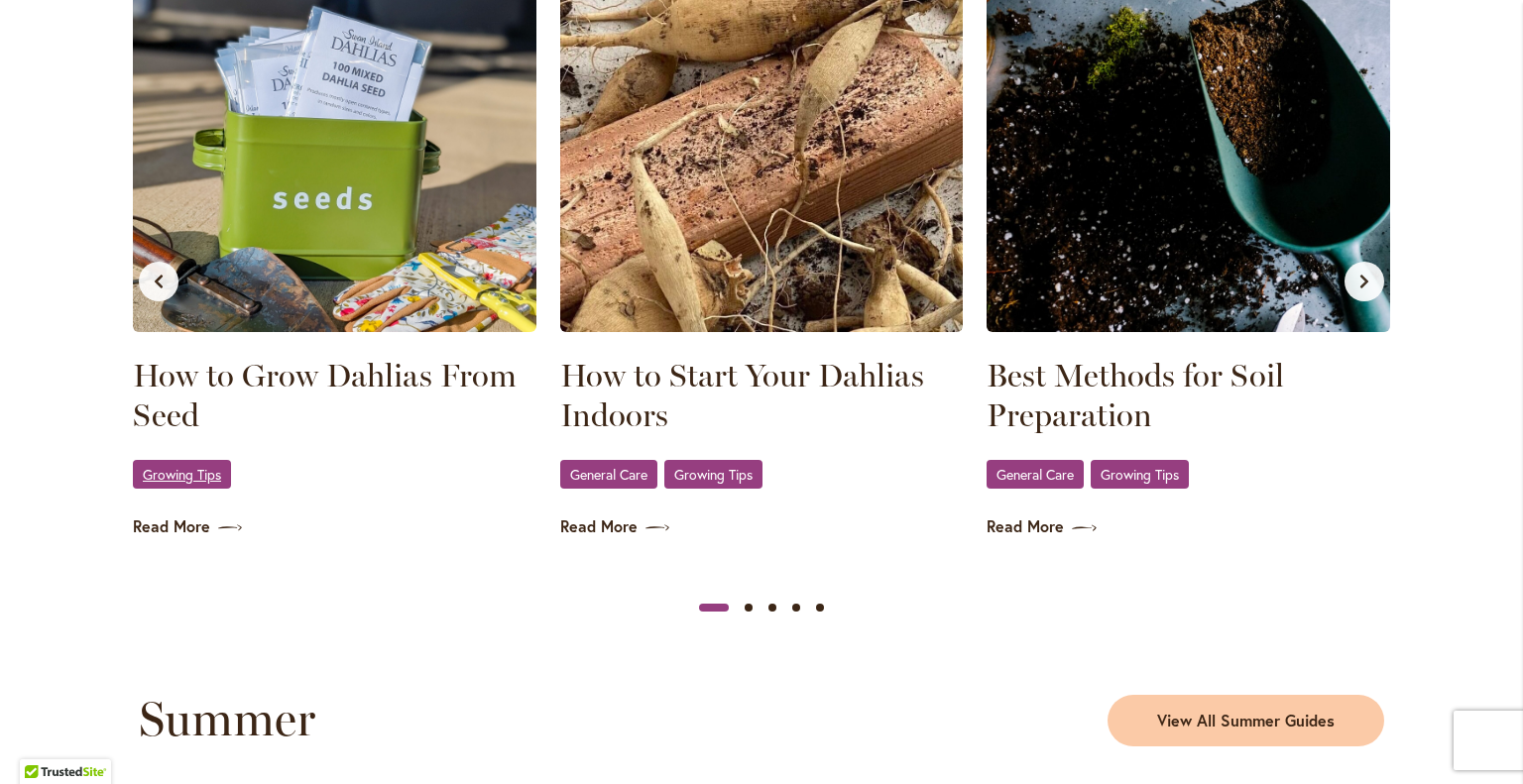click on "Growing Tips" at bounding box center [181, 474] 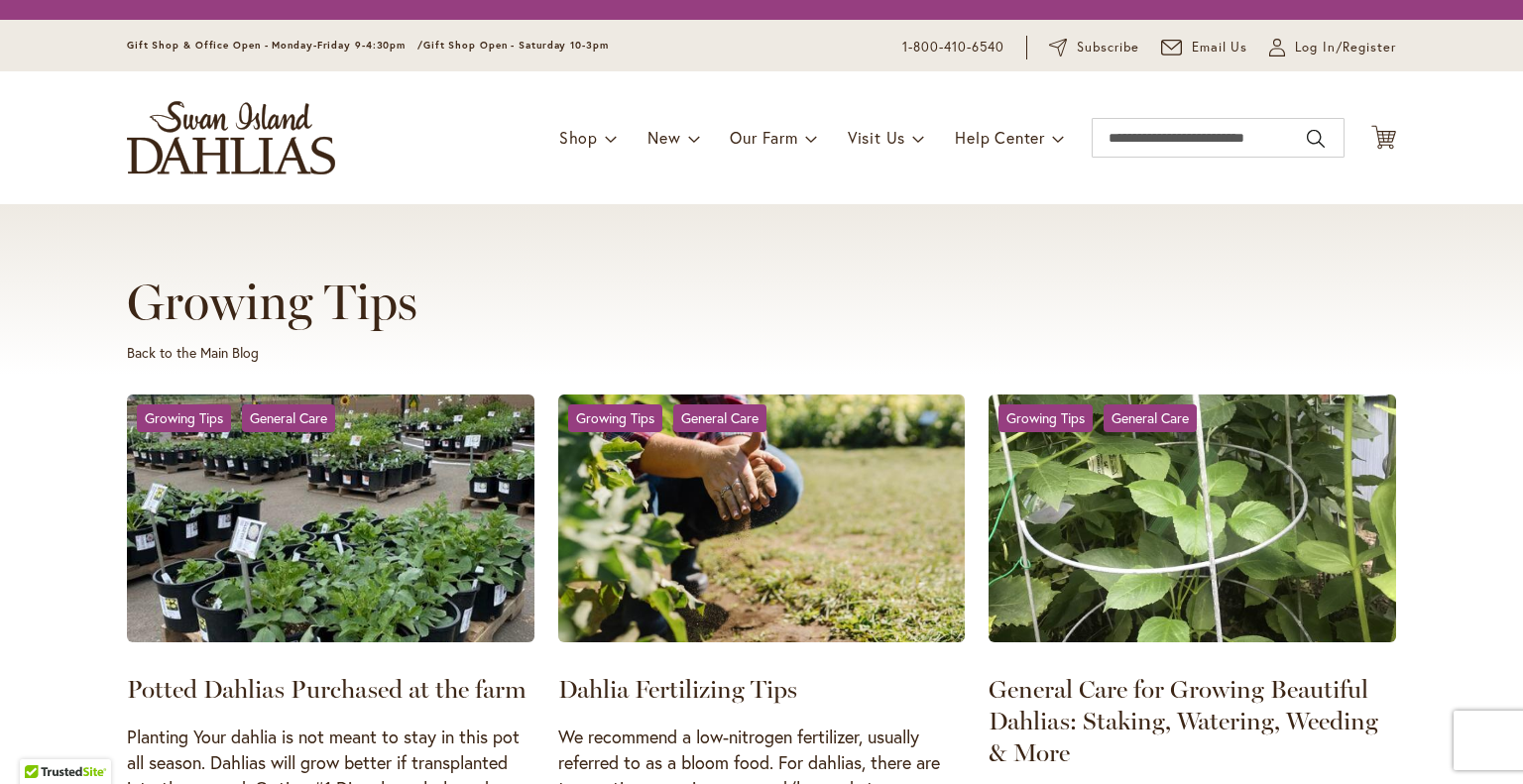 scroll, scrollTop: 0, scrollLeft: 0, axis: both 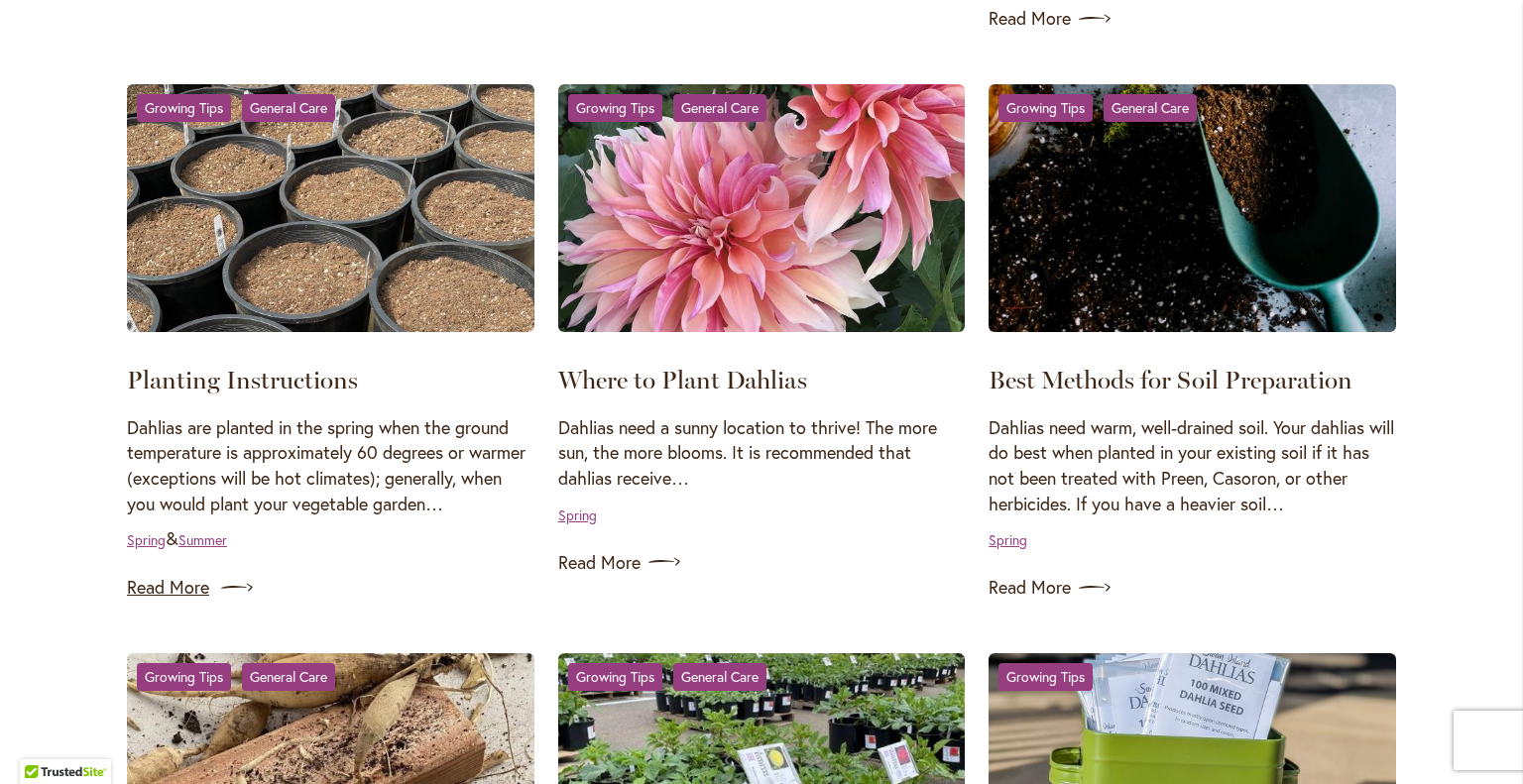 click on "Read More" at bounding box center [330, 588] 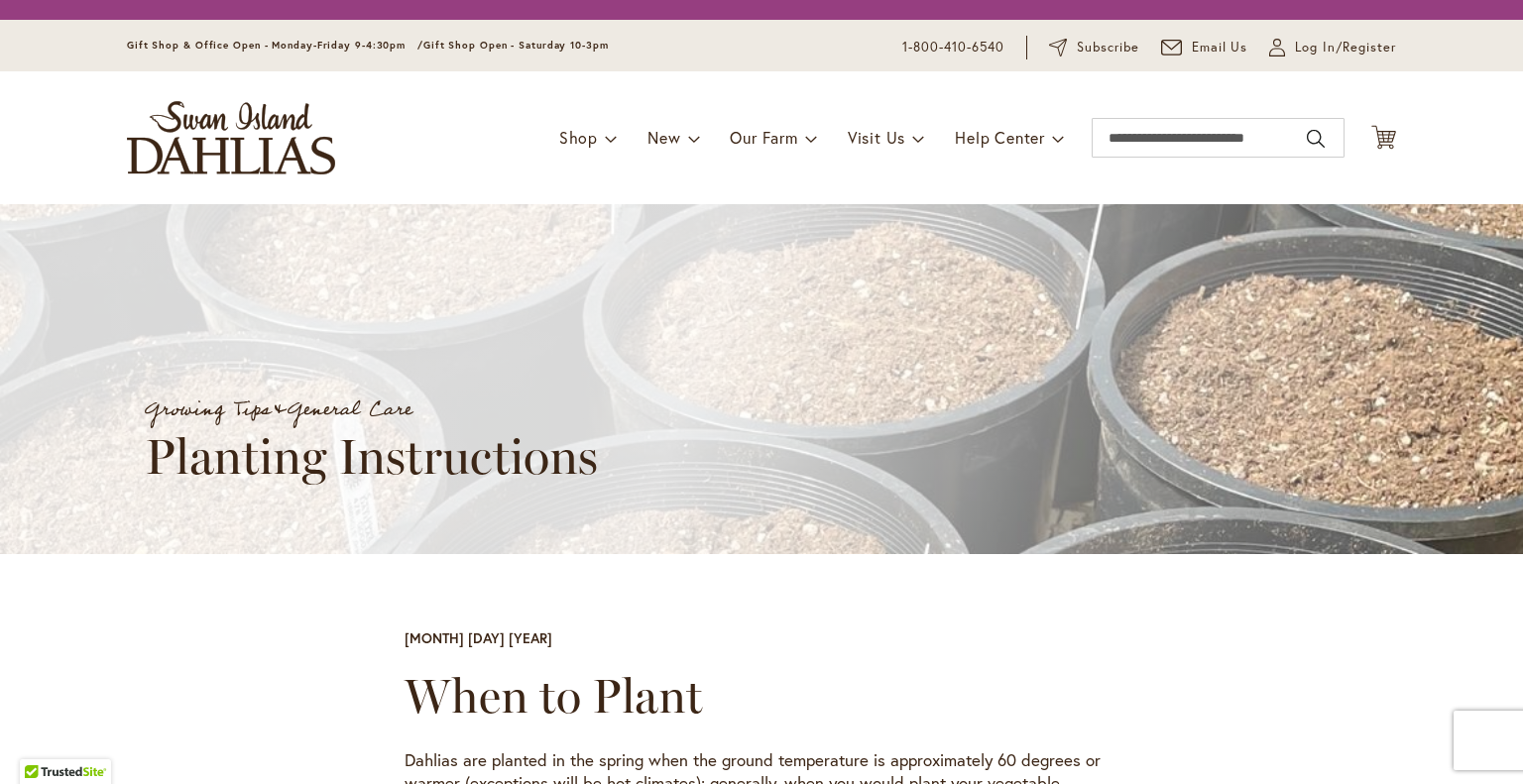 scroll, scrollTop: 0, scrollLeft: 0, axis: both 